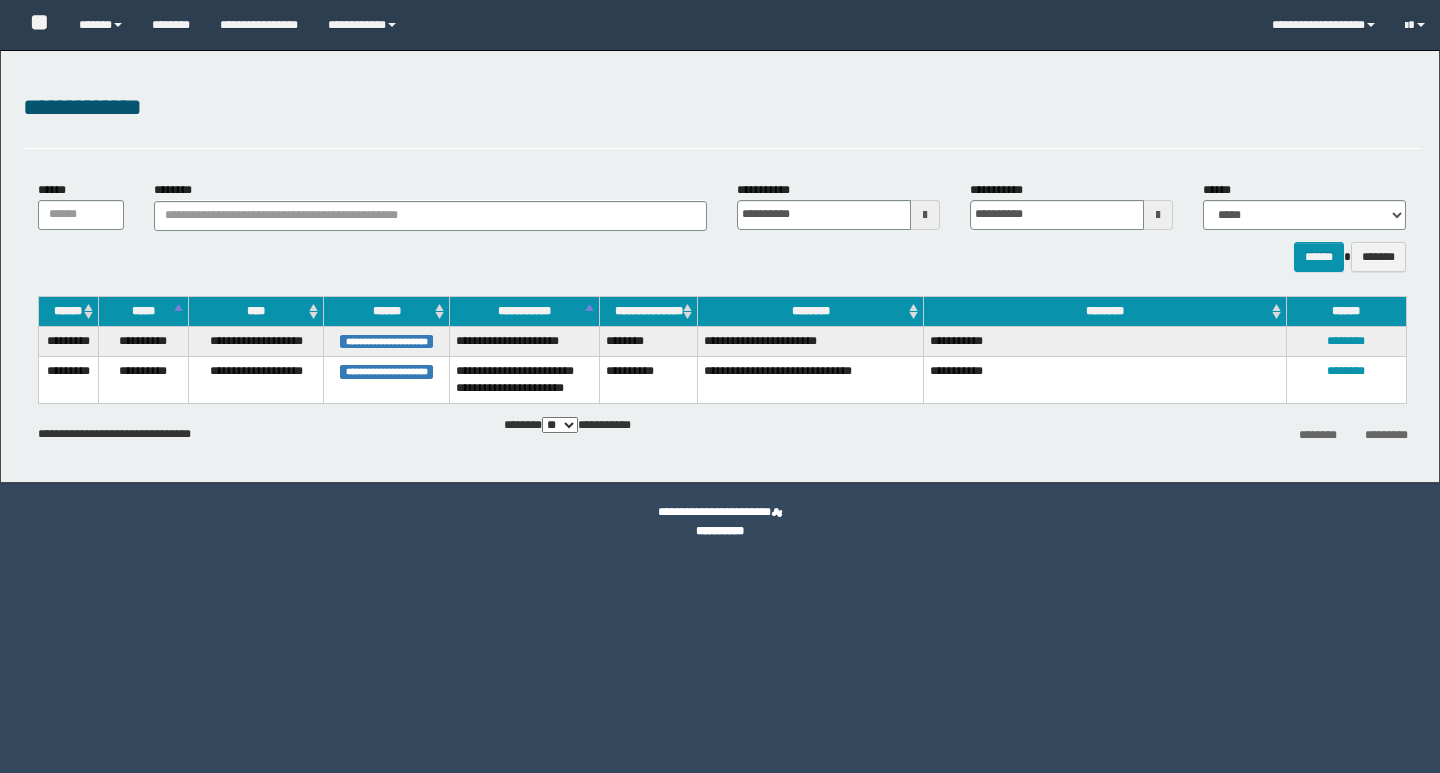 click on "********" at bounding box center [1346, 341] 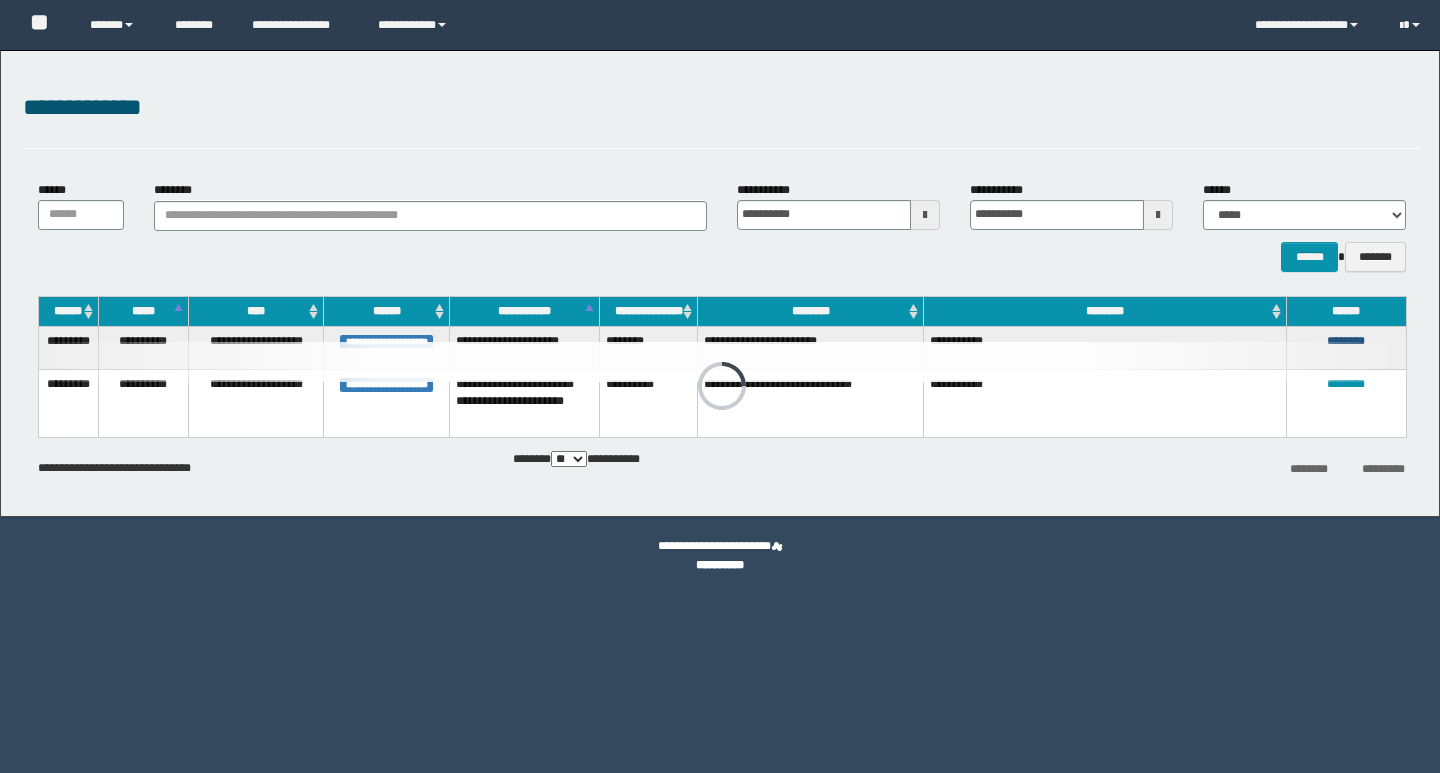 scroll, scrollTop: 0, scrollLeft: 0, axis: both 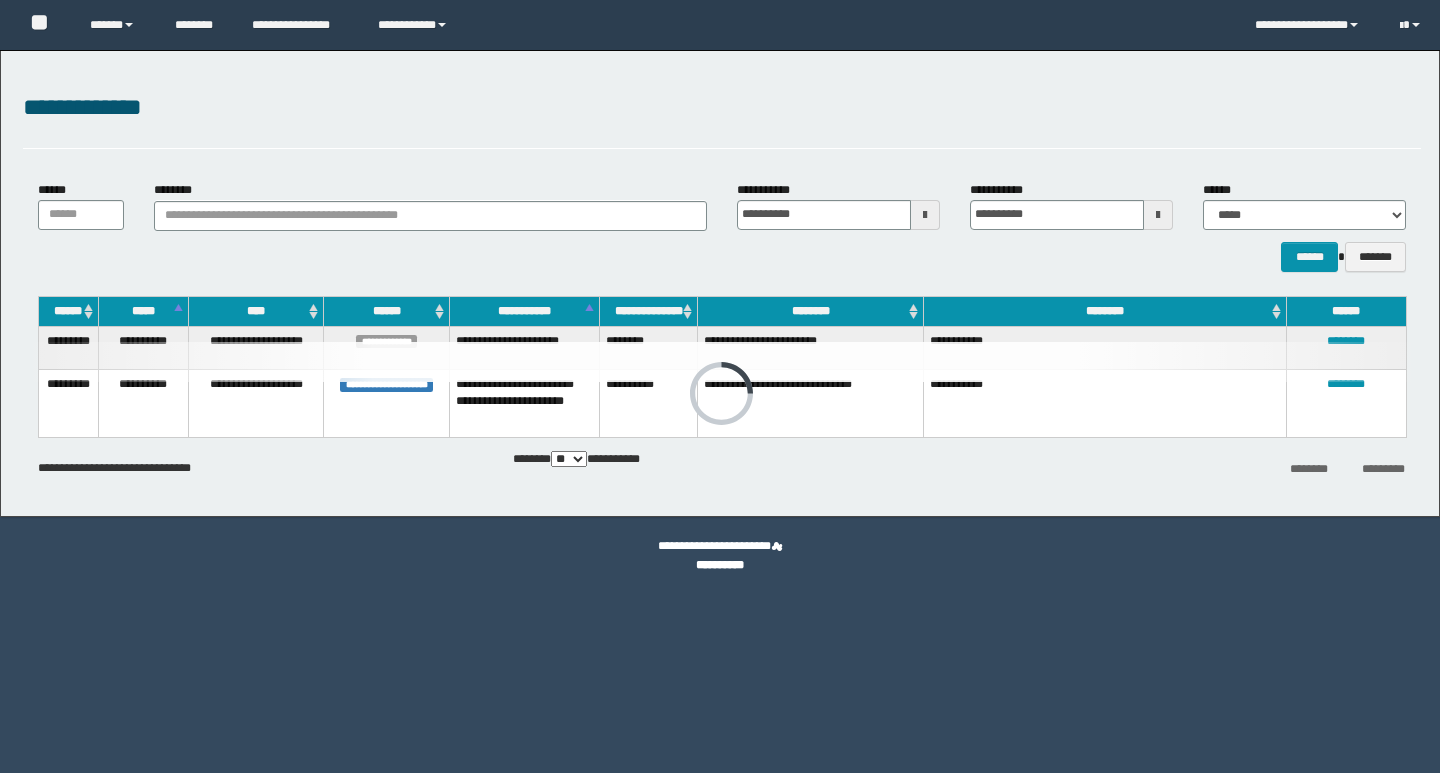 click on "**********" at bounding box center [720, 565] 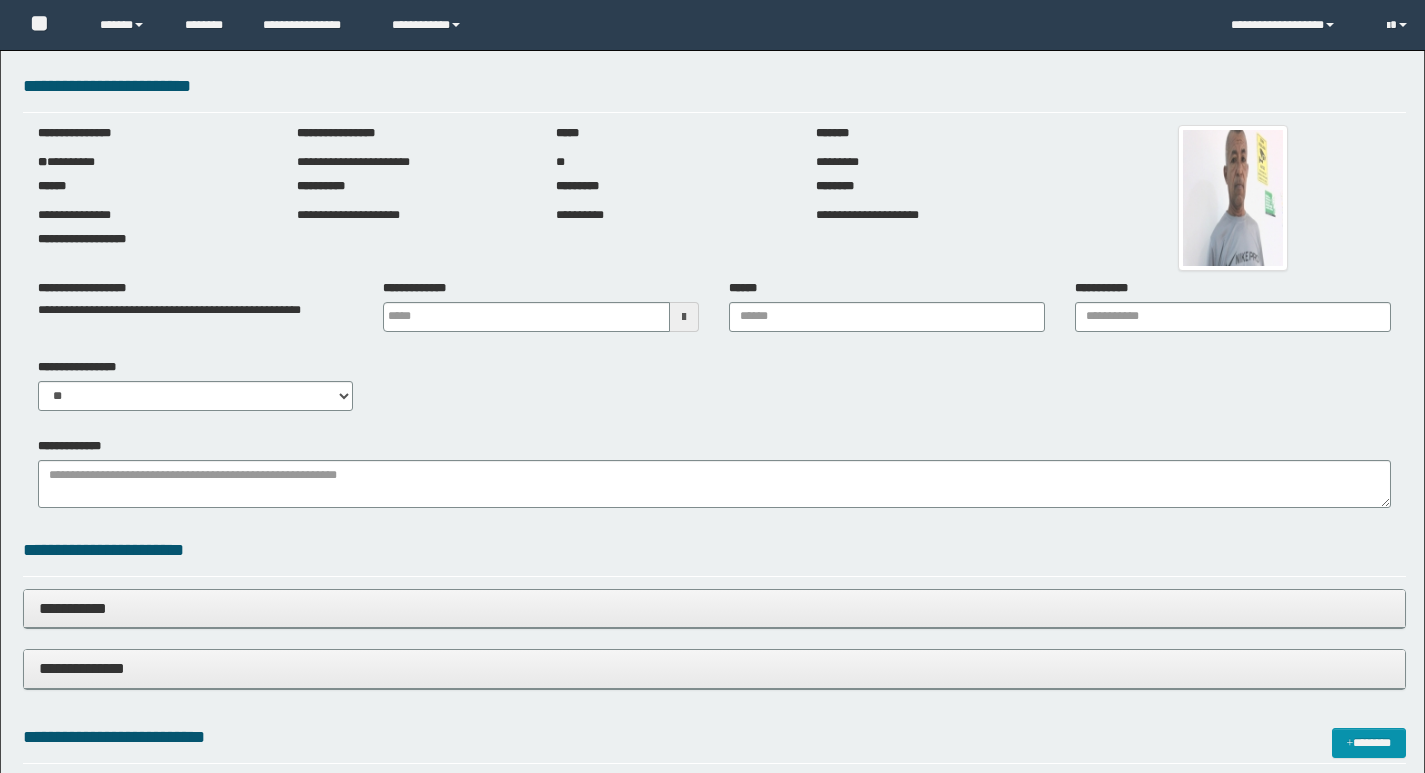 scroll, scrollTop: 1727, scrollLeft: 0, axis: vertical 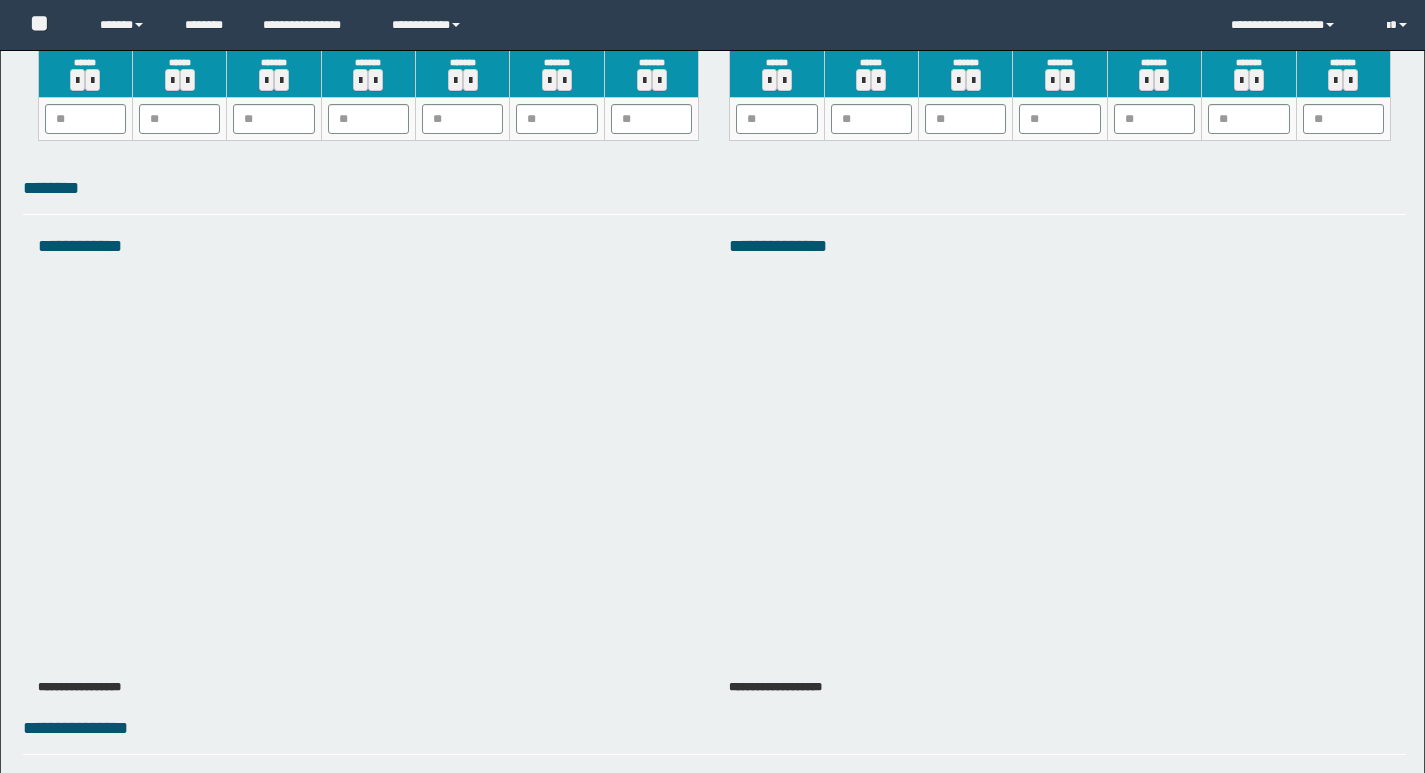 click at bounding box center [1060, 467] 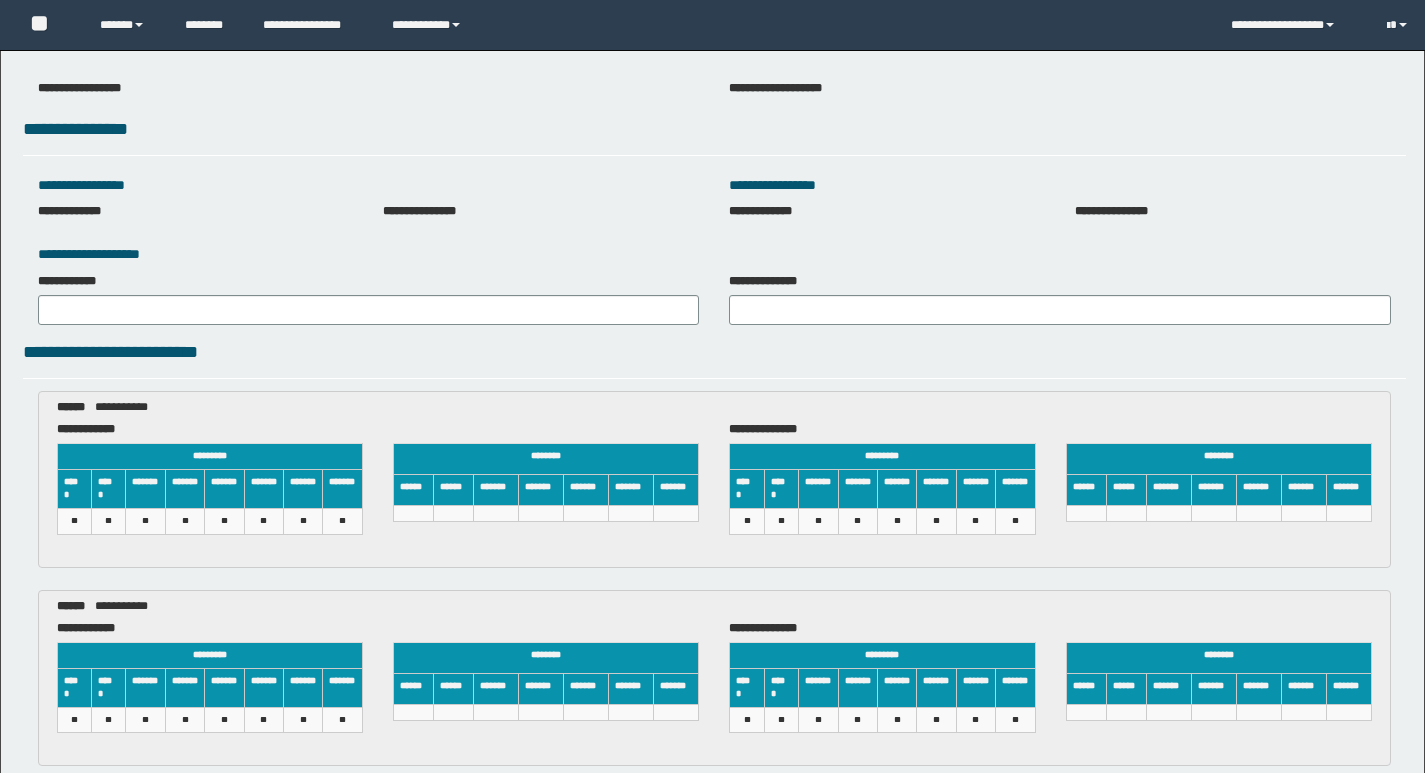 scroll, scrollTop: 2327, scrollLeft: 0, axis: vertical 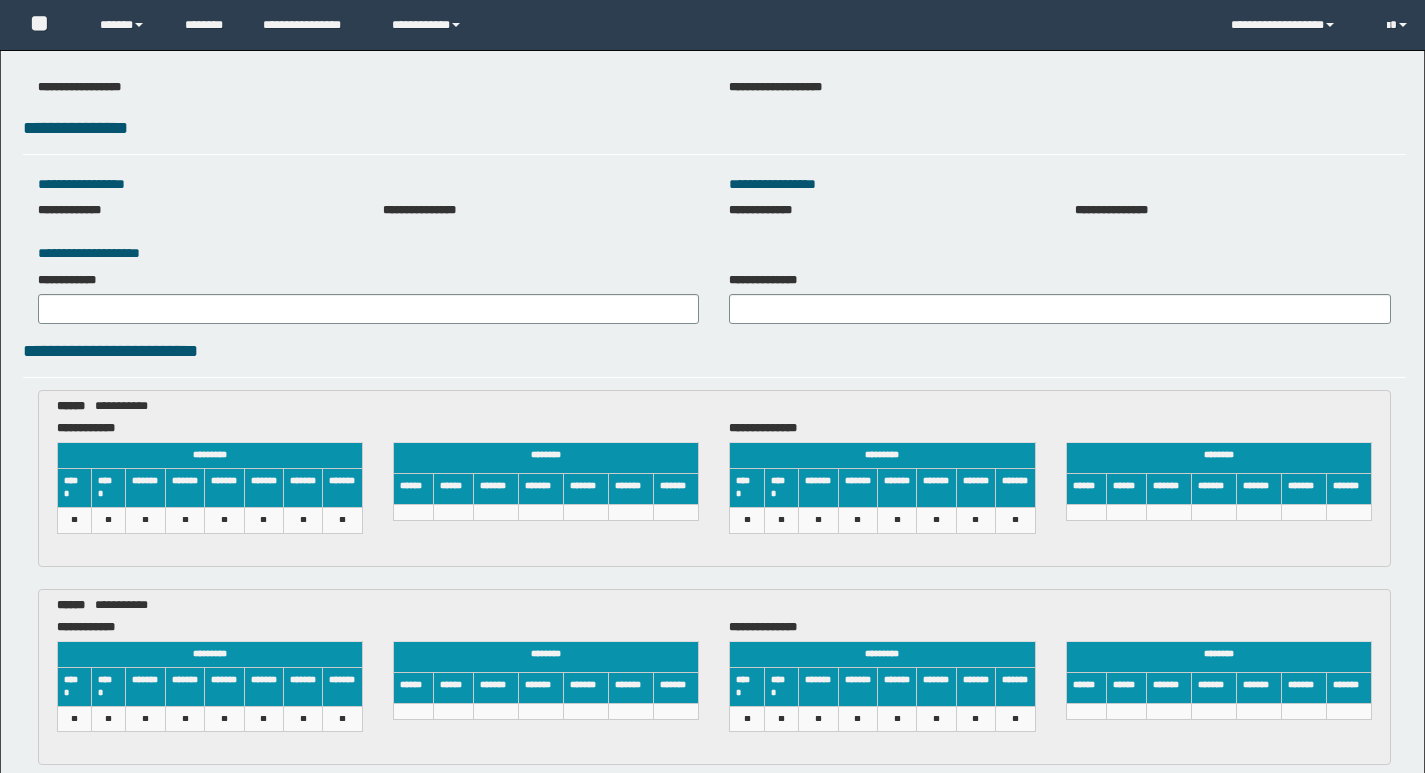 type 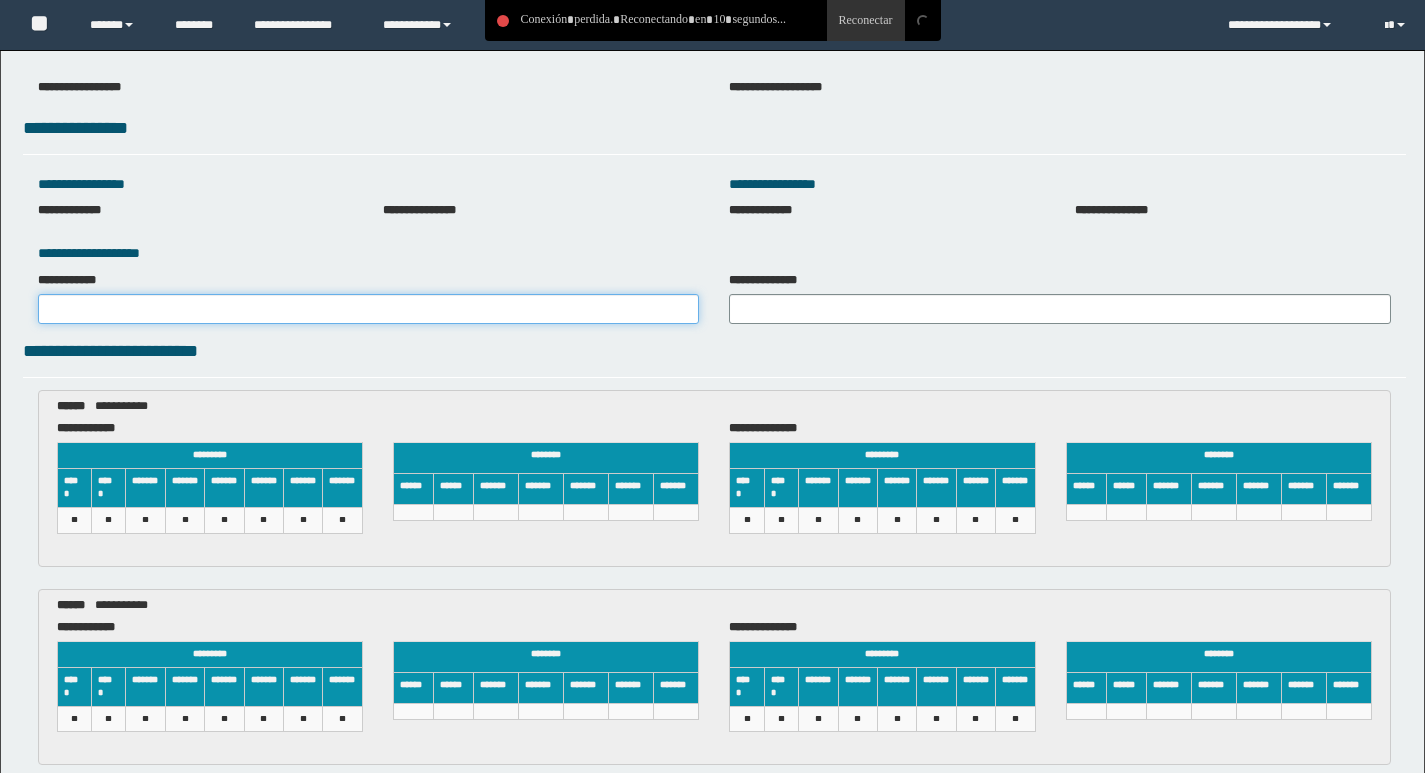 click on "**********" at bounding box center [369, 309] 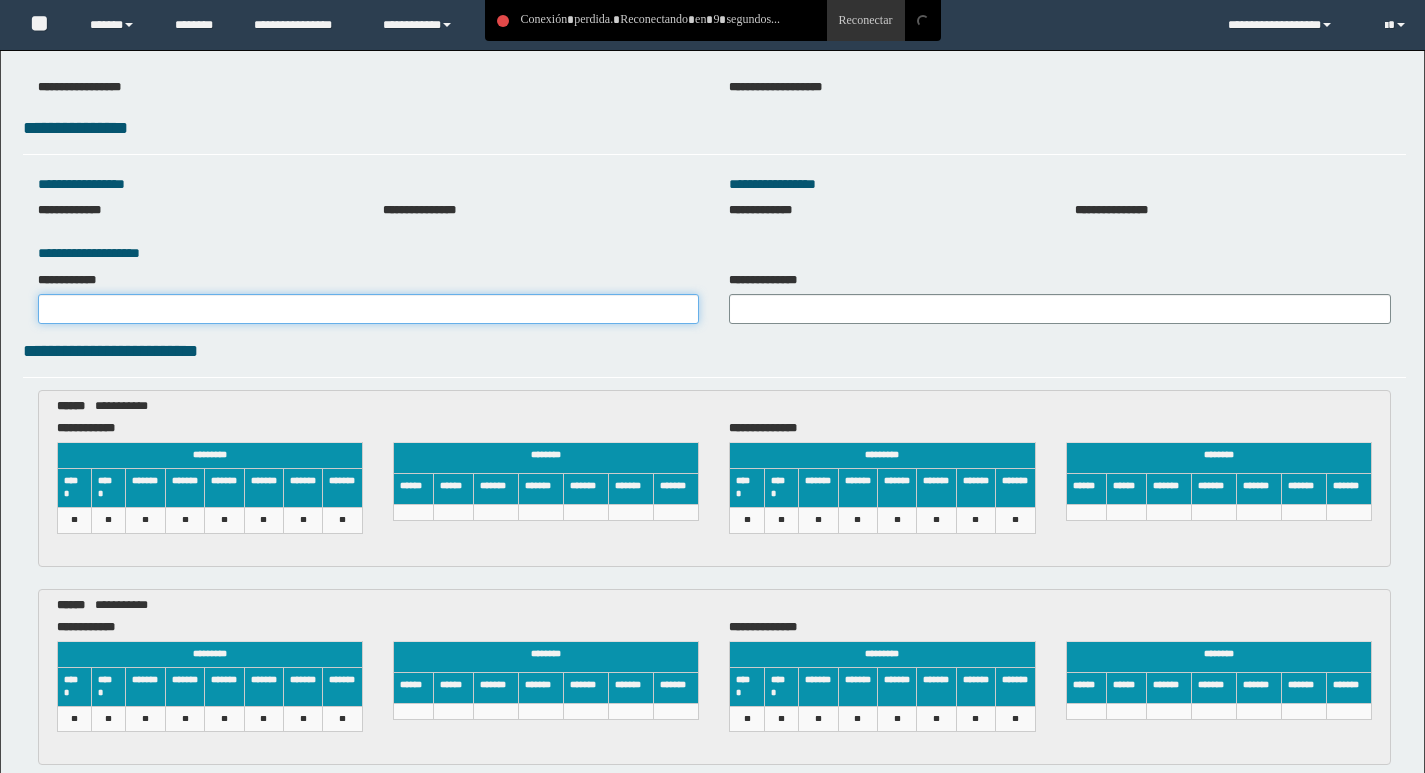type on "*******" 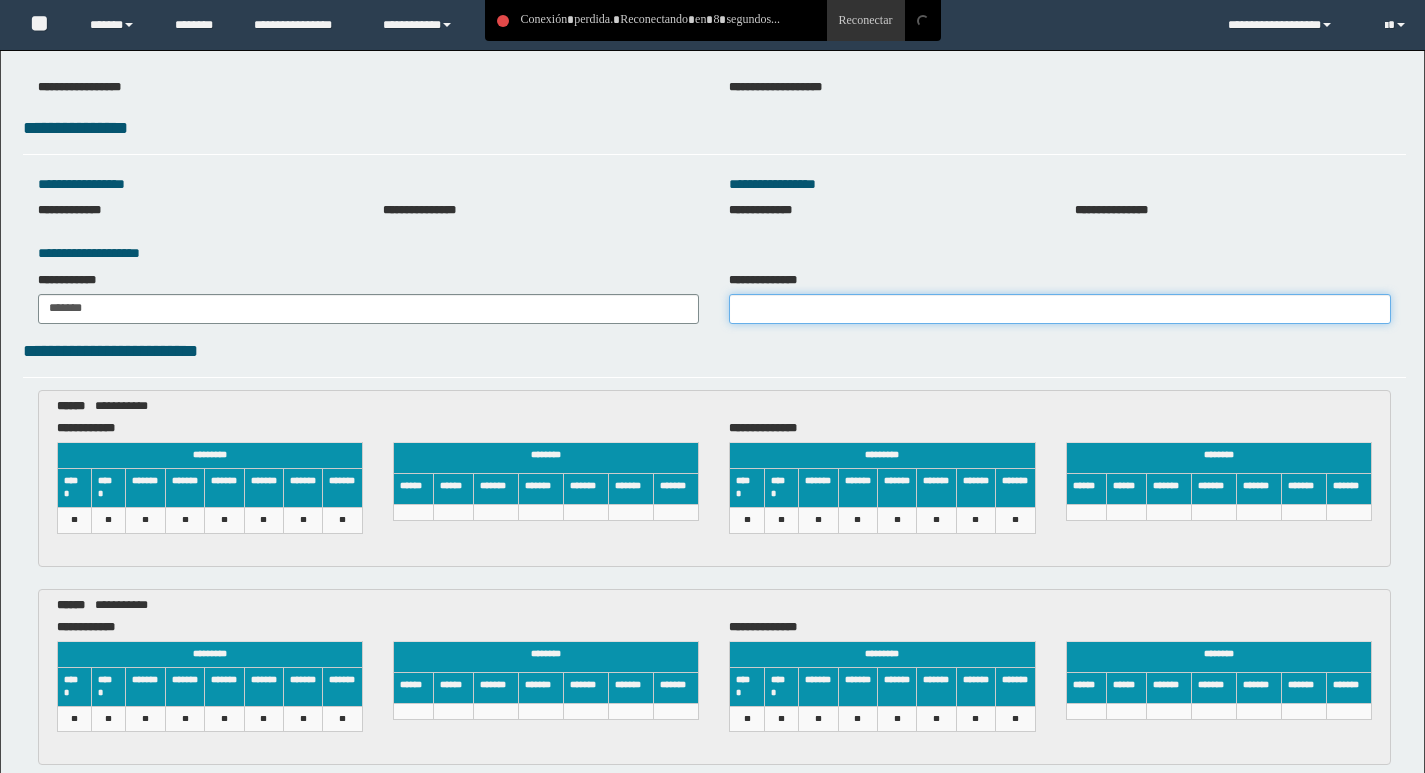 click on "**********" at bounding box center [1060, 309] 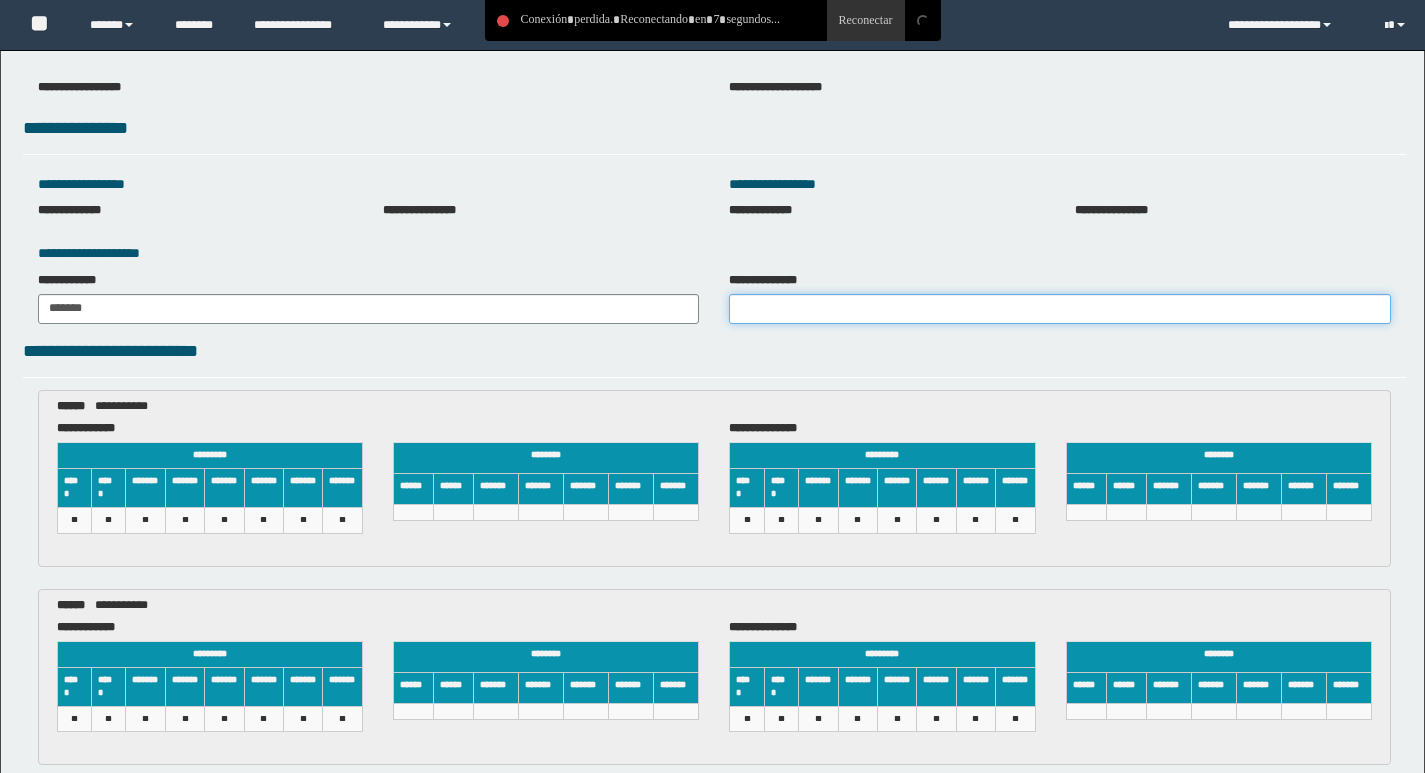 type on "*******" 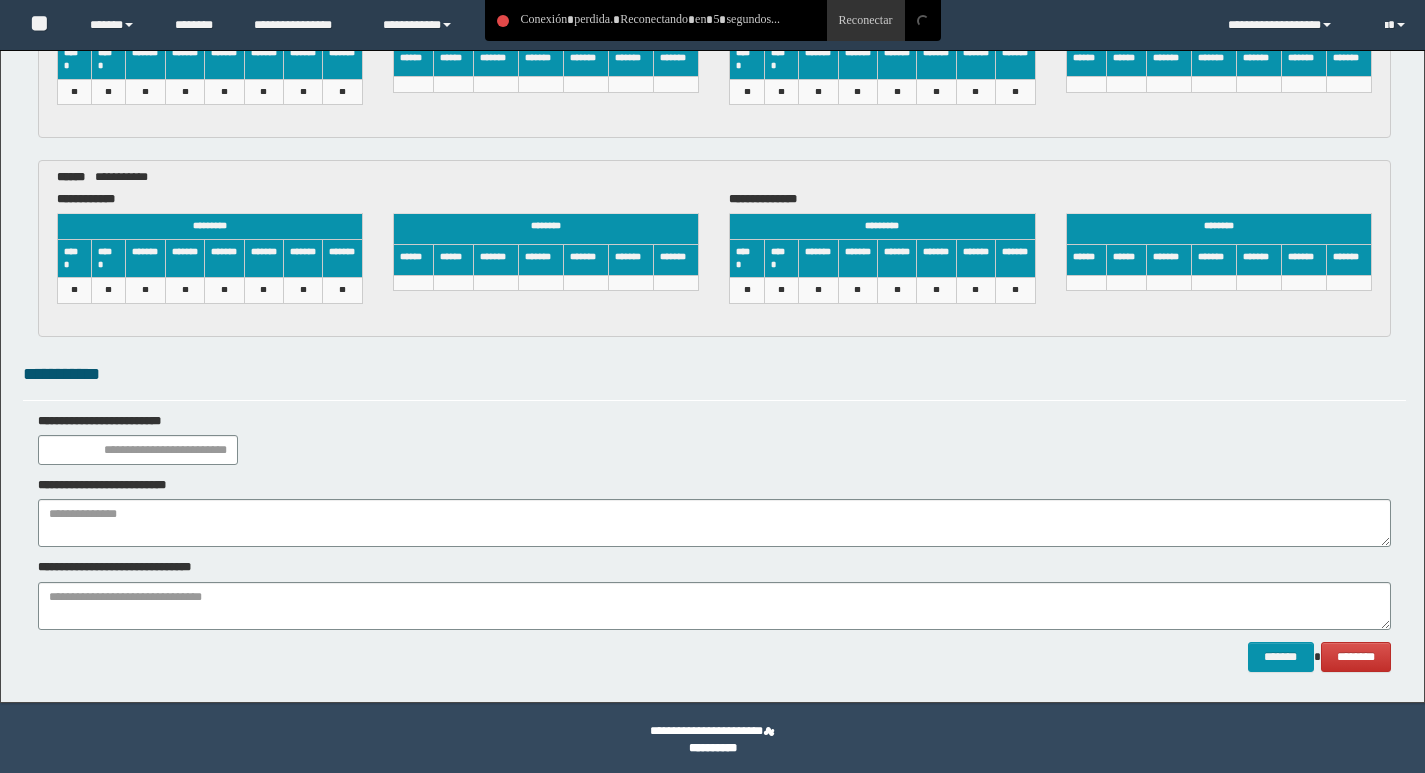 scroll, scrollTop: 2958, scrollLeft: 0, axis: vertical 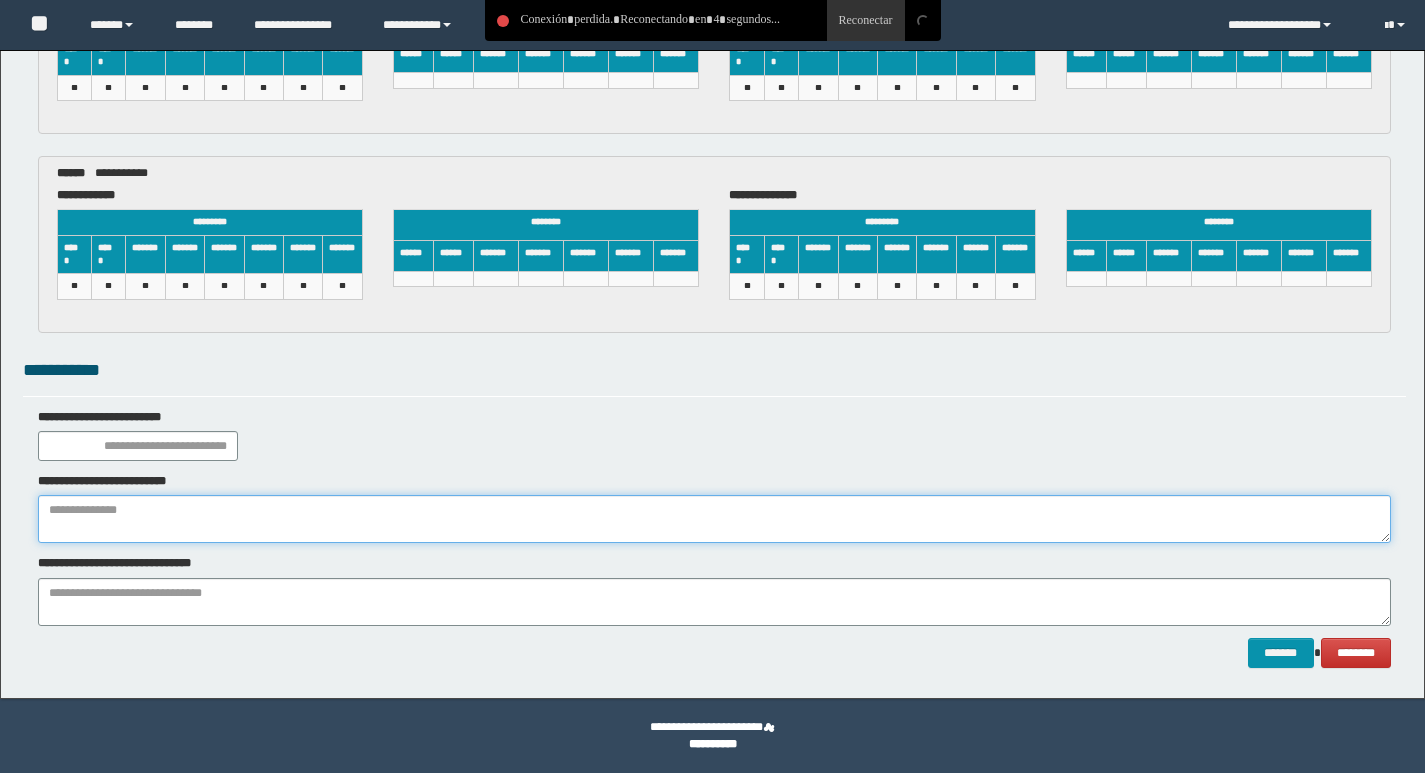paste on "**********" 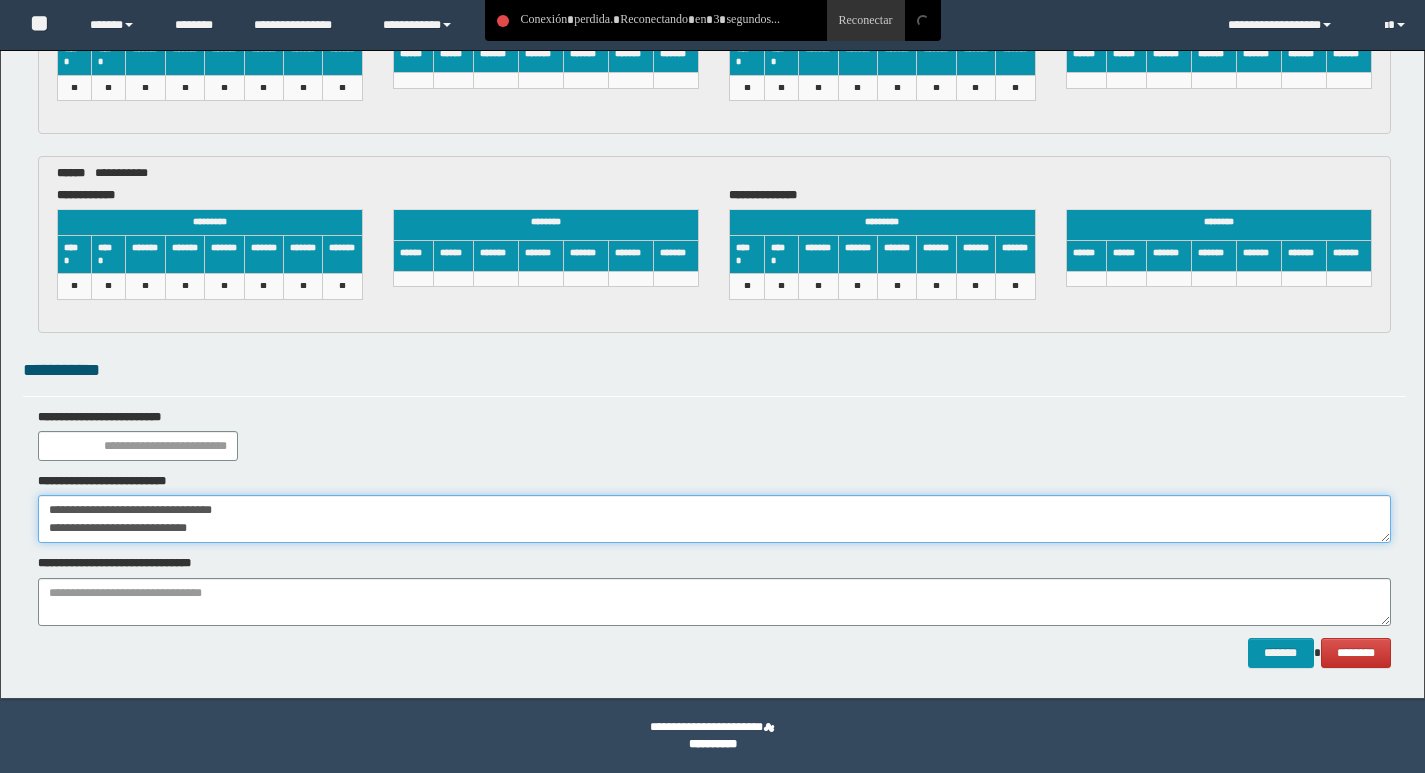 drag, startPoint x: 311, startPoint y: 499, endPoint x: 0, endPoint y: 422, distance: 320.39038 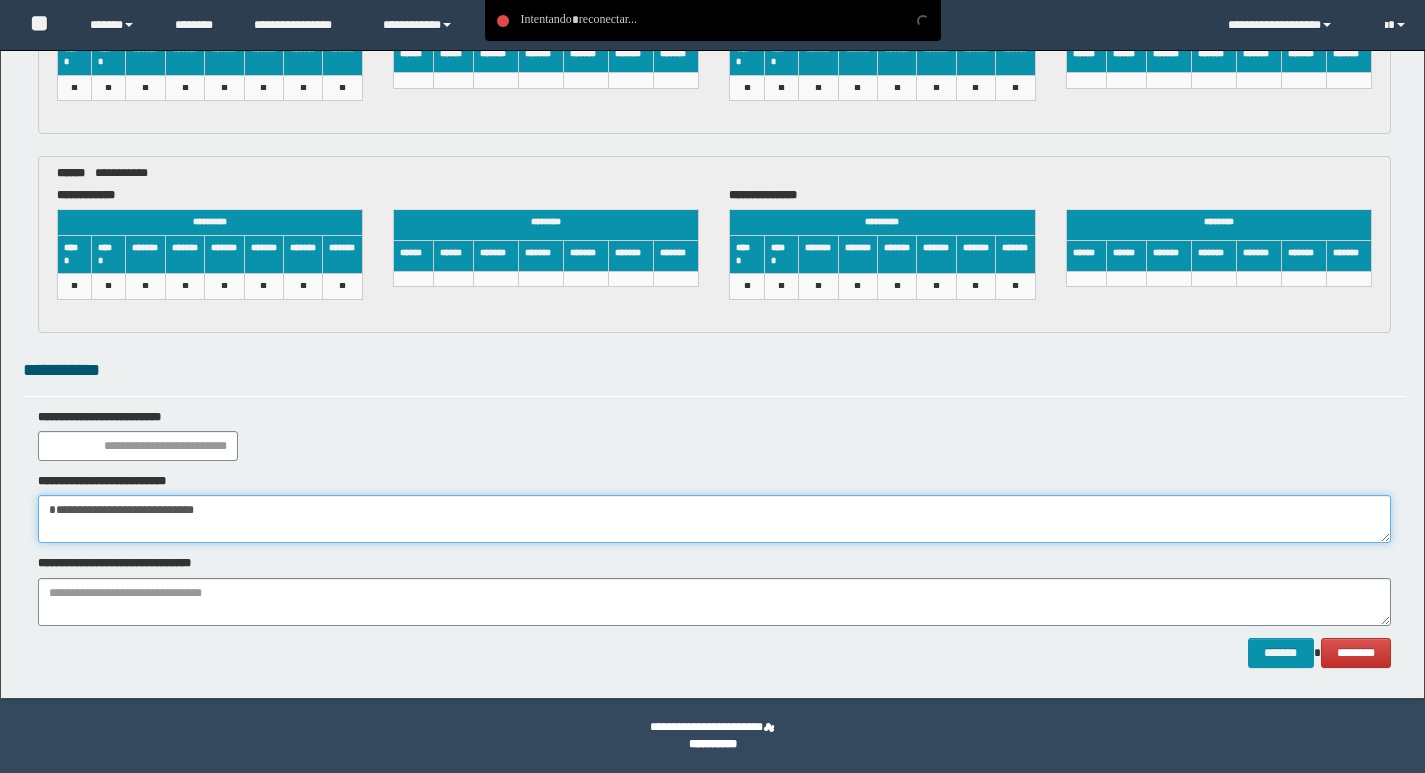 click on "**********" at bounding box center [714, 519] 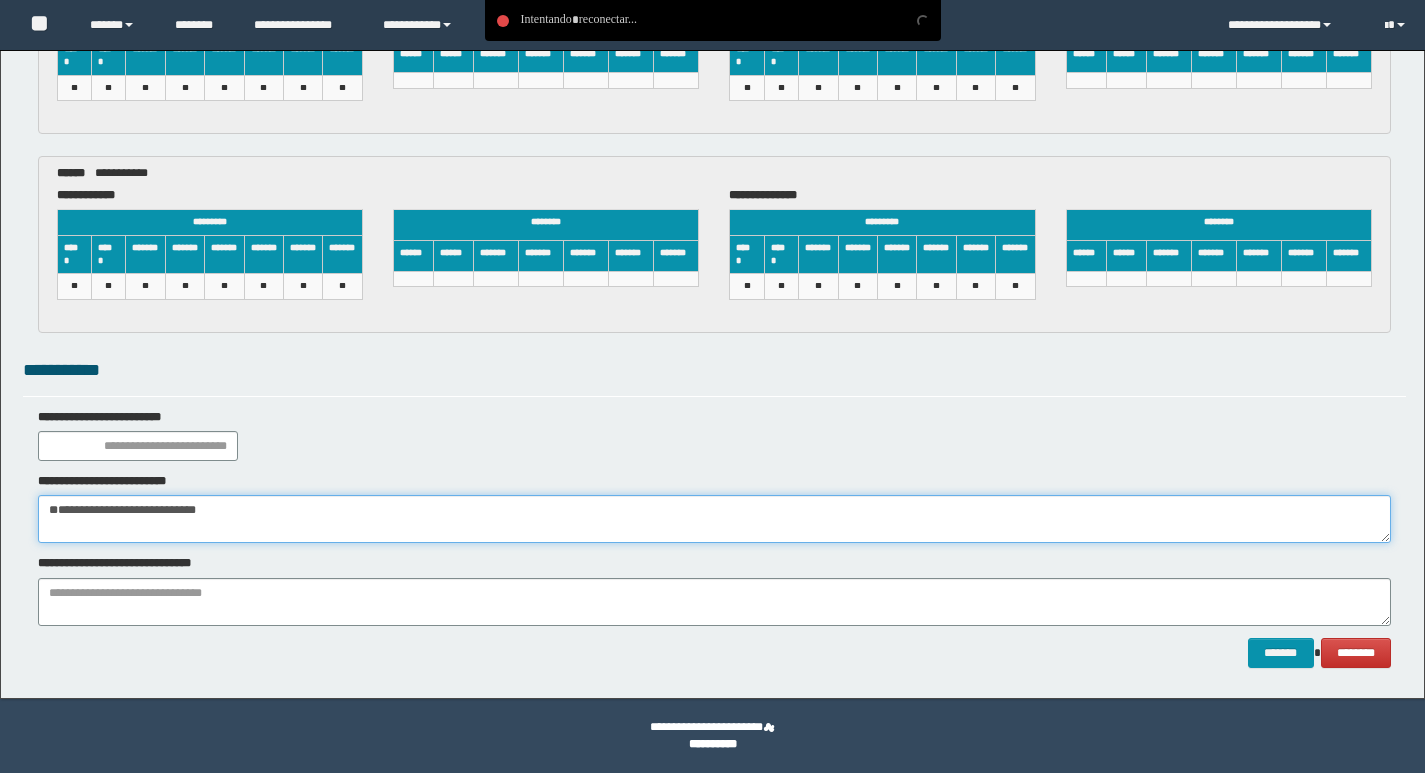 click on "**********" at bounding box center (714, 519) 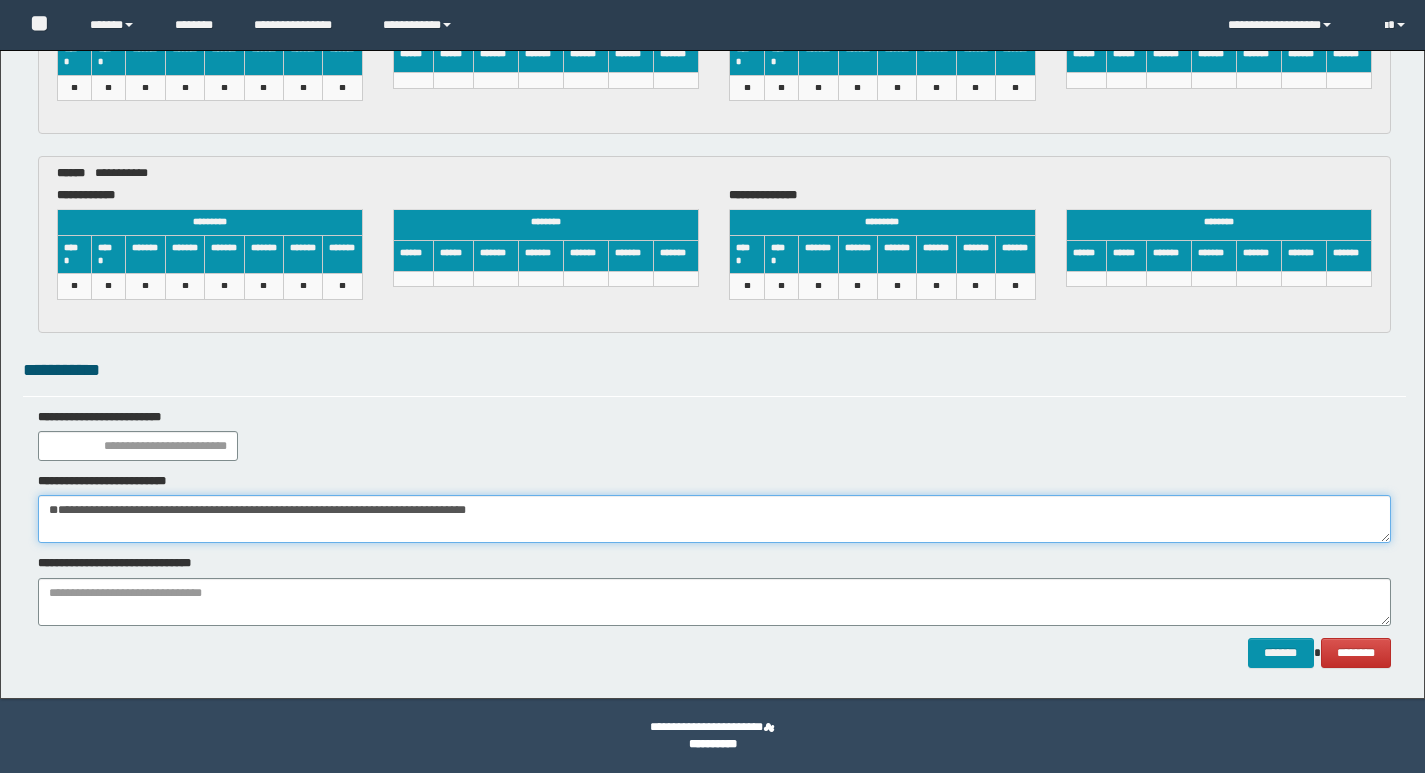 click on "**********" at bounding box center [714, 519] 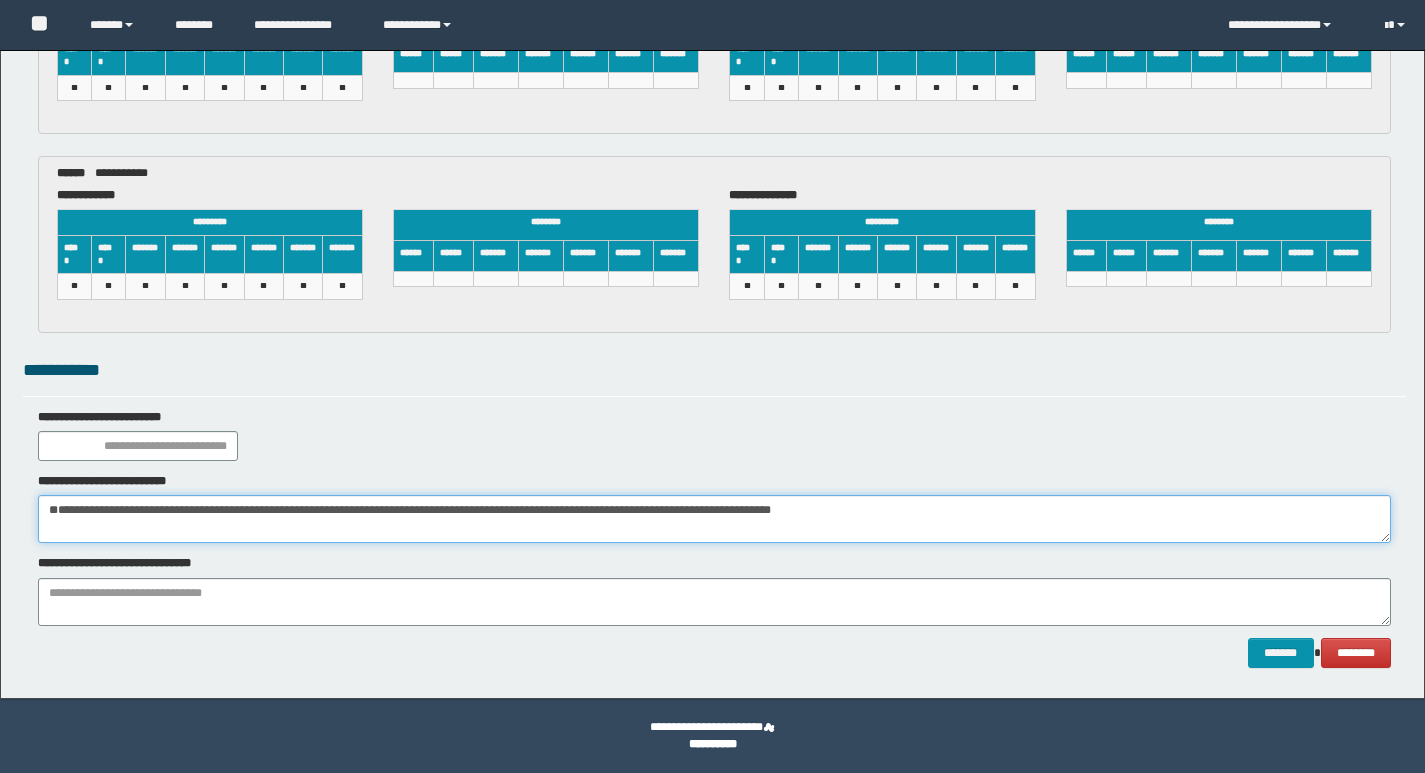 type on "**********" 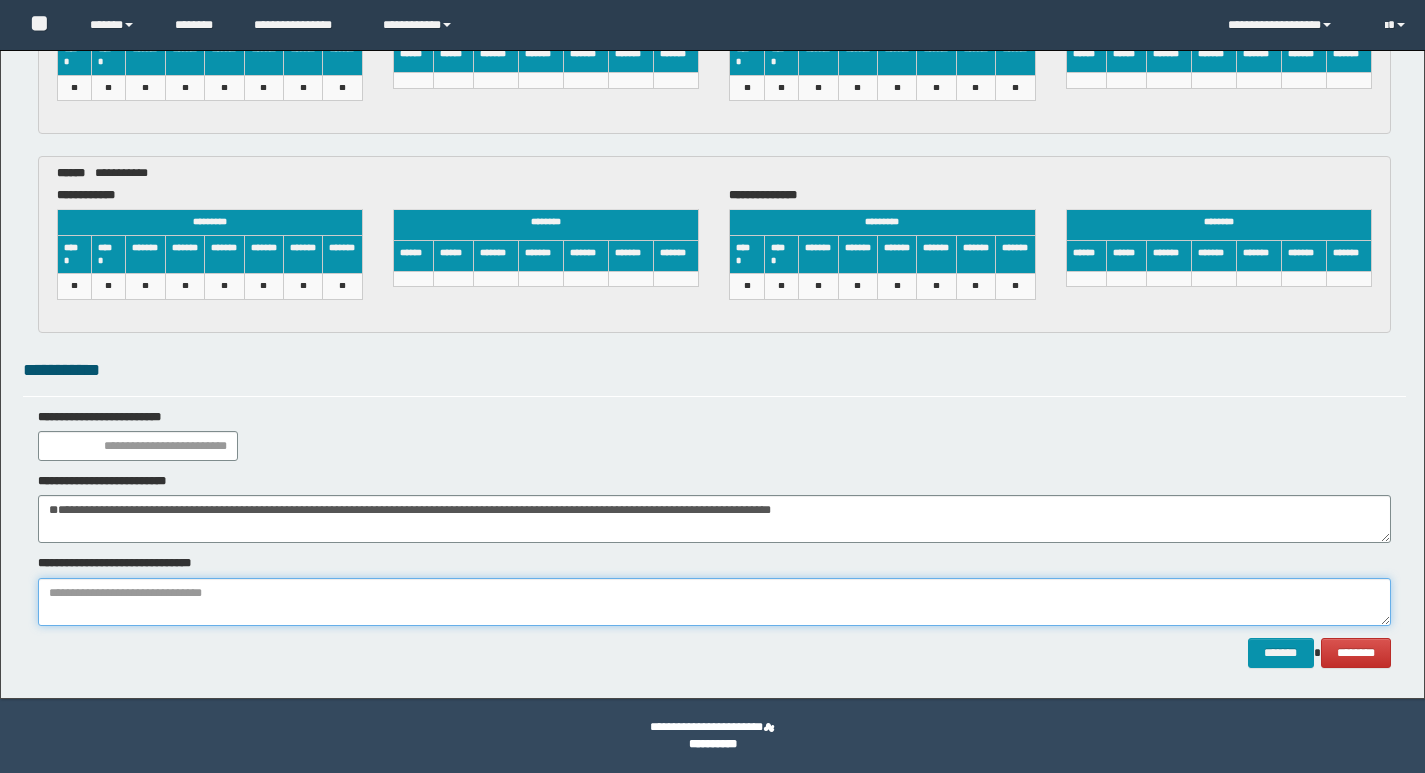 click at bounding box center (714, 602) 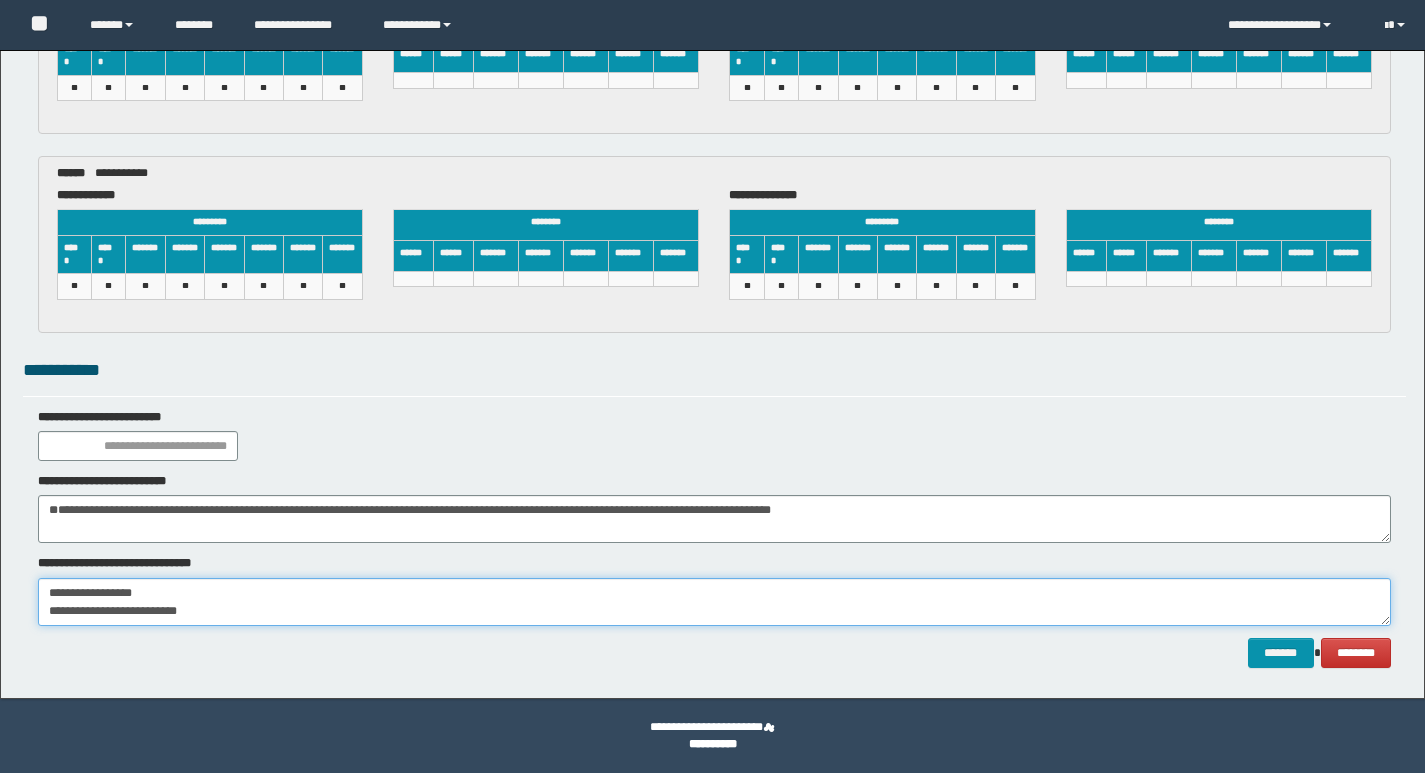 click on "**********" at bounding box center (714, 602) 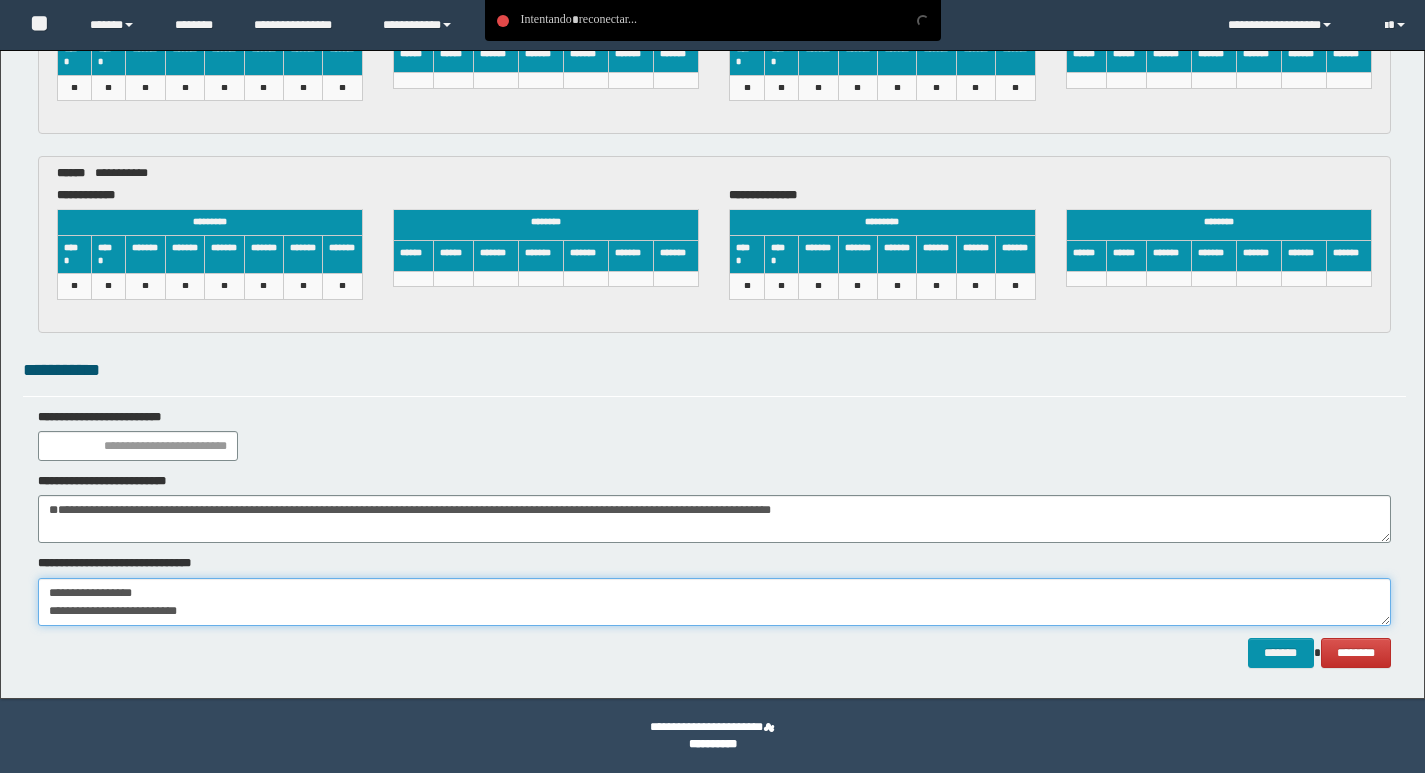 type on "**********" 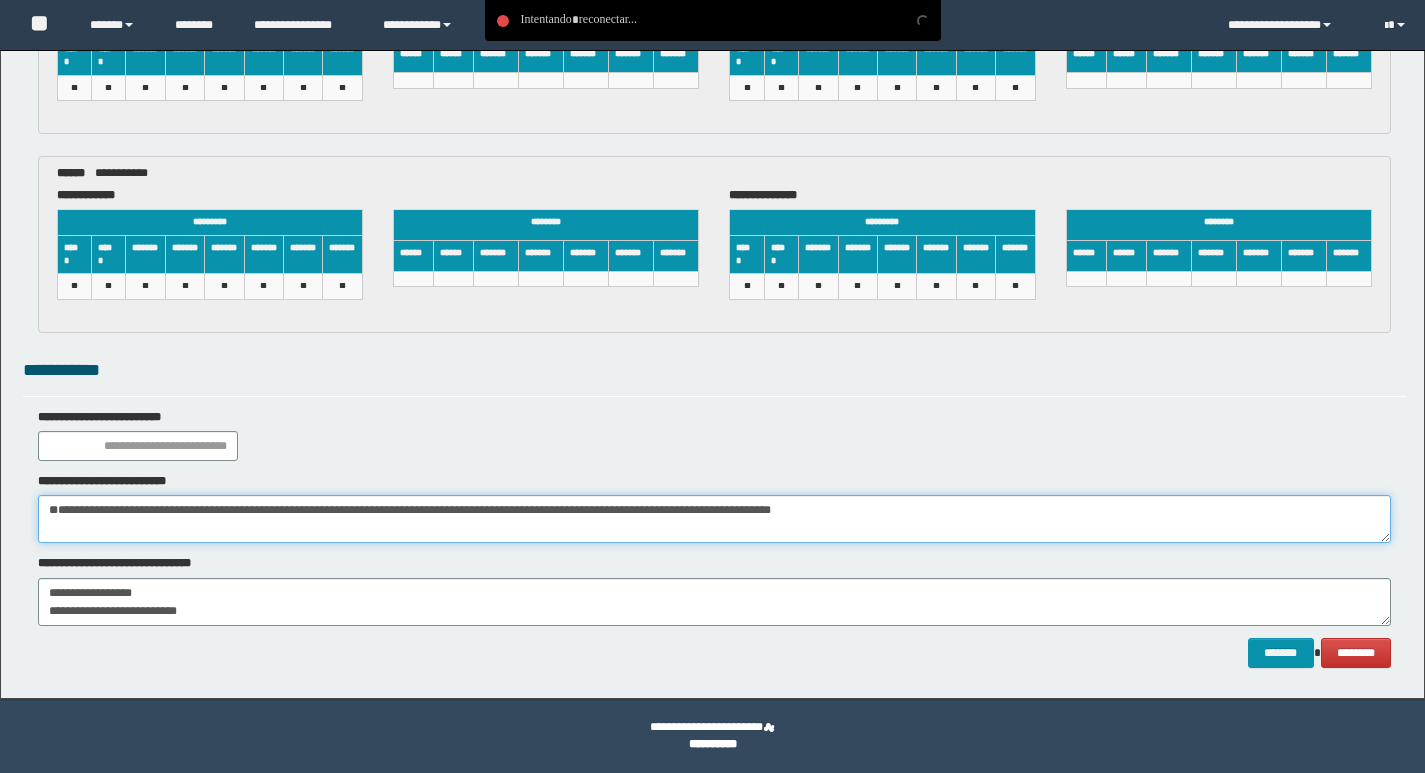 click on "**********" at bounding box center [714, 519] 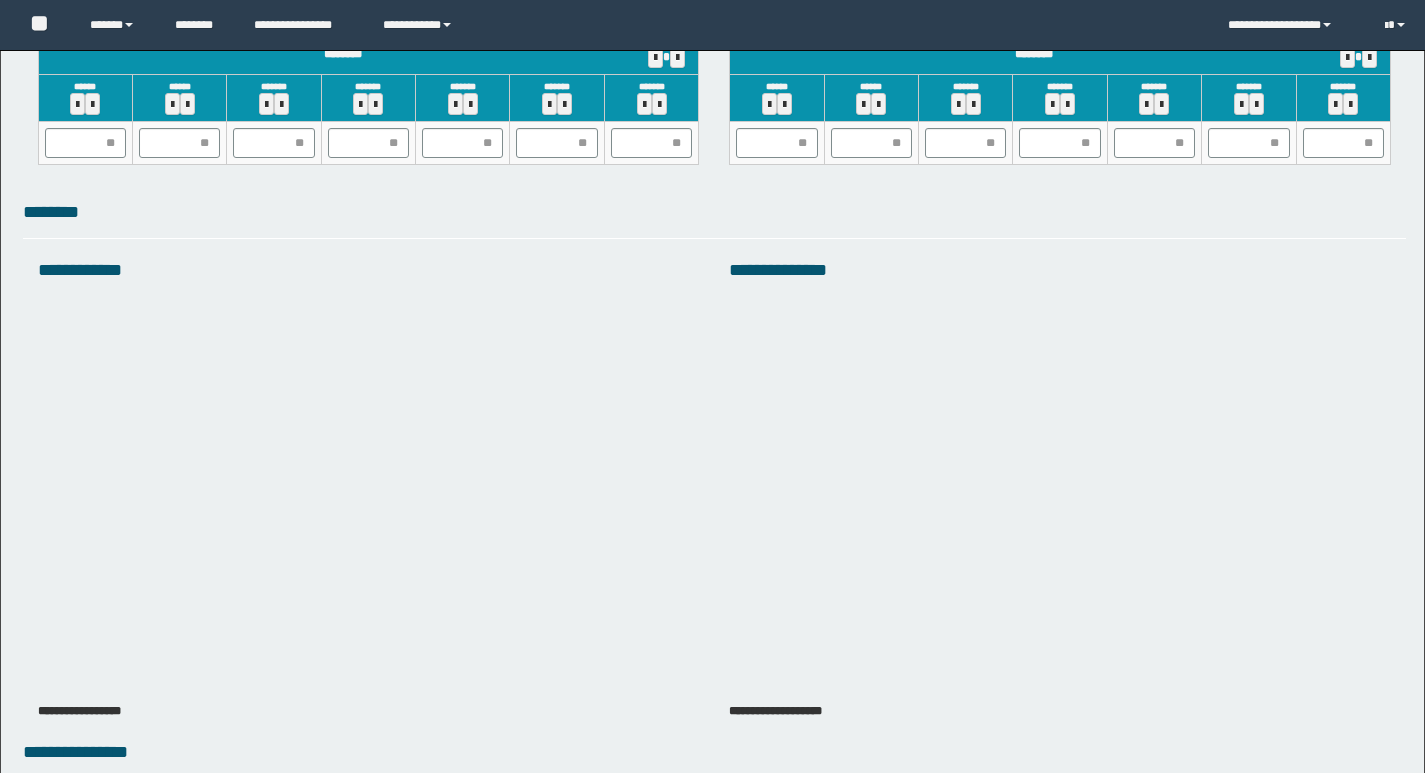 scroll, scrollTop: 1658, scrollLeft: 0, axis: vertical 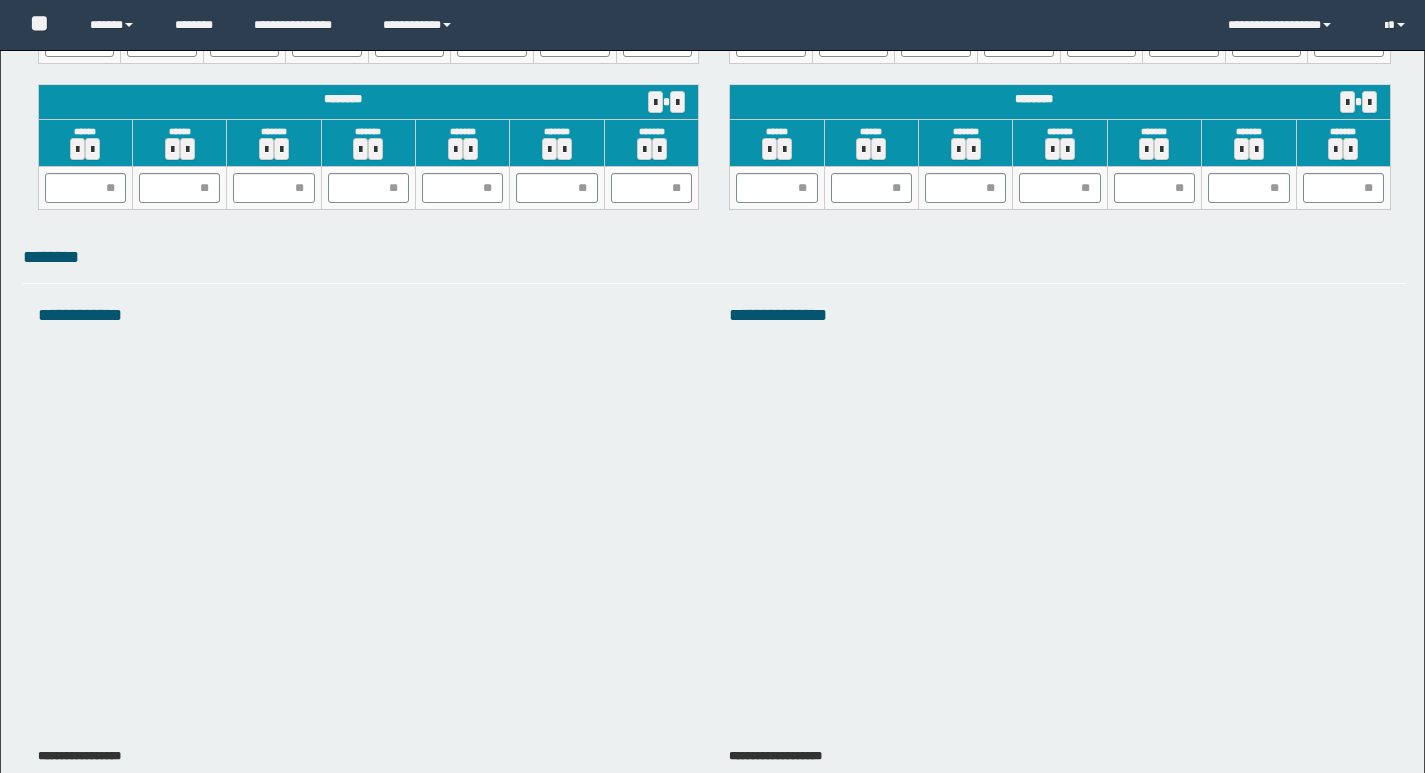 type on "**********" 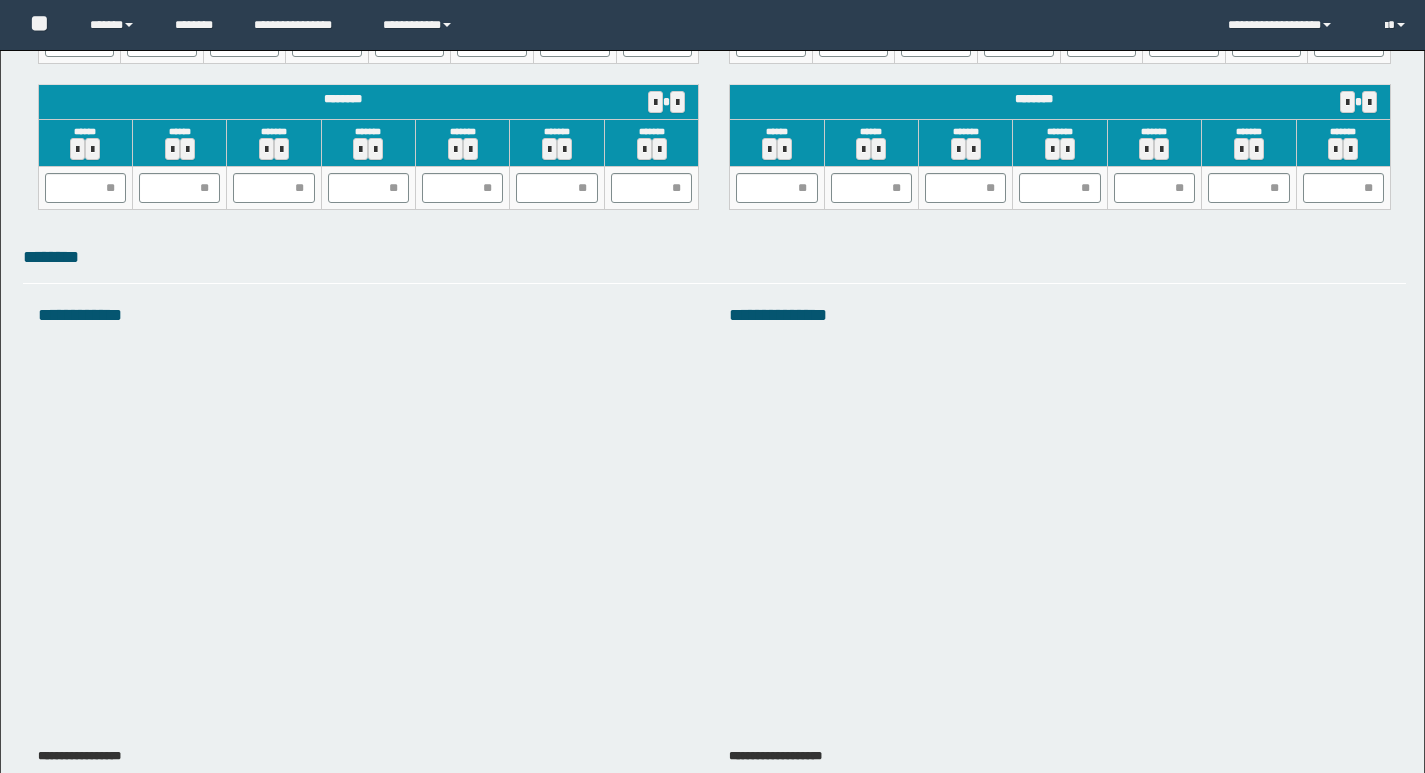 click at bounding box center [1060, 536] 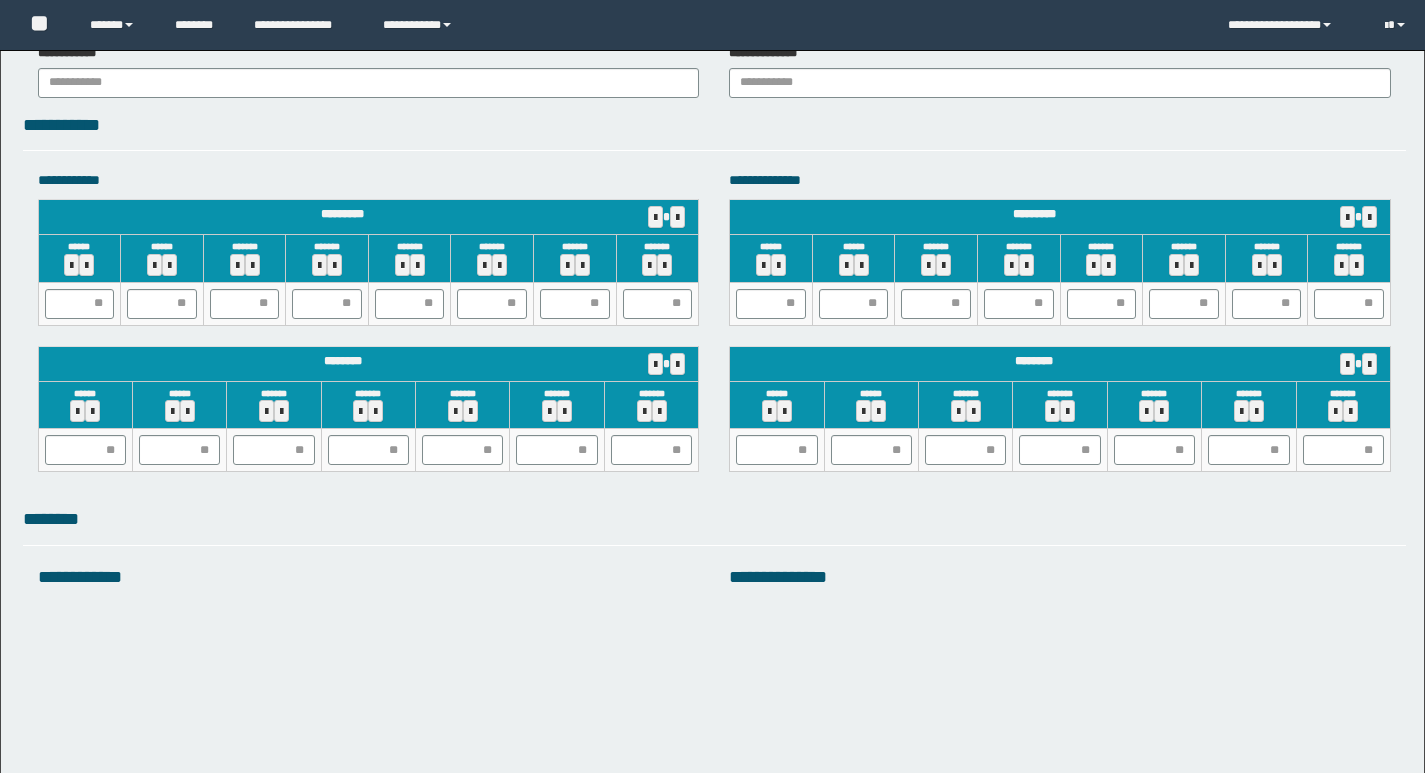 scroll, scrollTop: 1388, scrollLeft: 0, axis: vertical 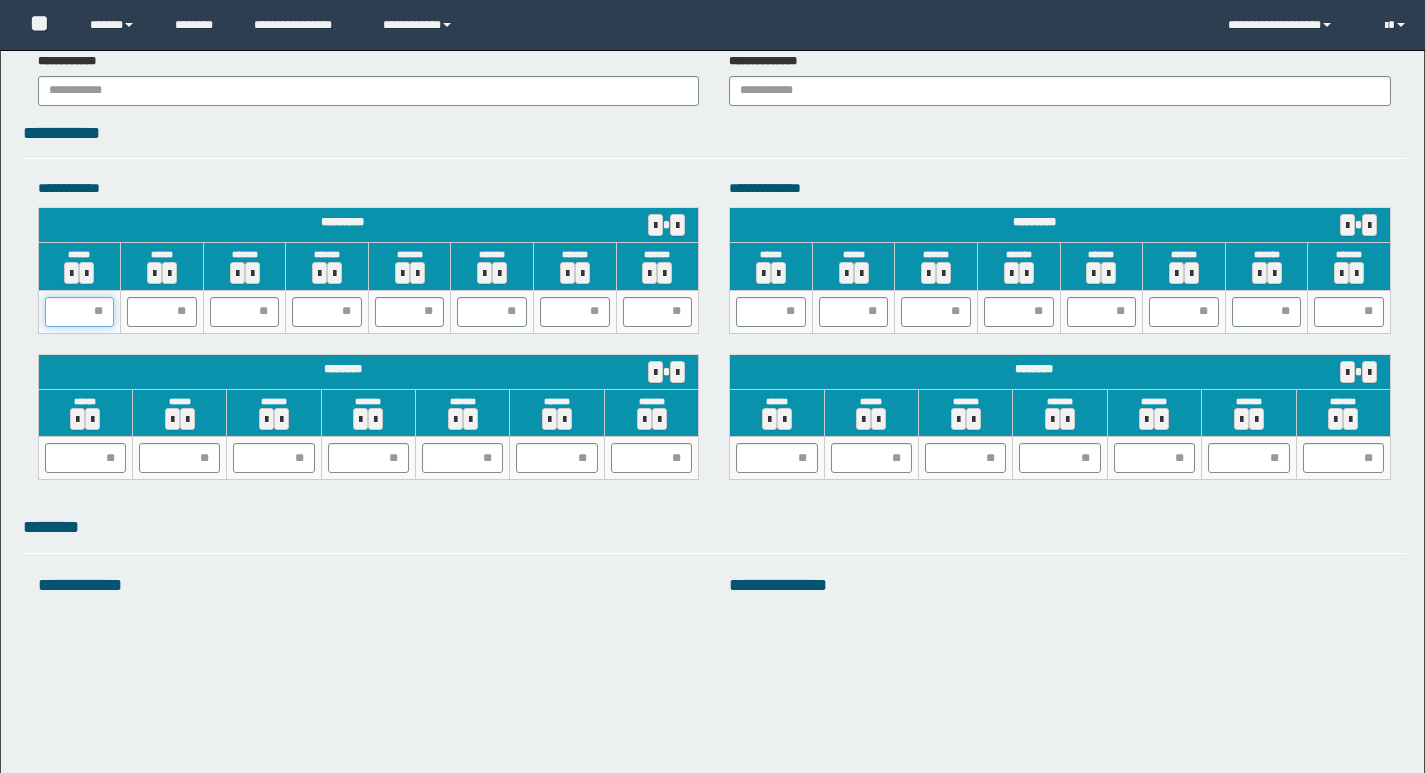 click at bounding box center [80, 312] 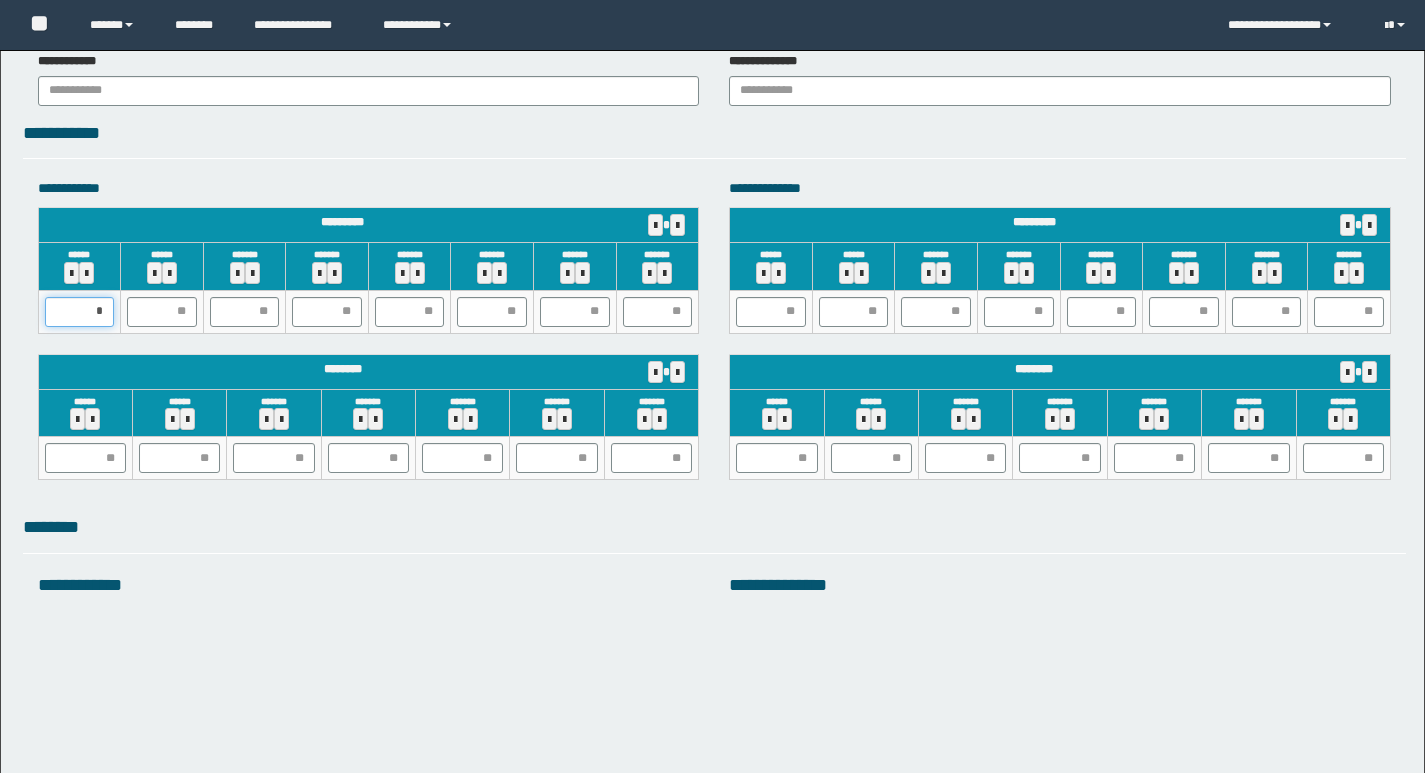 type on "**" 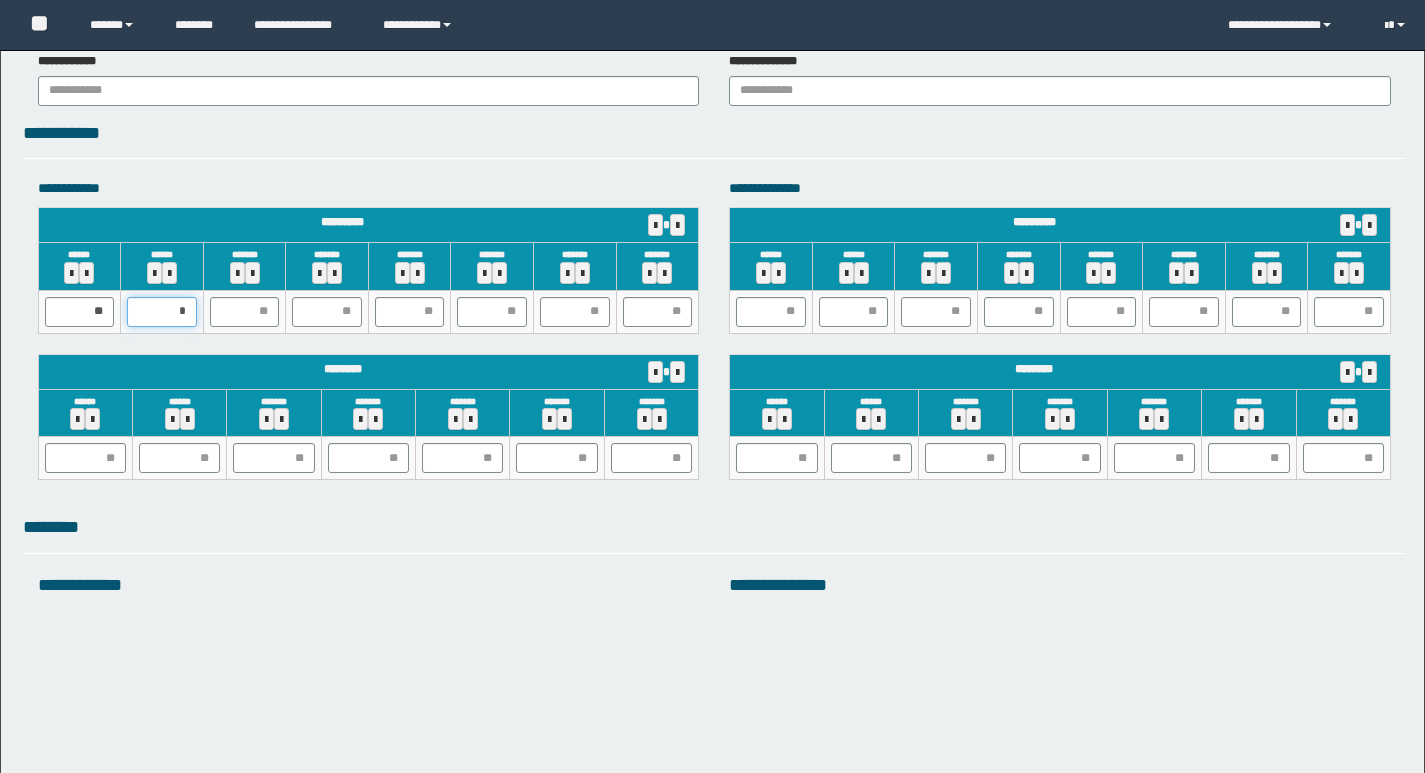 type on "**" 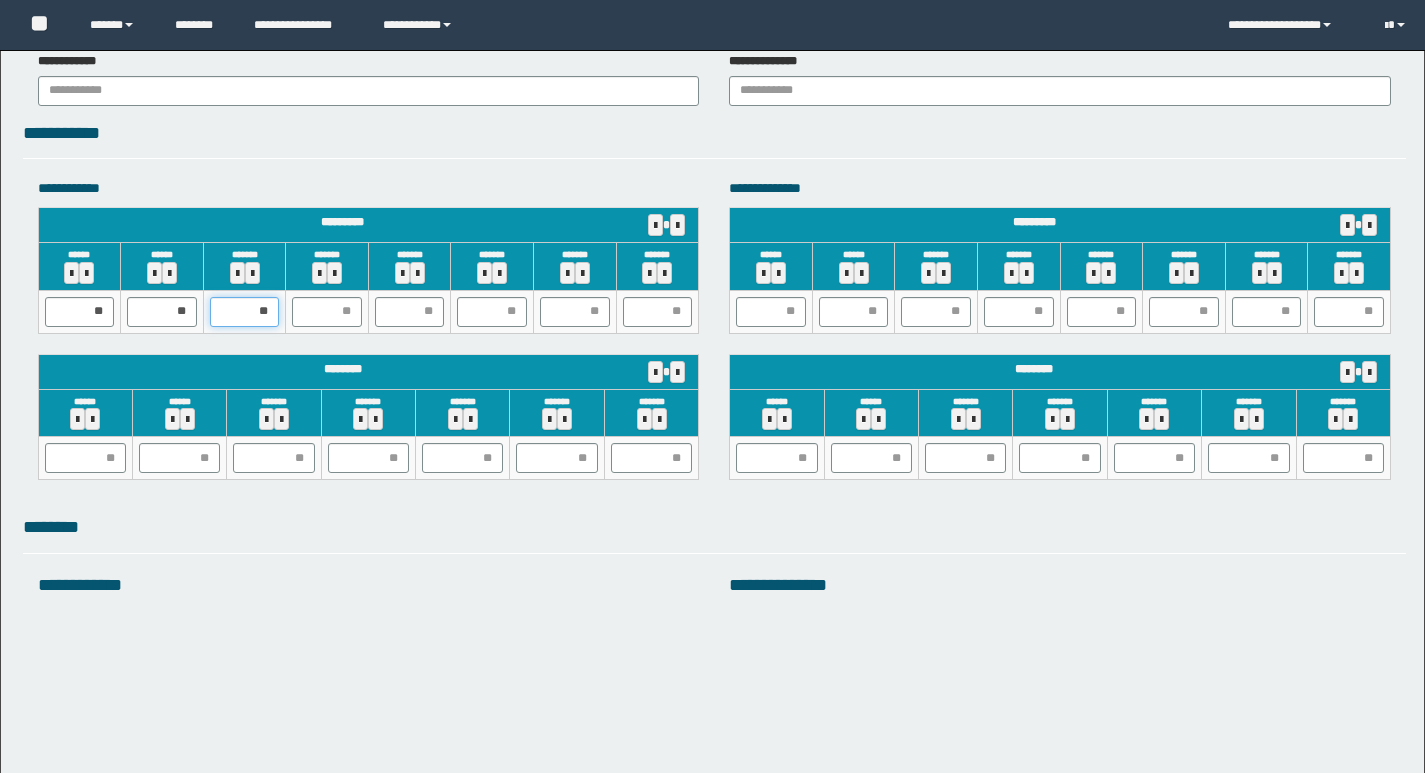 type on "***" 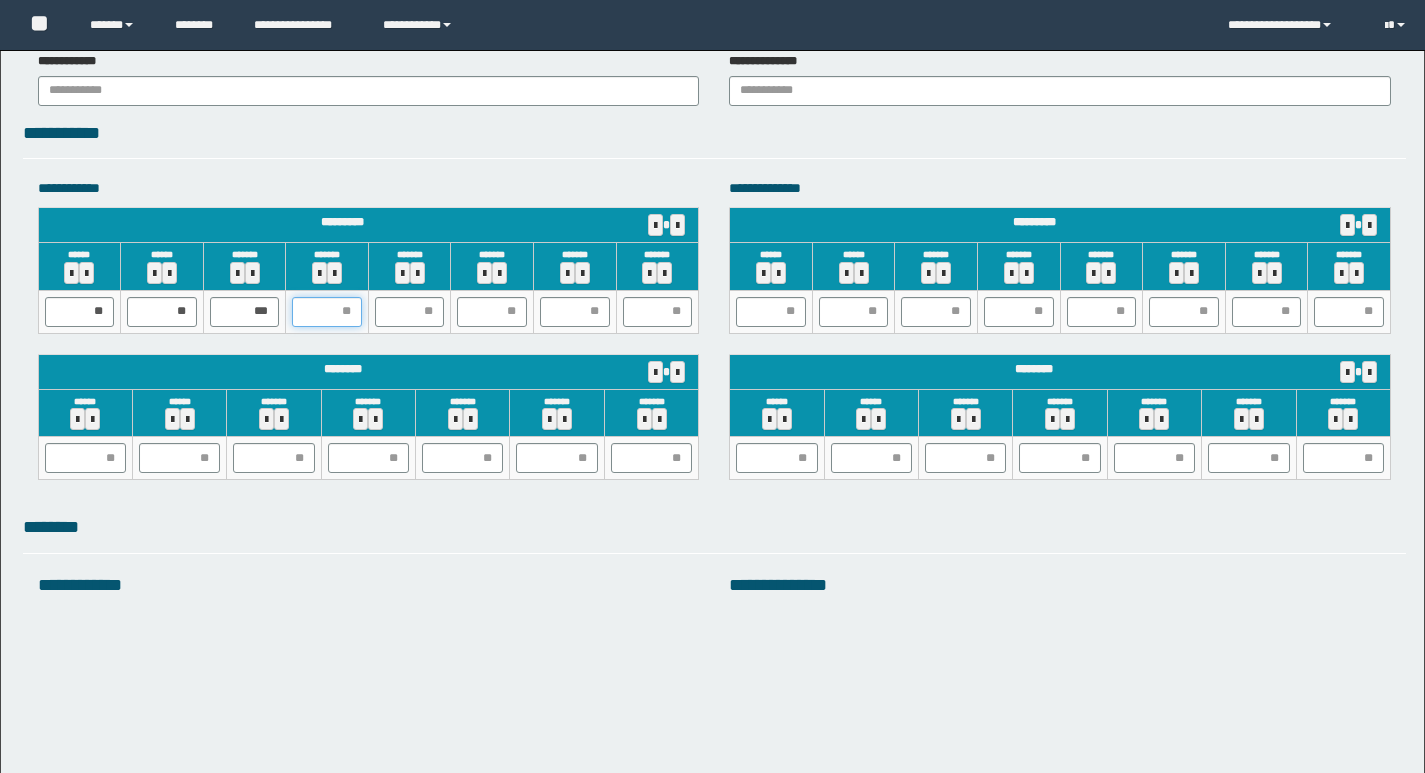 type on "*" 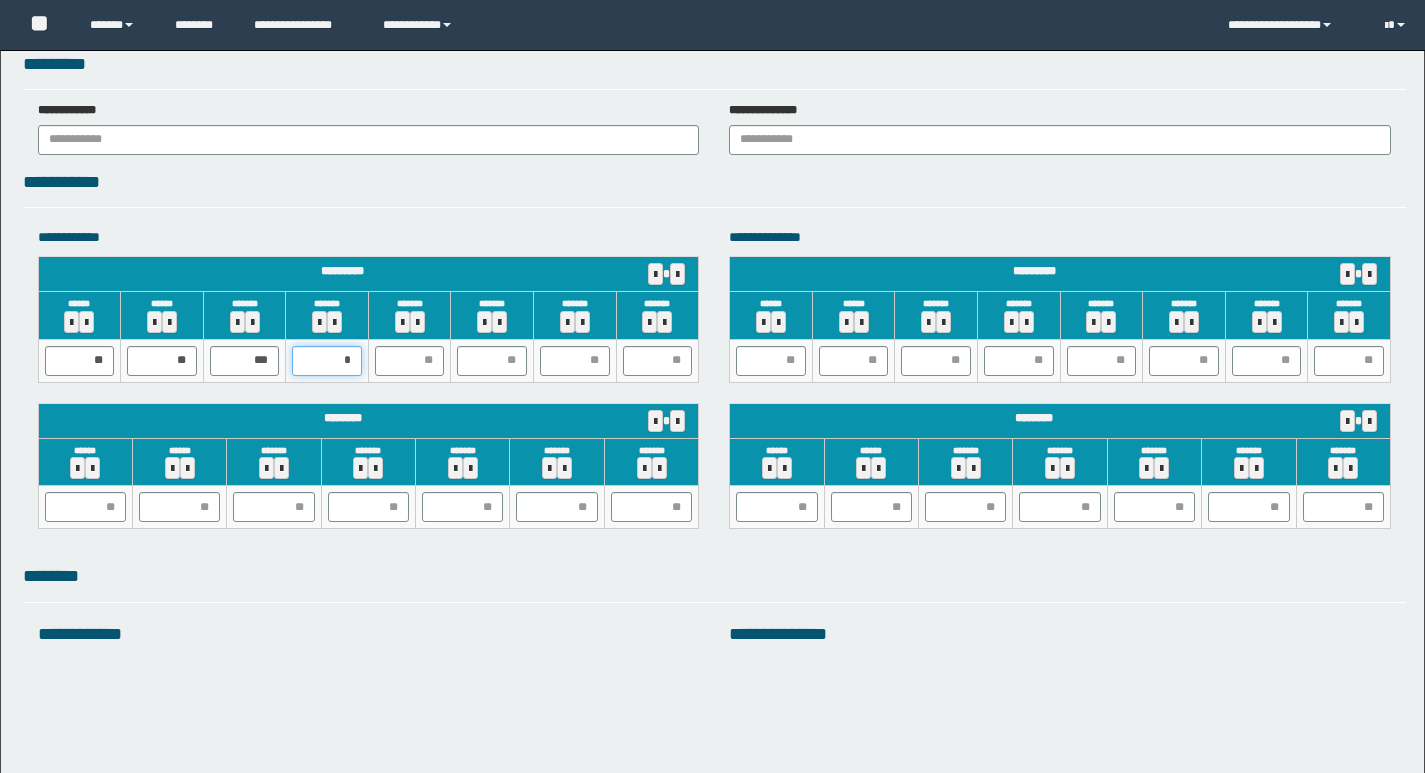 scroll, scrollTop: 1288, scrollLeft: 0, axis: vertical 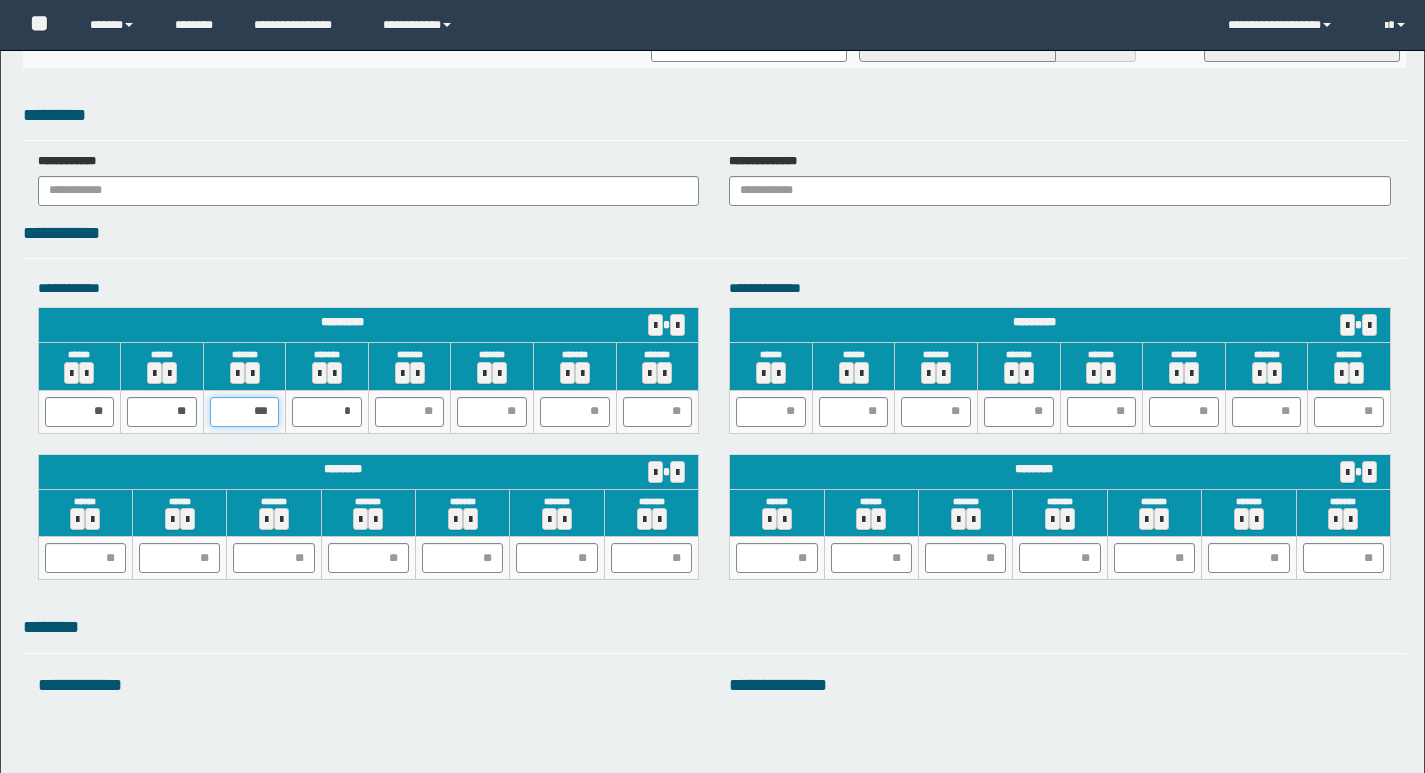 click on "***" at bounding box center (245, 412) 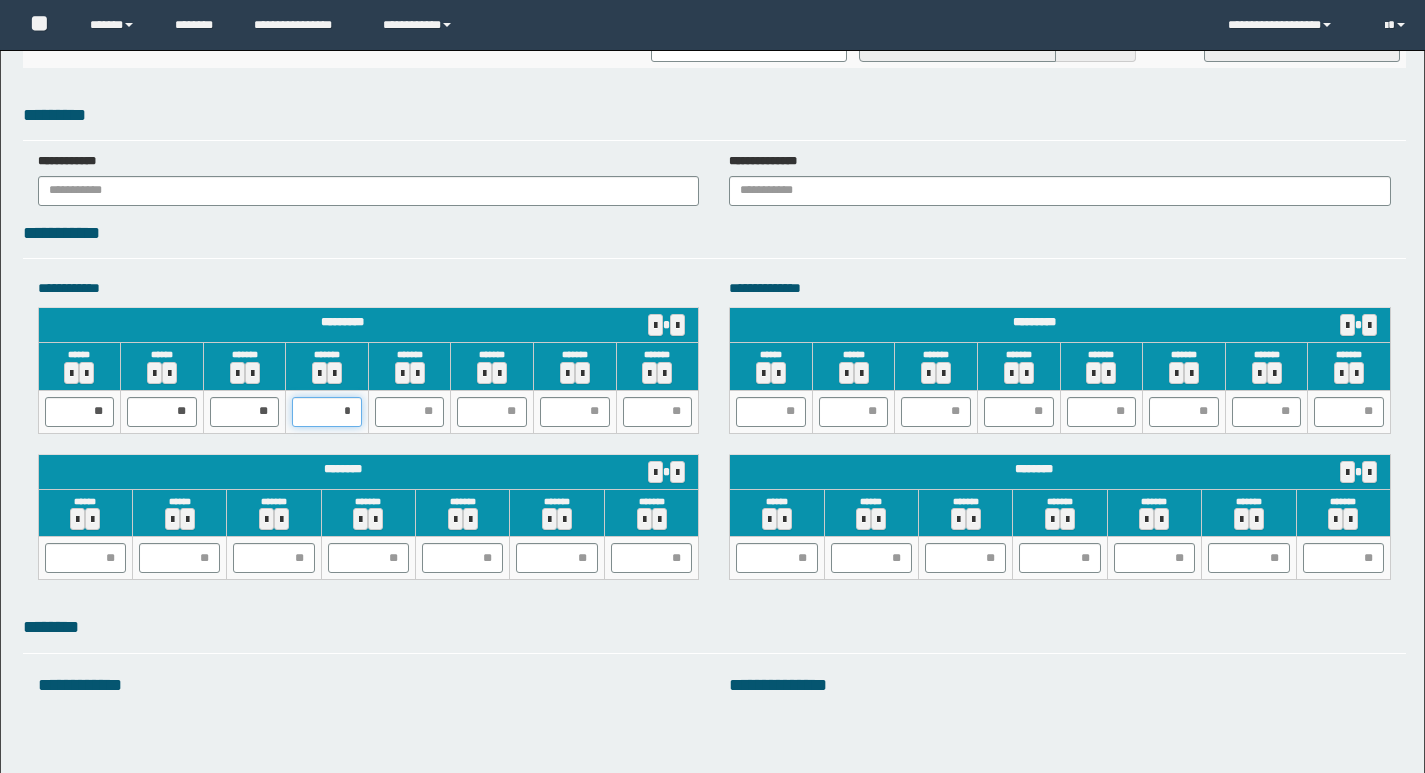 click on "*" at bounding box center (327, 412) 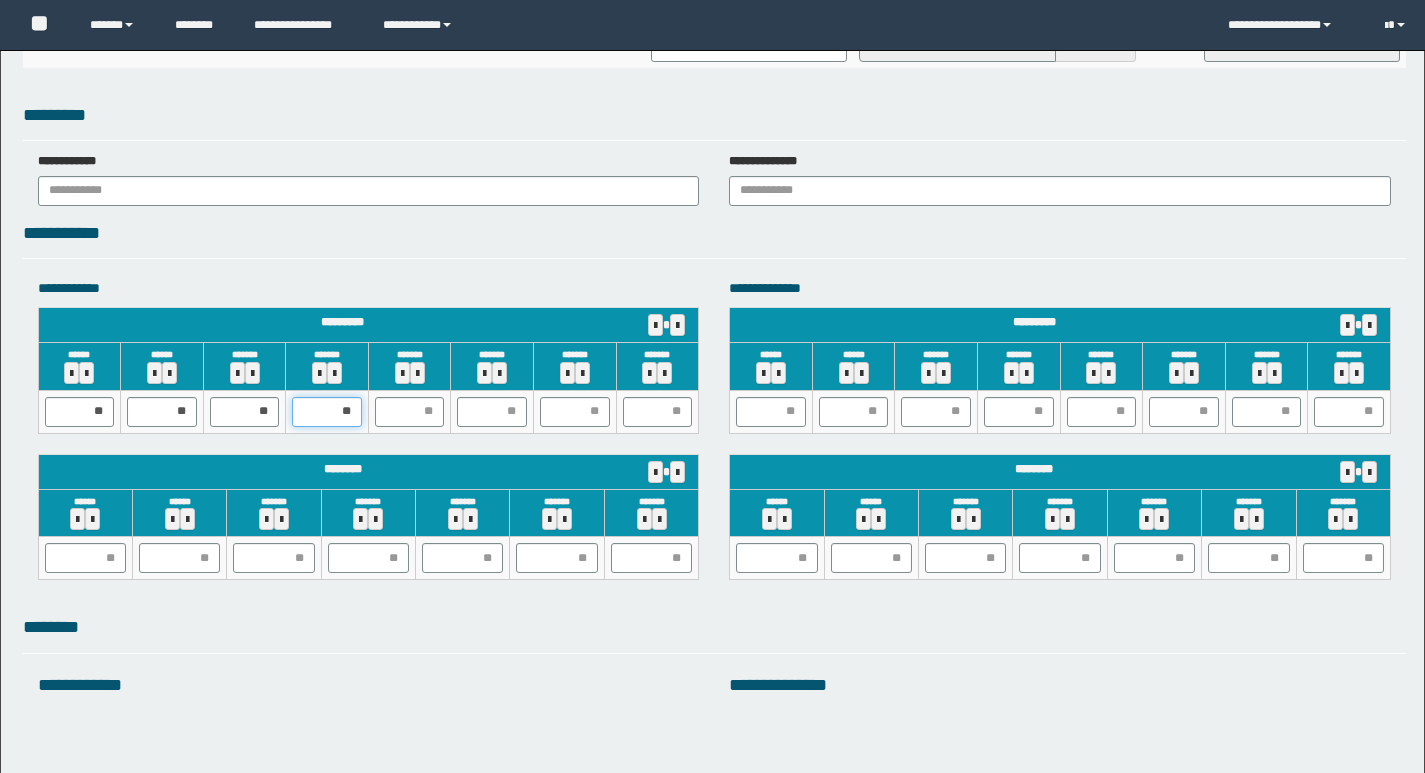 type on "***" 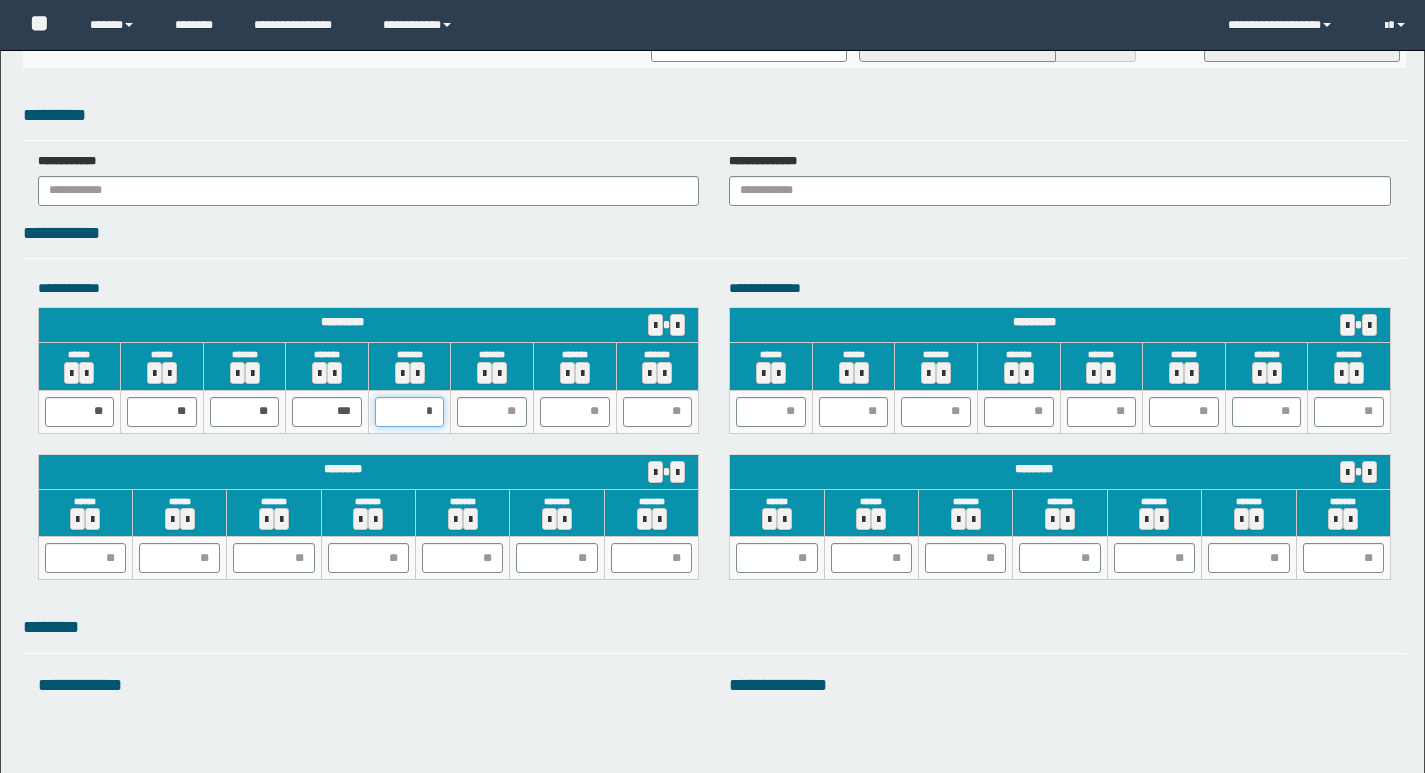 type on "**" 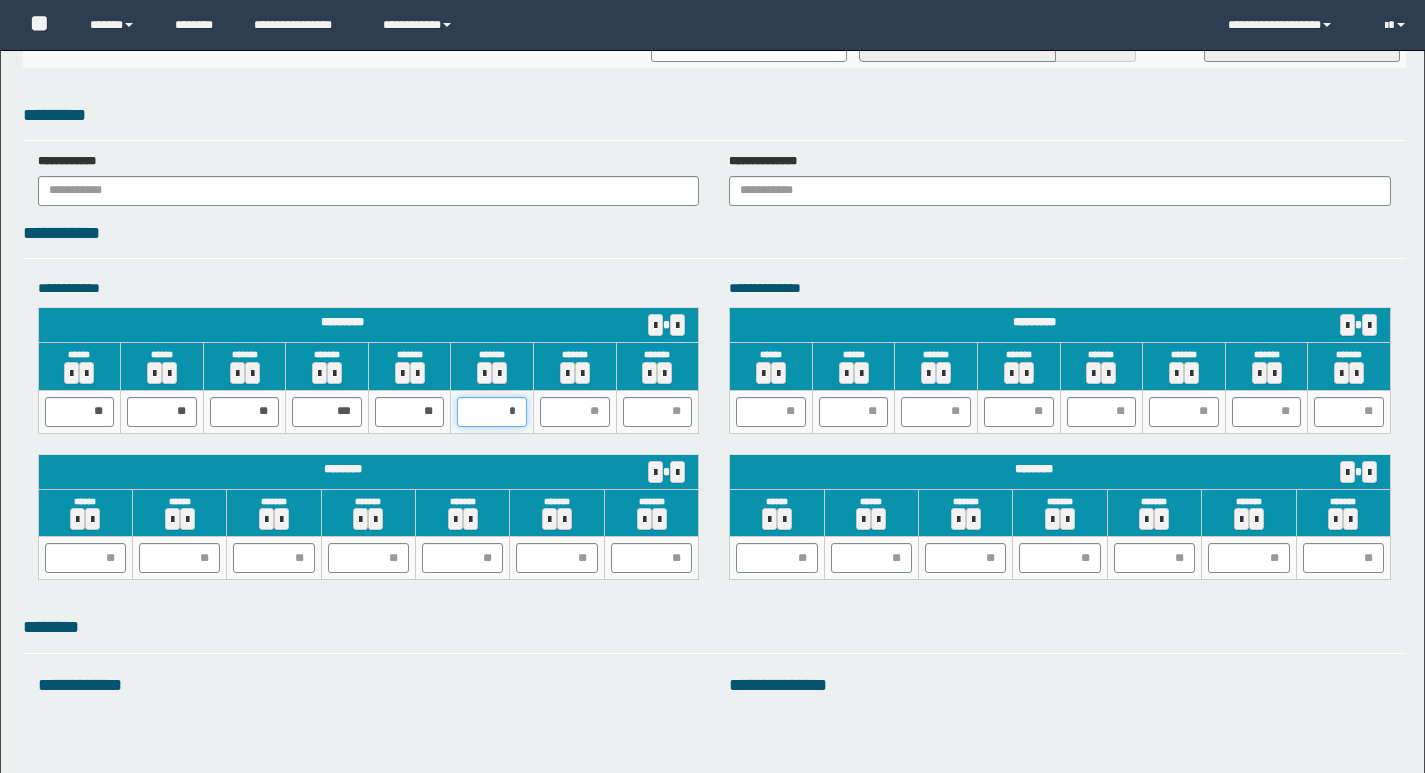 type on "**" 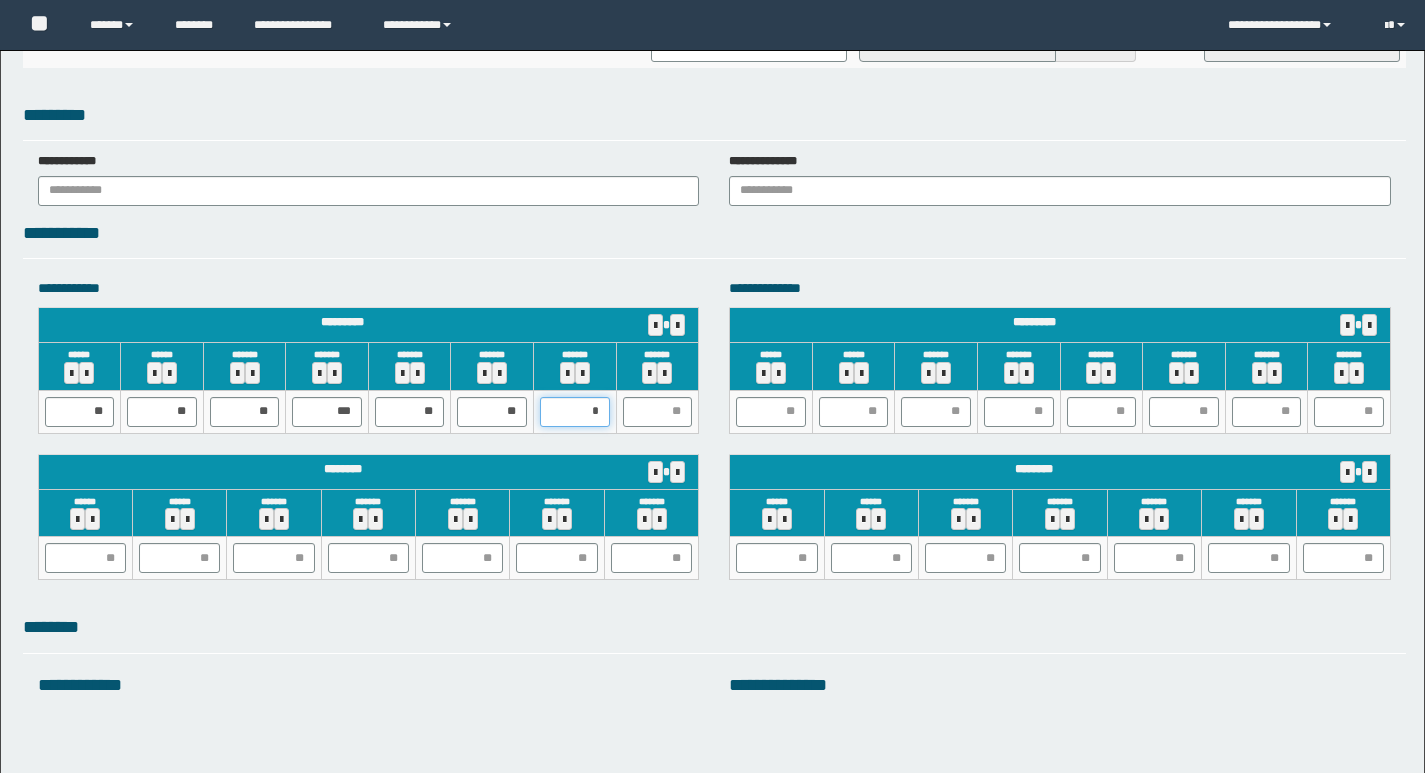 type on "**" 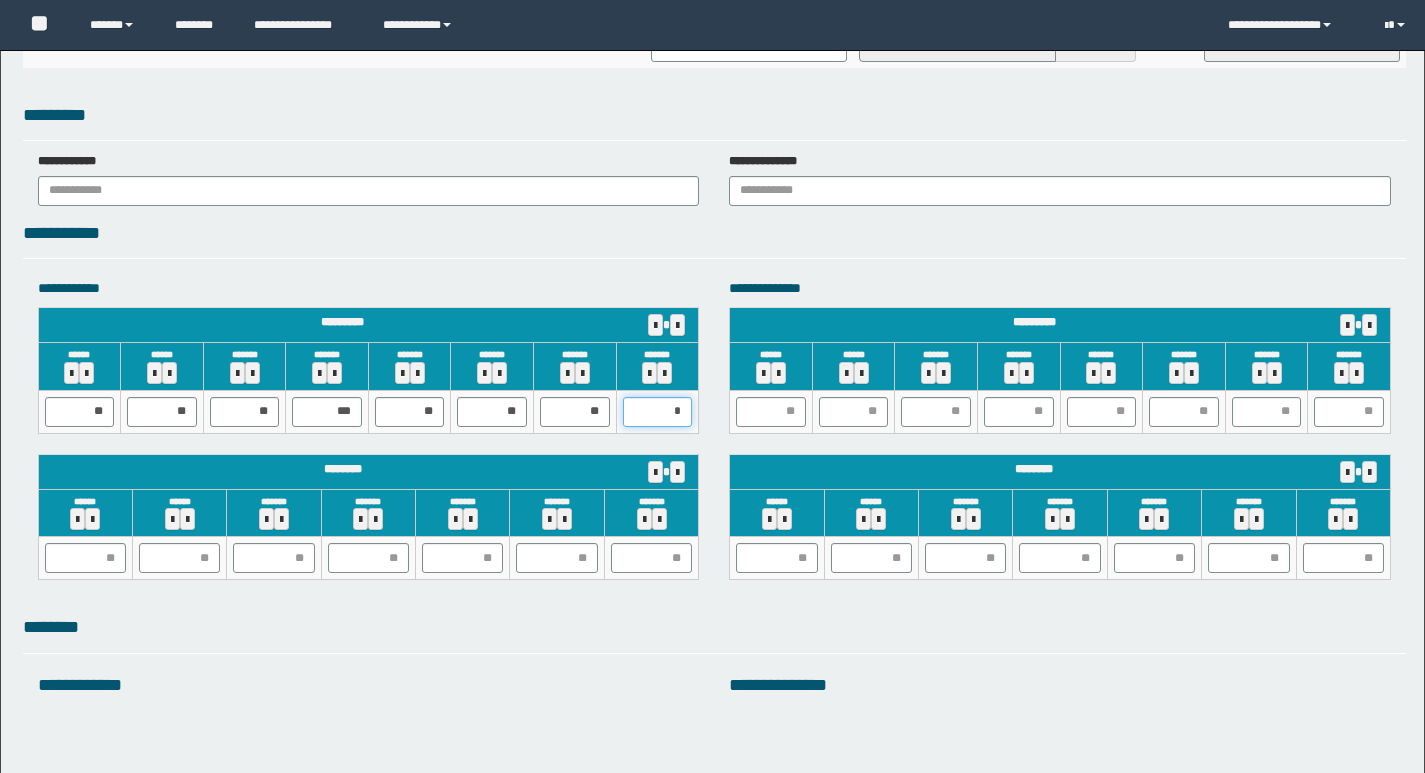 type on "**" 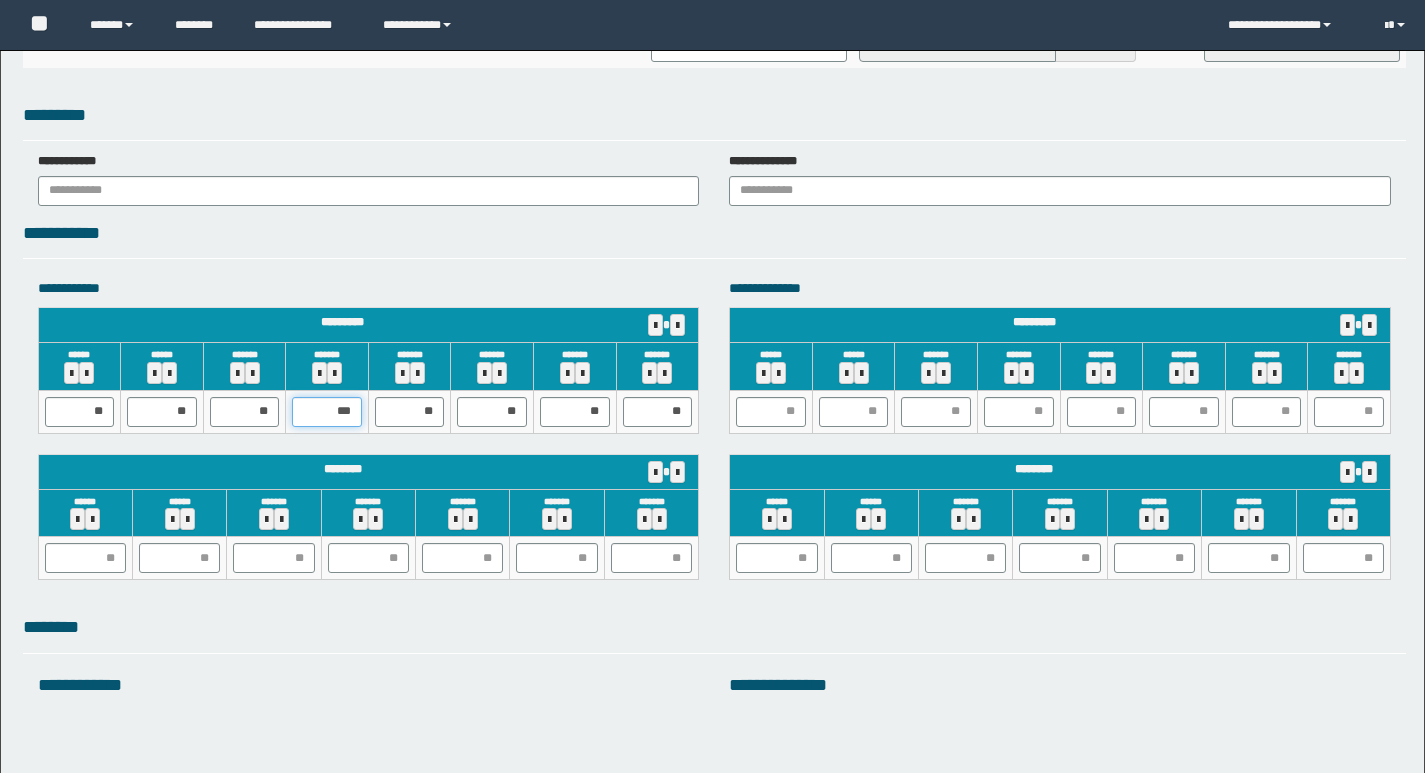 click on "***" at bounding box center [327, 412] 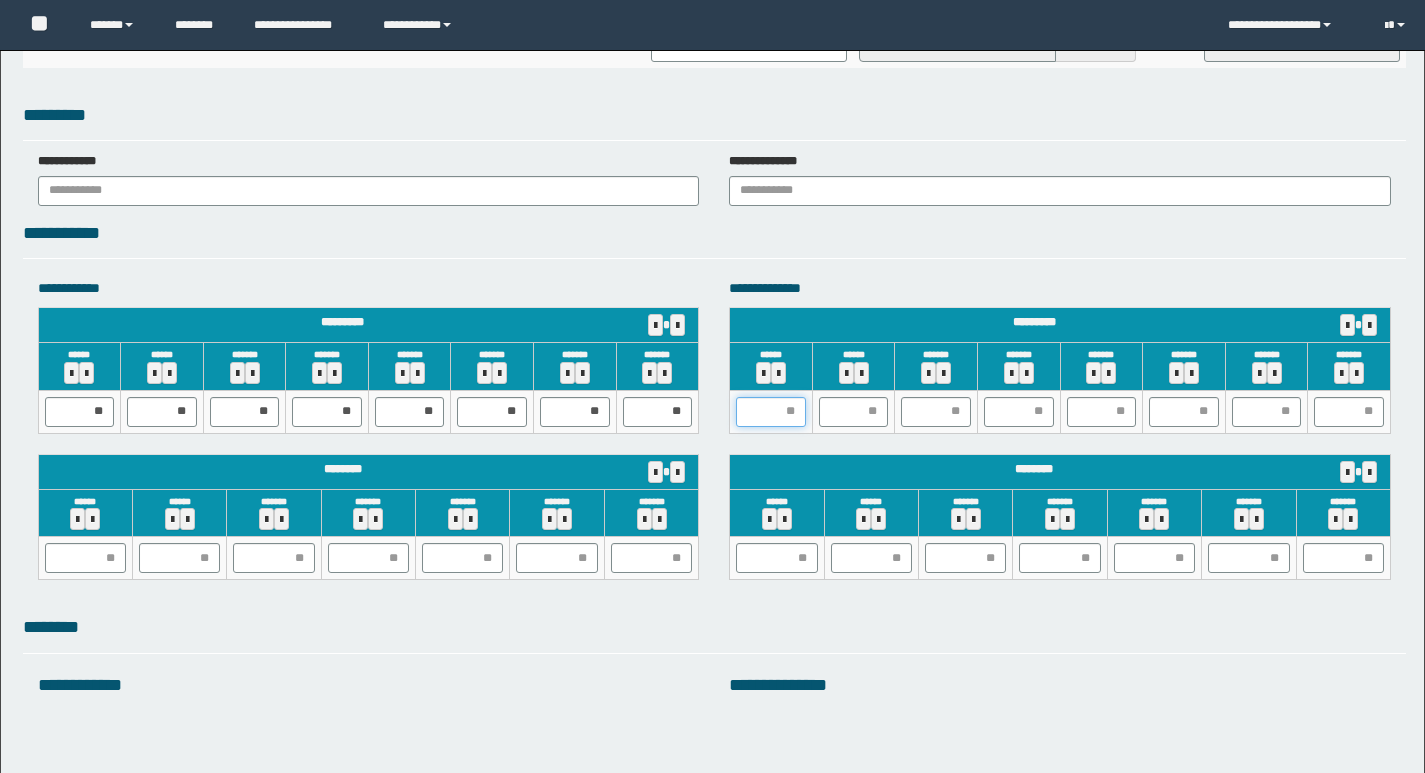 click at bounding box center (771, 412) 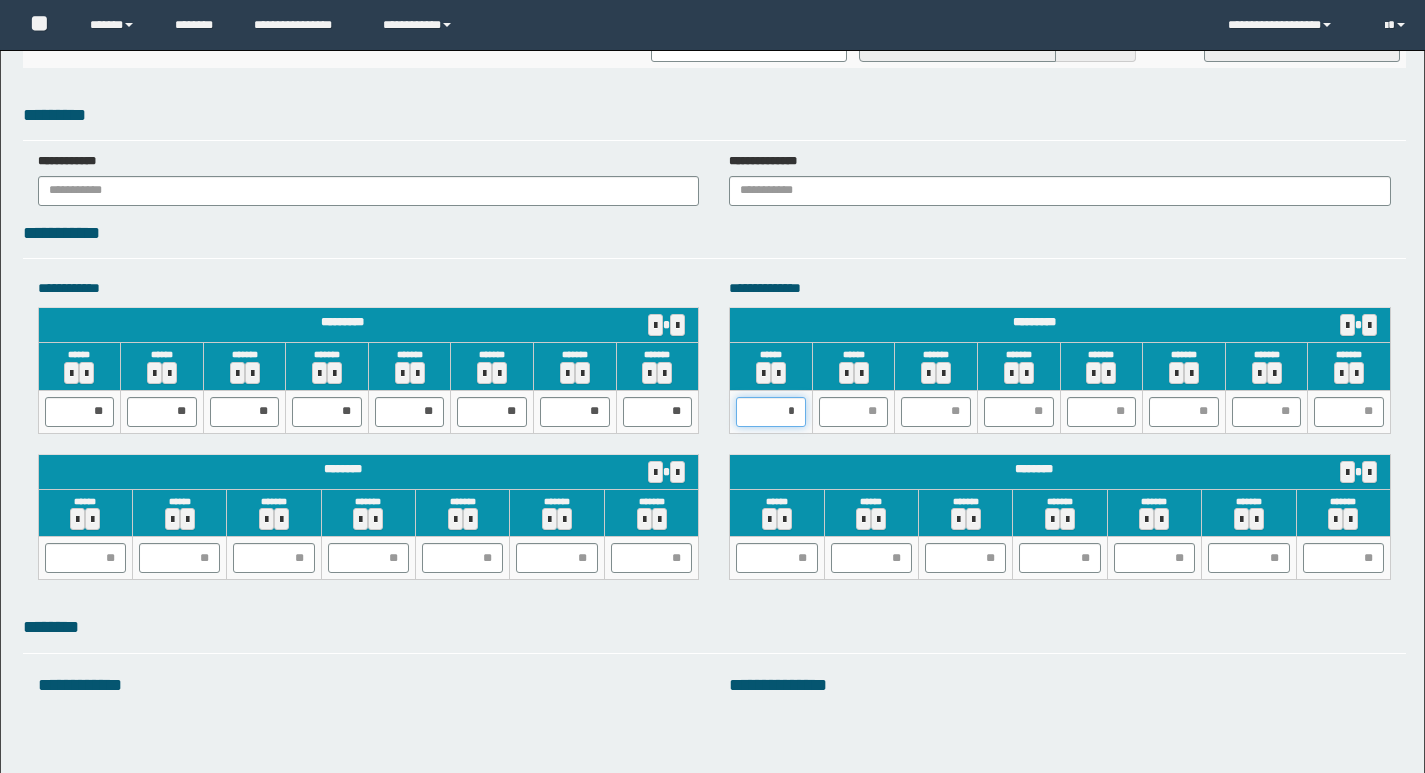 type on "**" 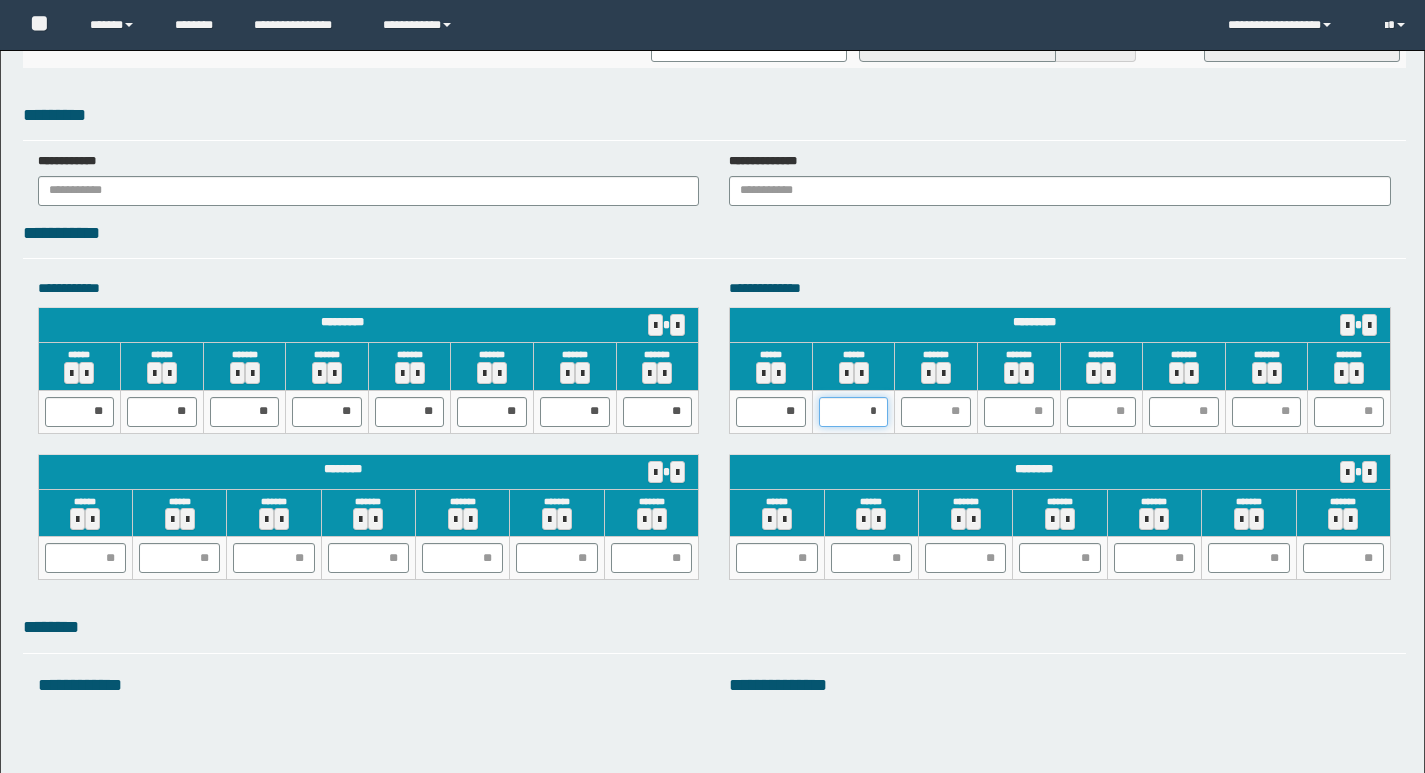 type on "**" 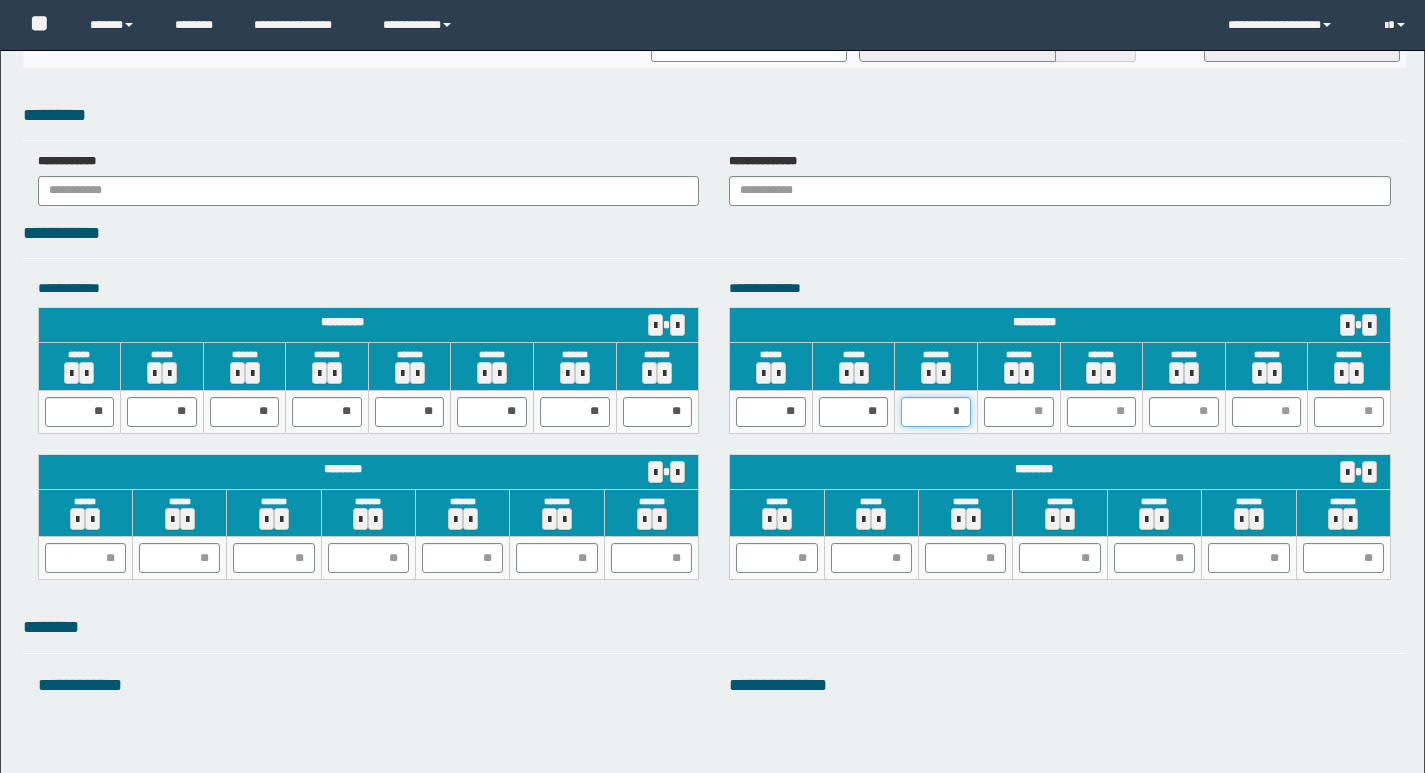 type on "**" 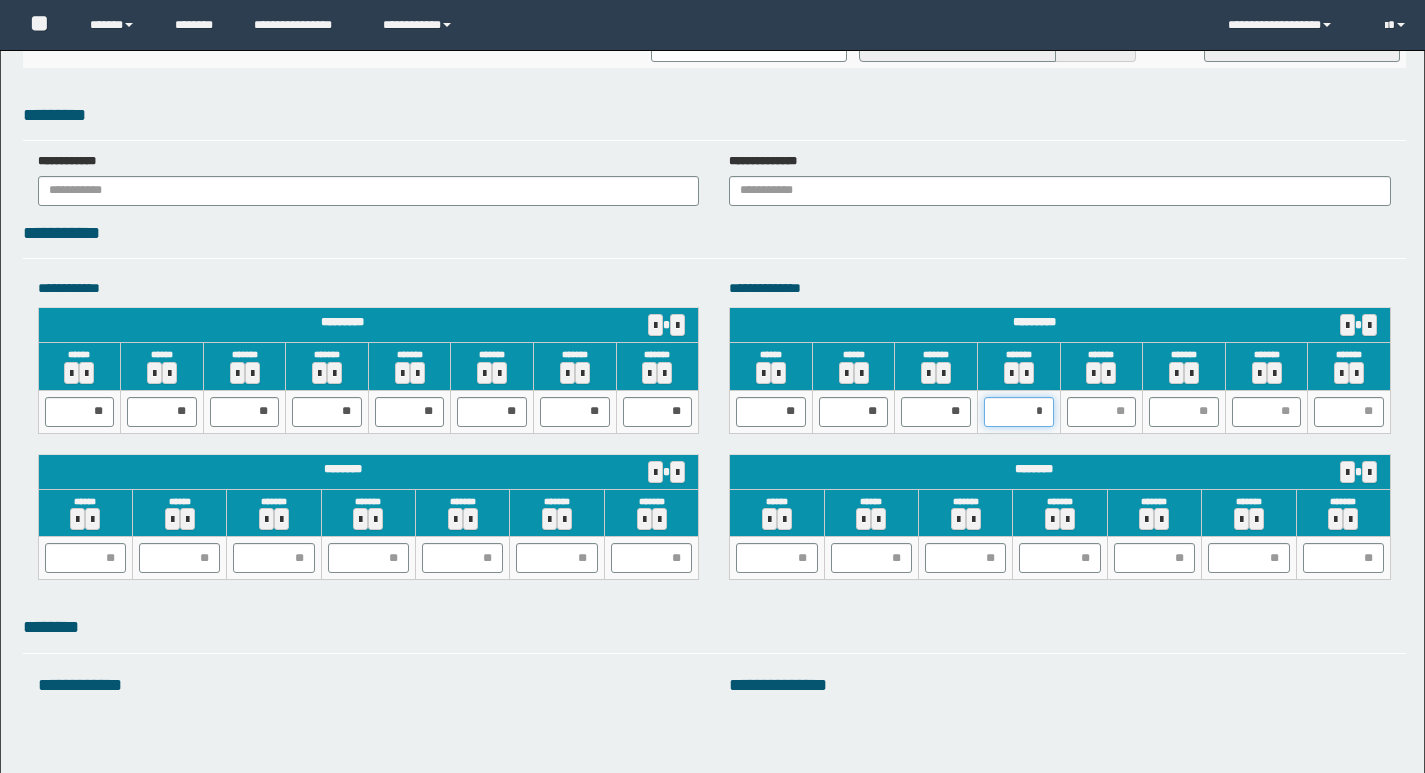 type on "**" 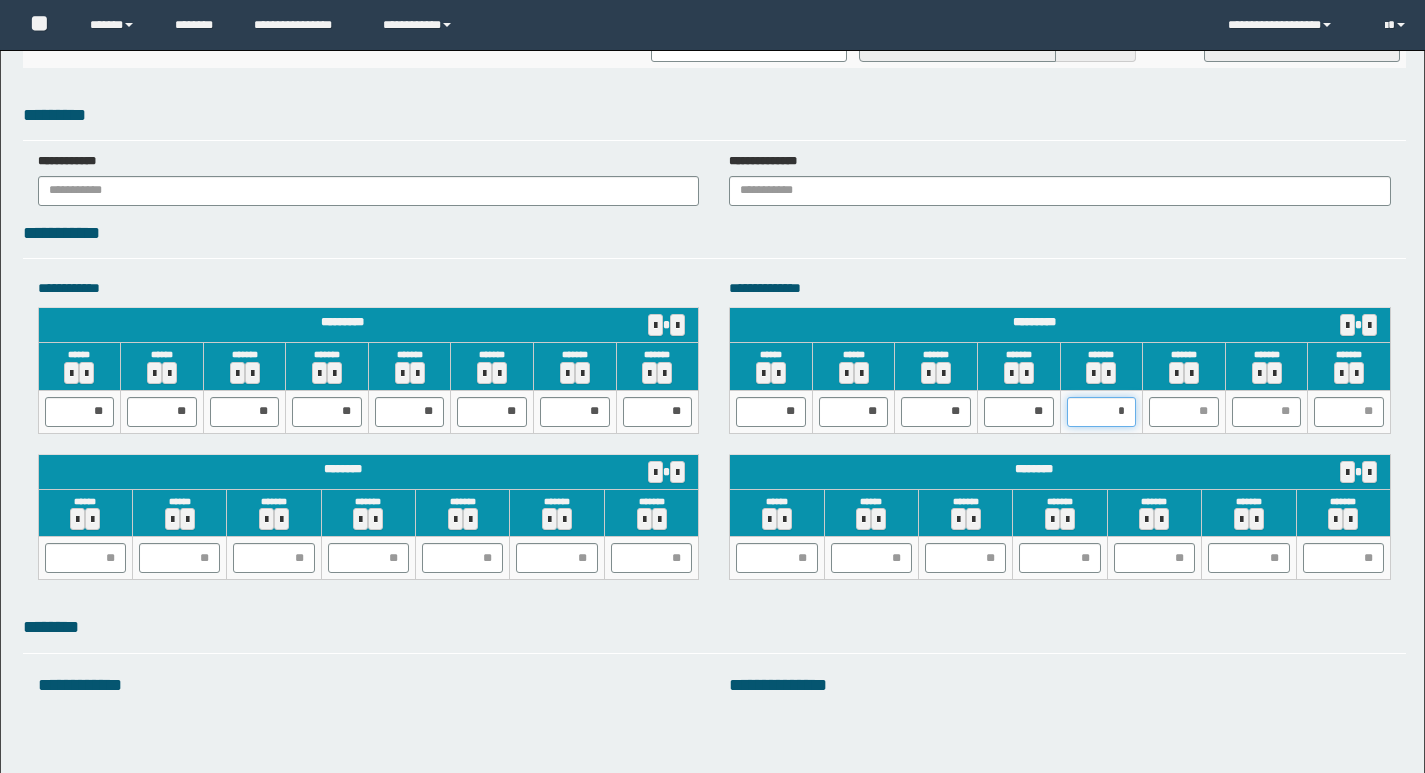 type on "**" 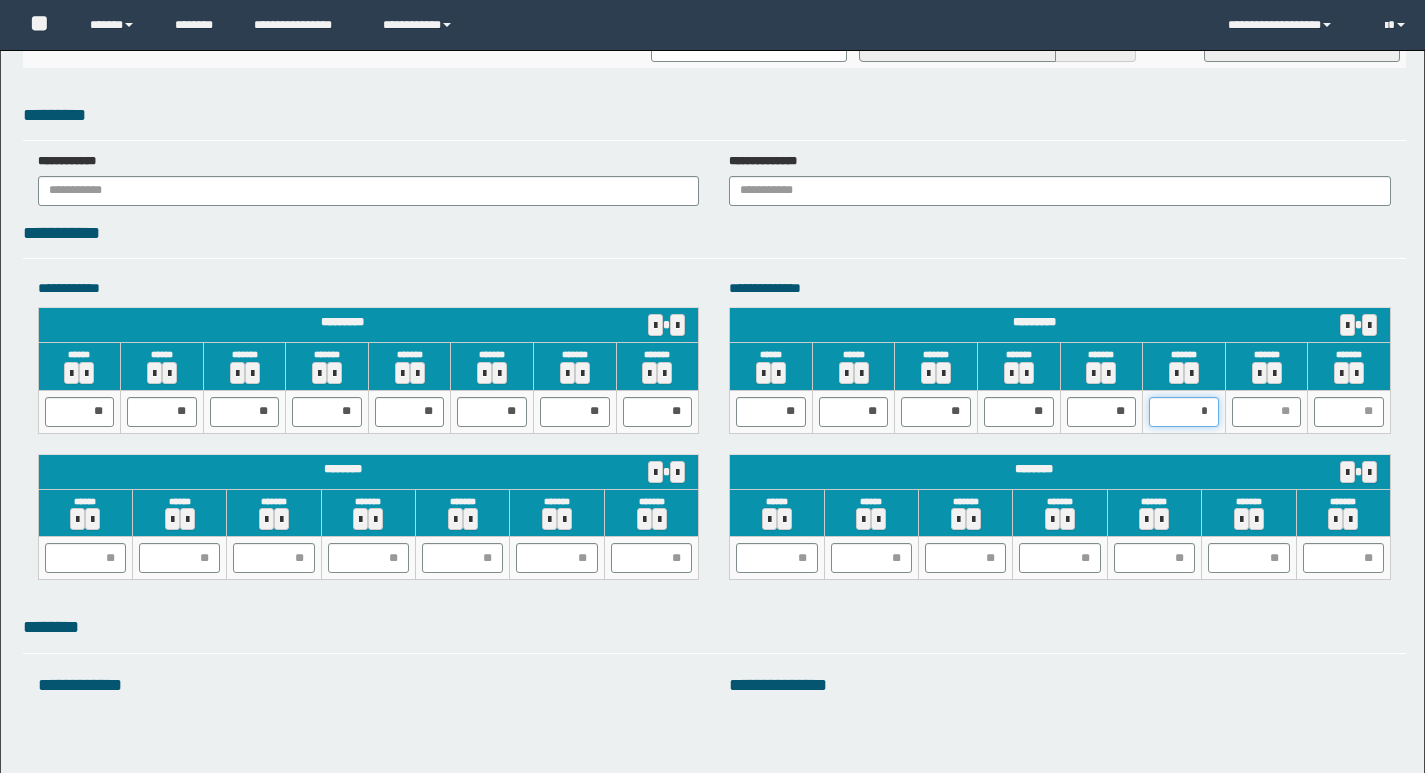type on "**" 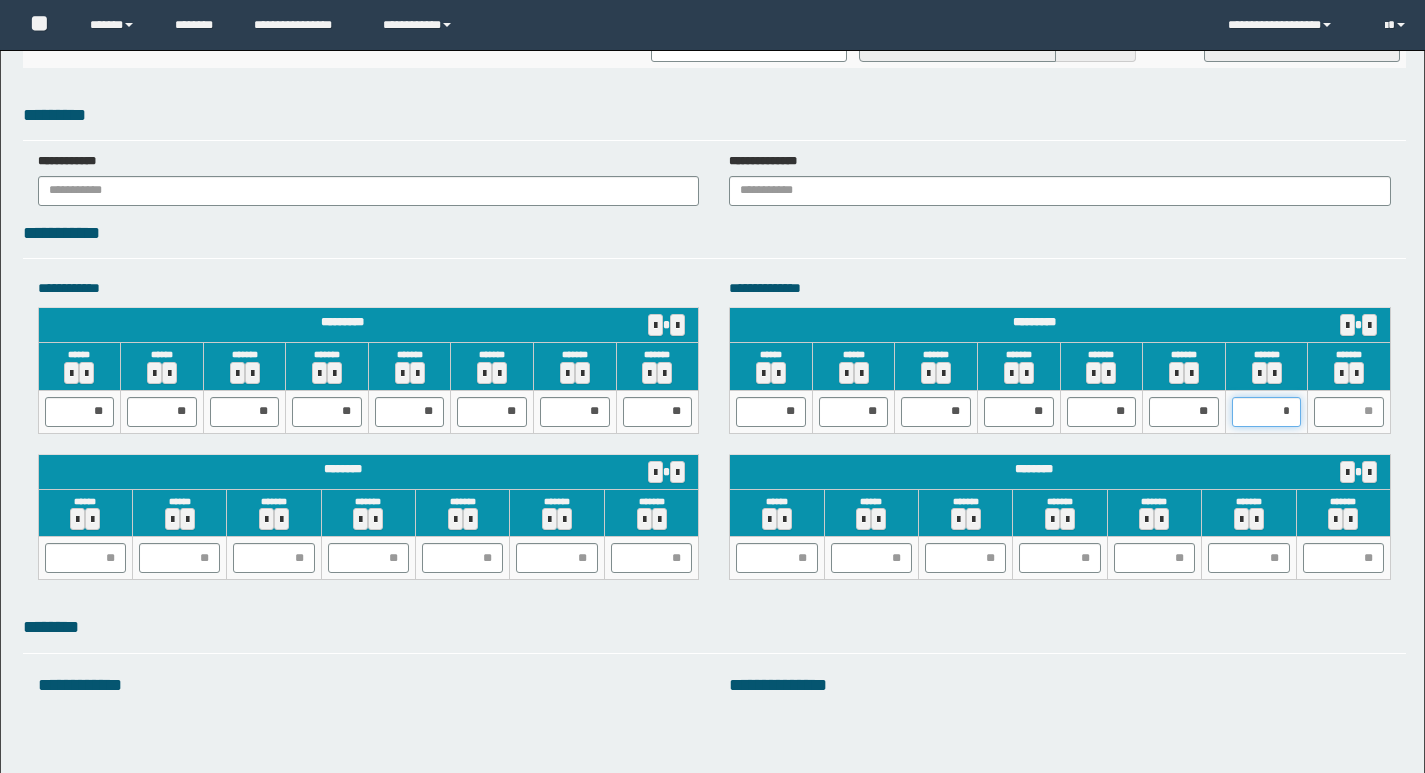 type on "**" 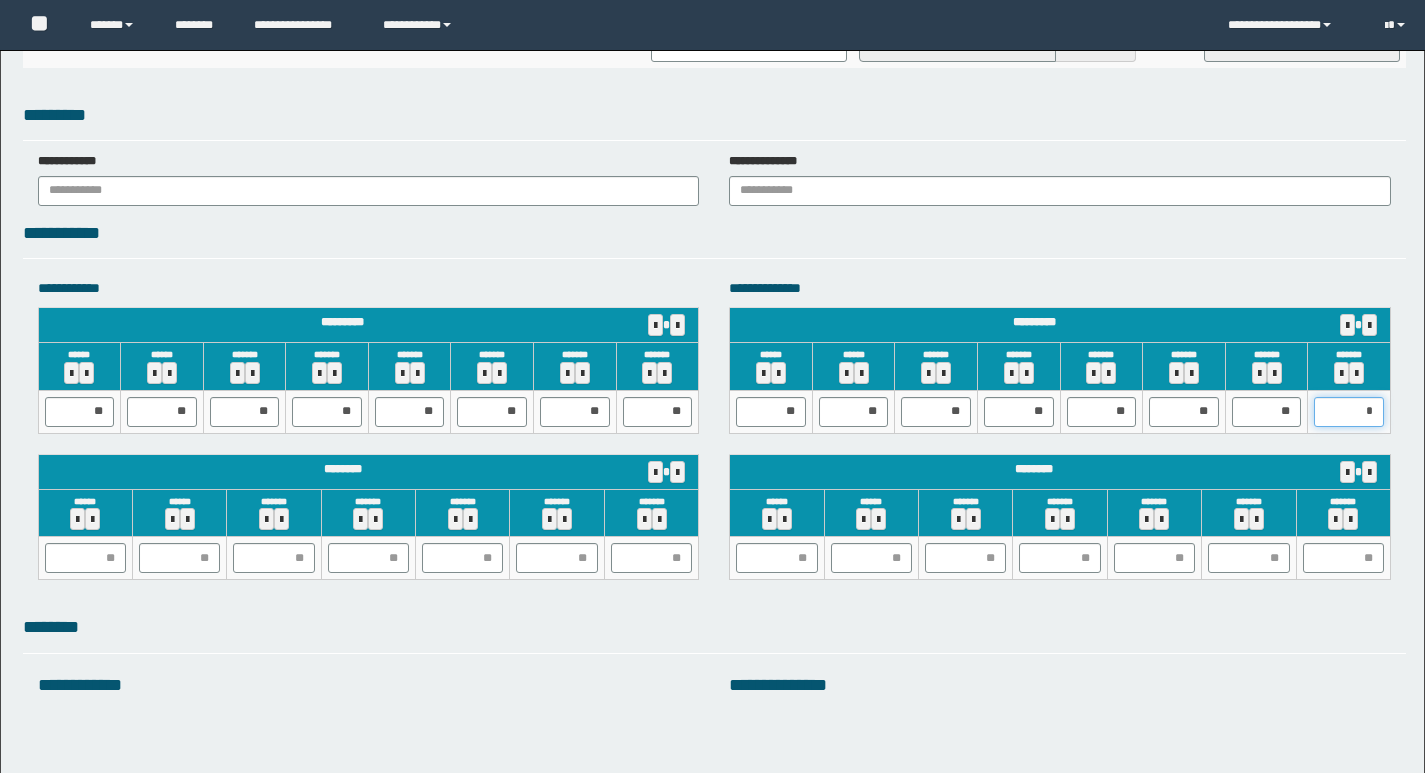 type on "**" 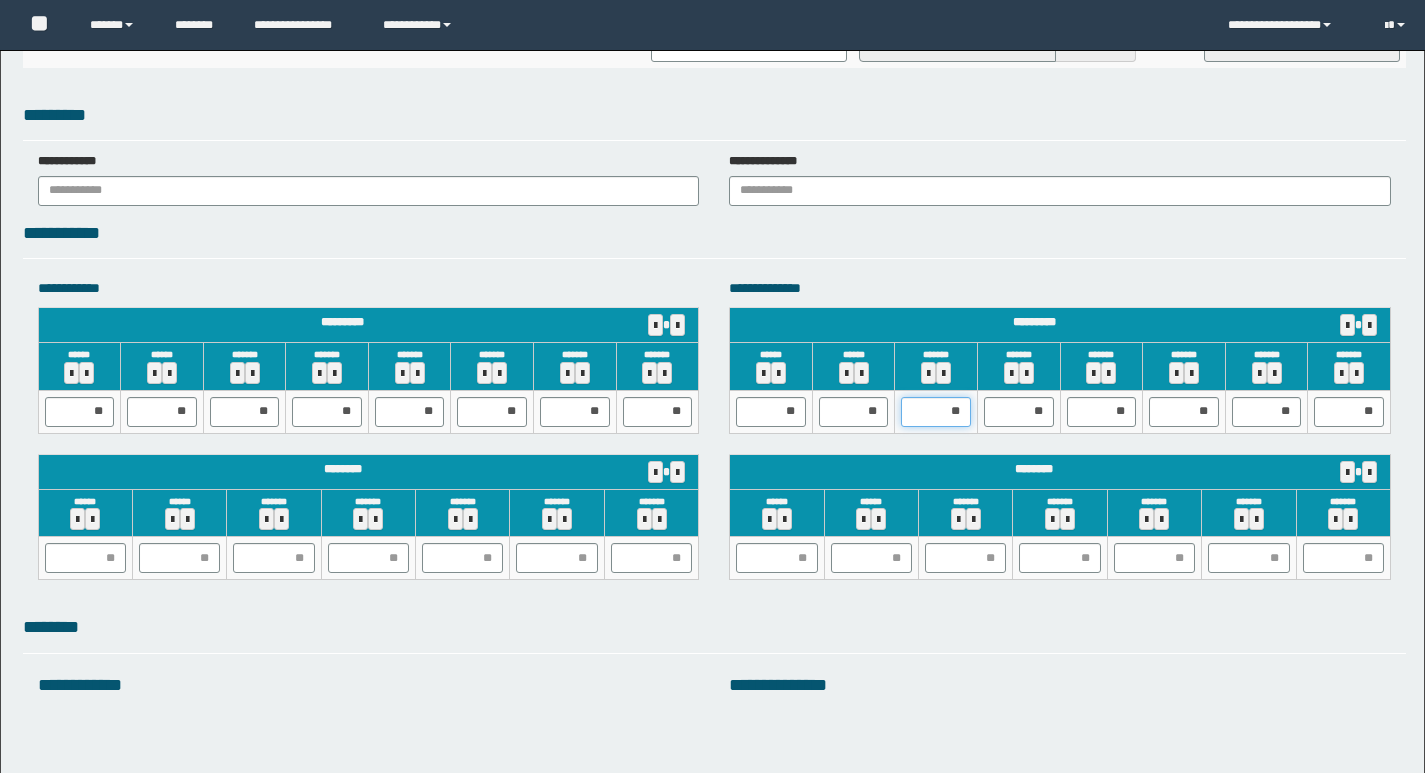 drag, startPoint x: 950, startPoint y: 407, endPoint x: 908, endPoint y: 417, distance: 43.174065 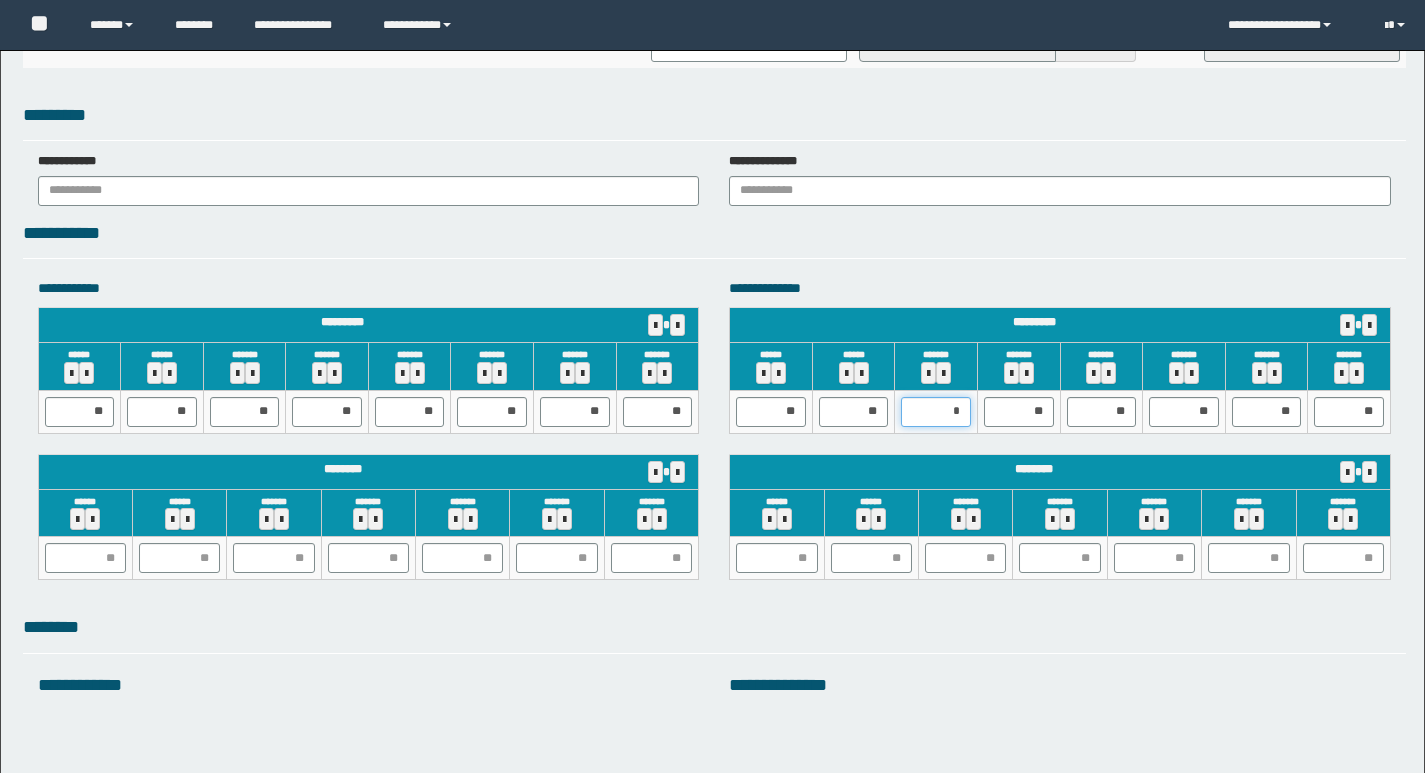 type on "**" 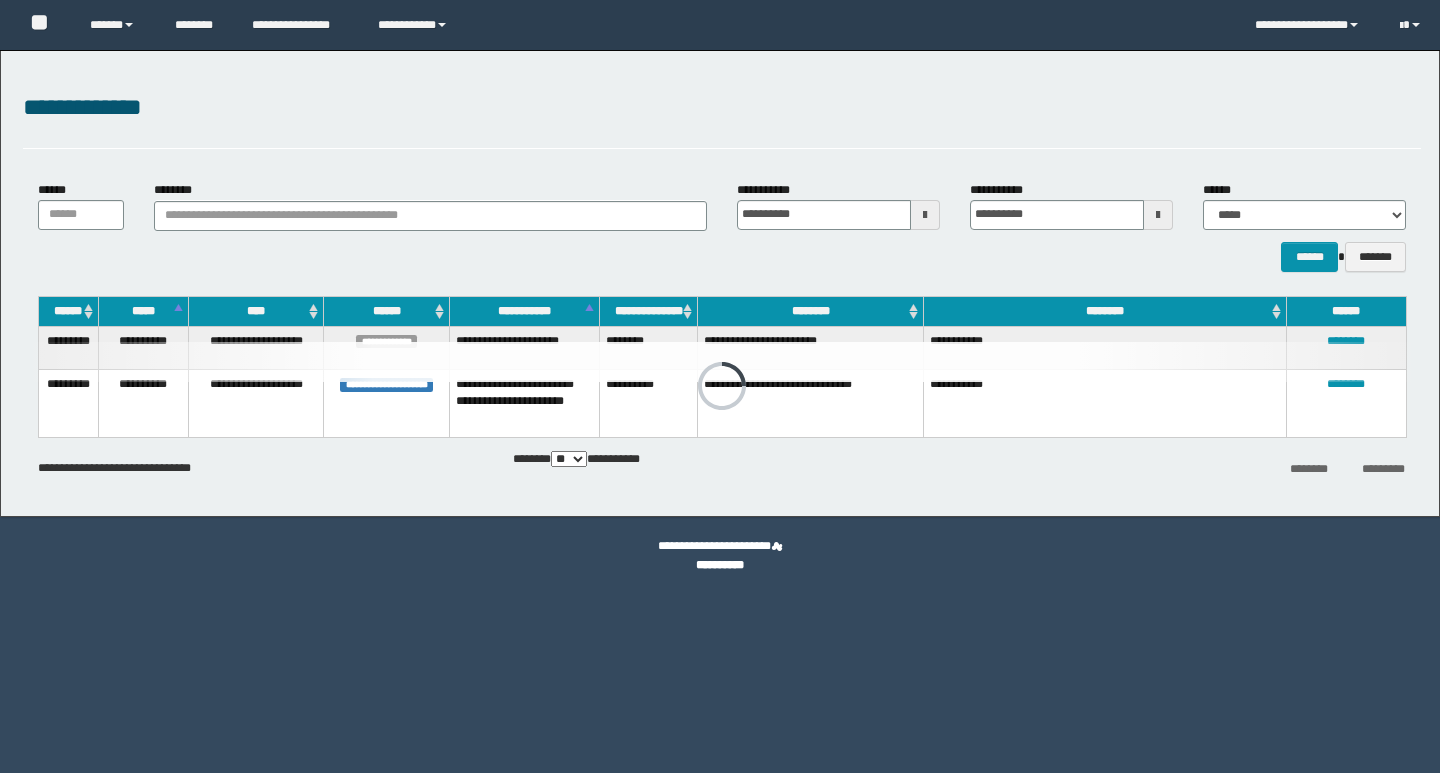 scroll, scrollTop: 0, scrollLeft: 0, axis: both 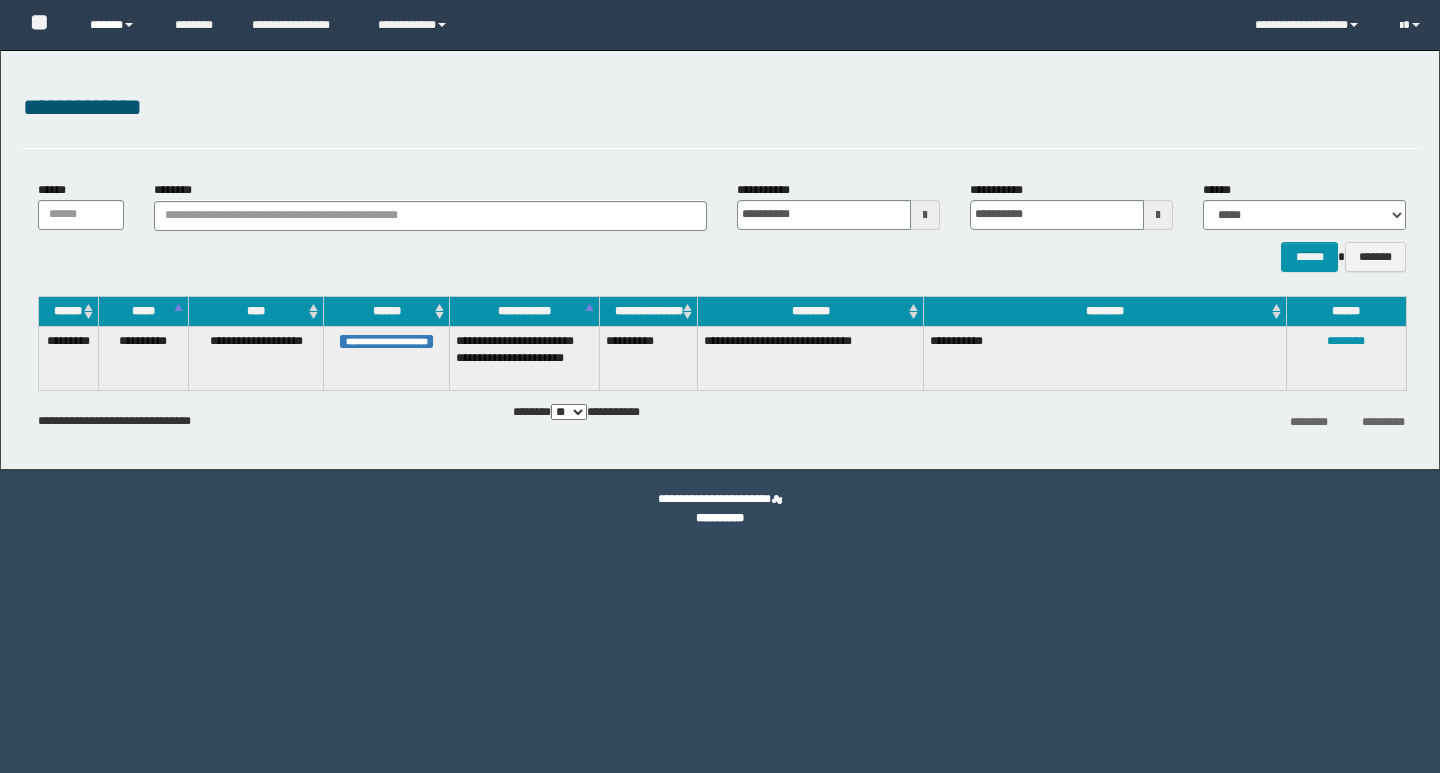 click on "******" at bounding box center (117, 25) 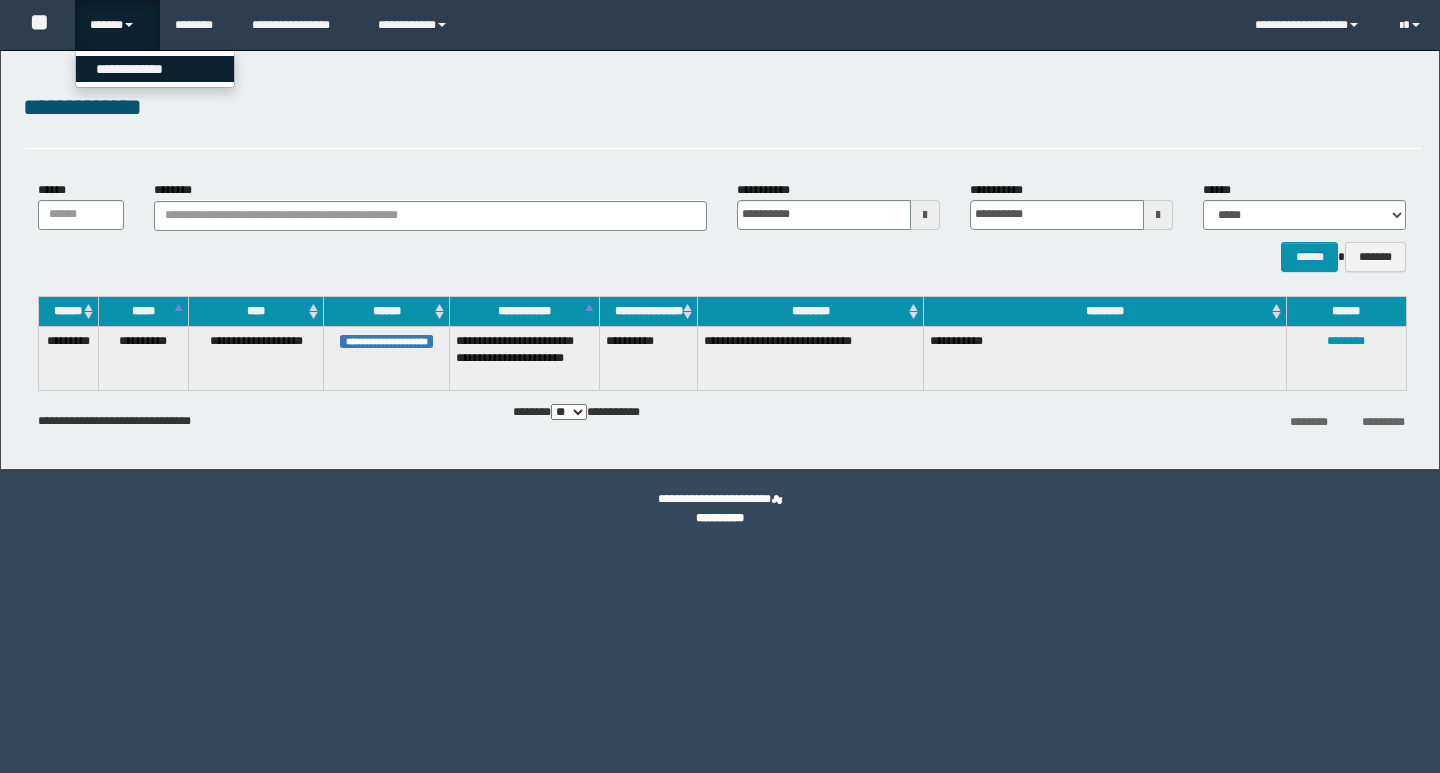 click on "**********" at bounding box center [155, 69] 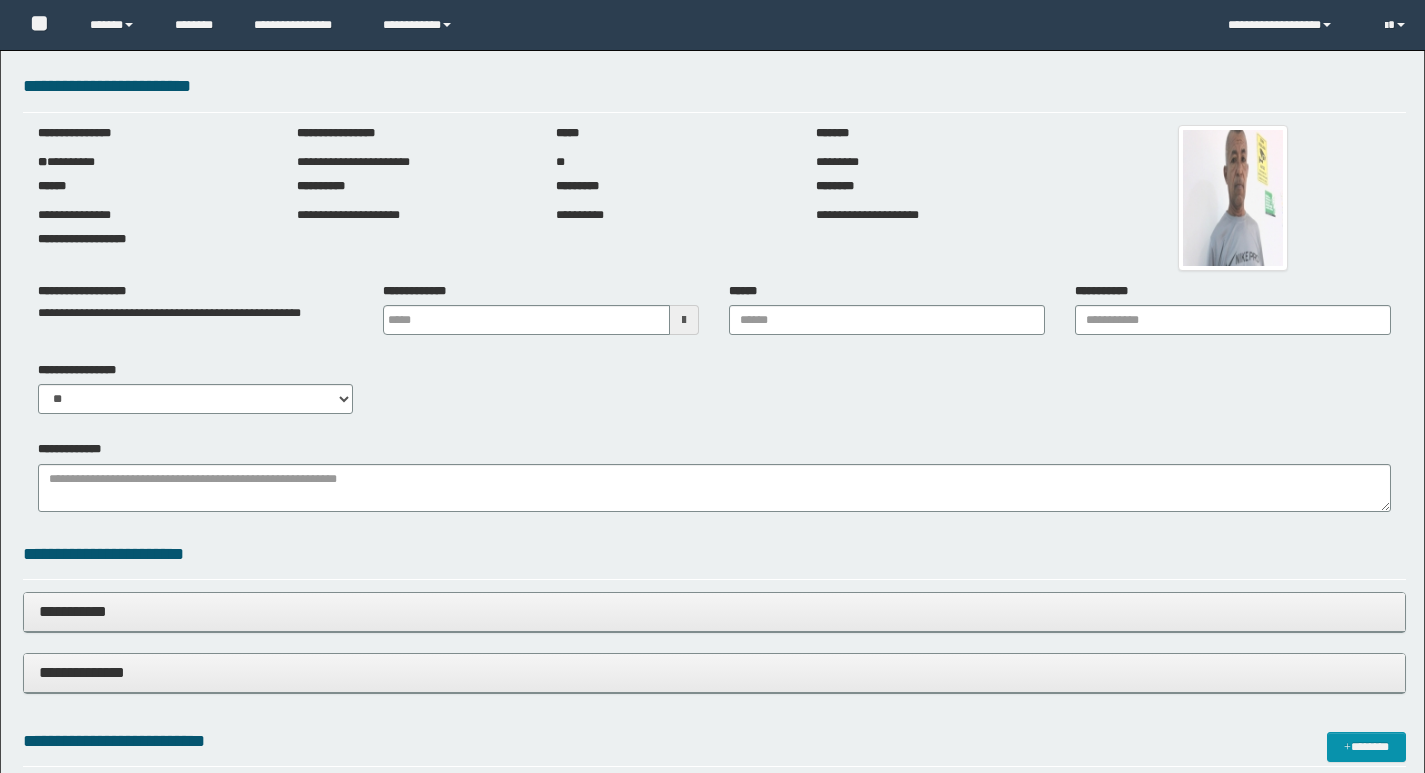 scroll, scrollTop: 1290, scrollLeft: 0, axis: vertical 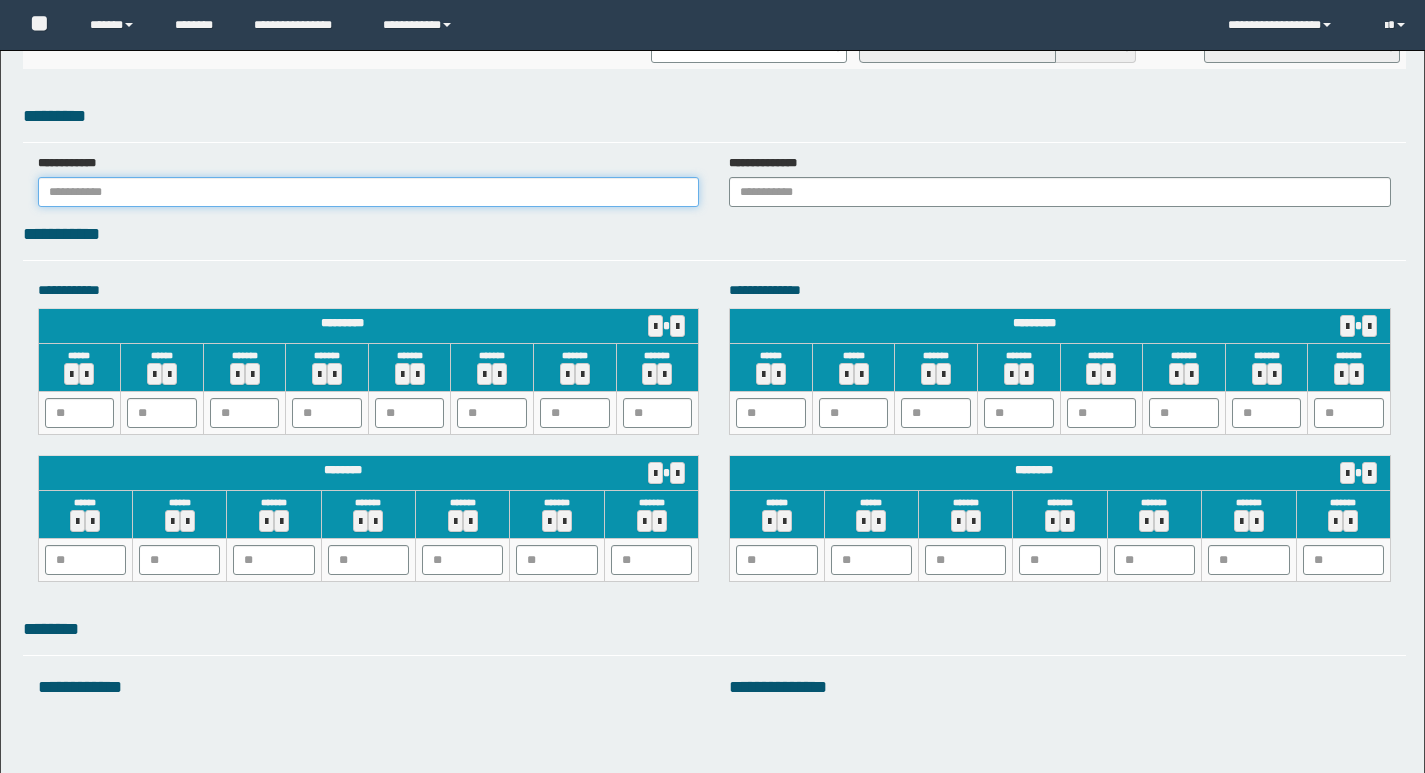 click at bounding box center (369, 192) 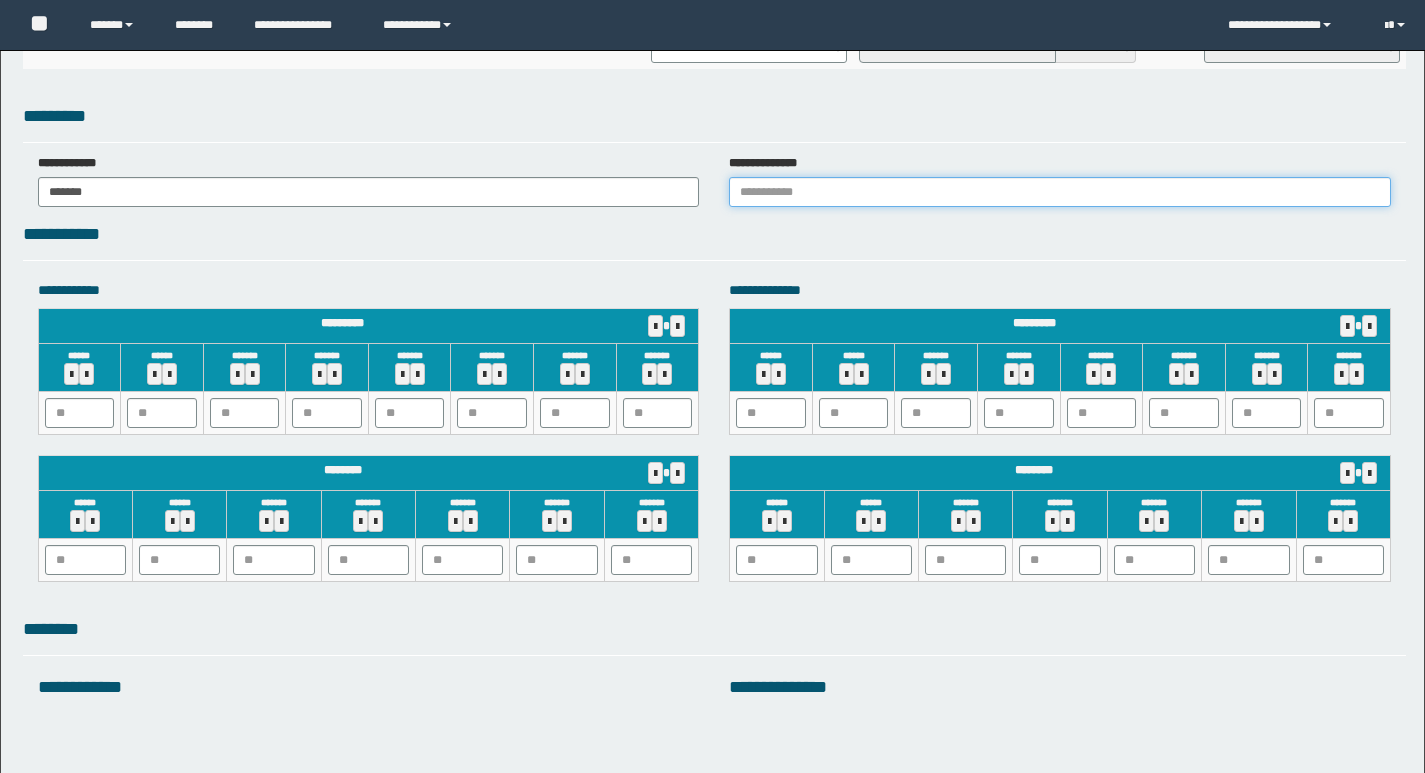 click at bounding box center (1060, 192) 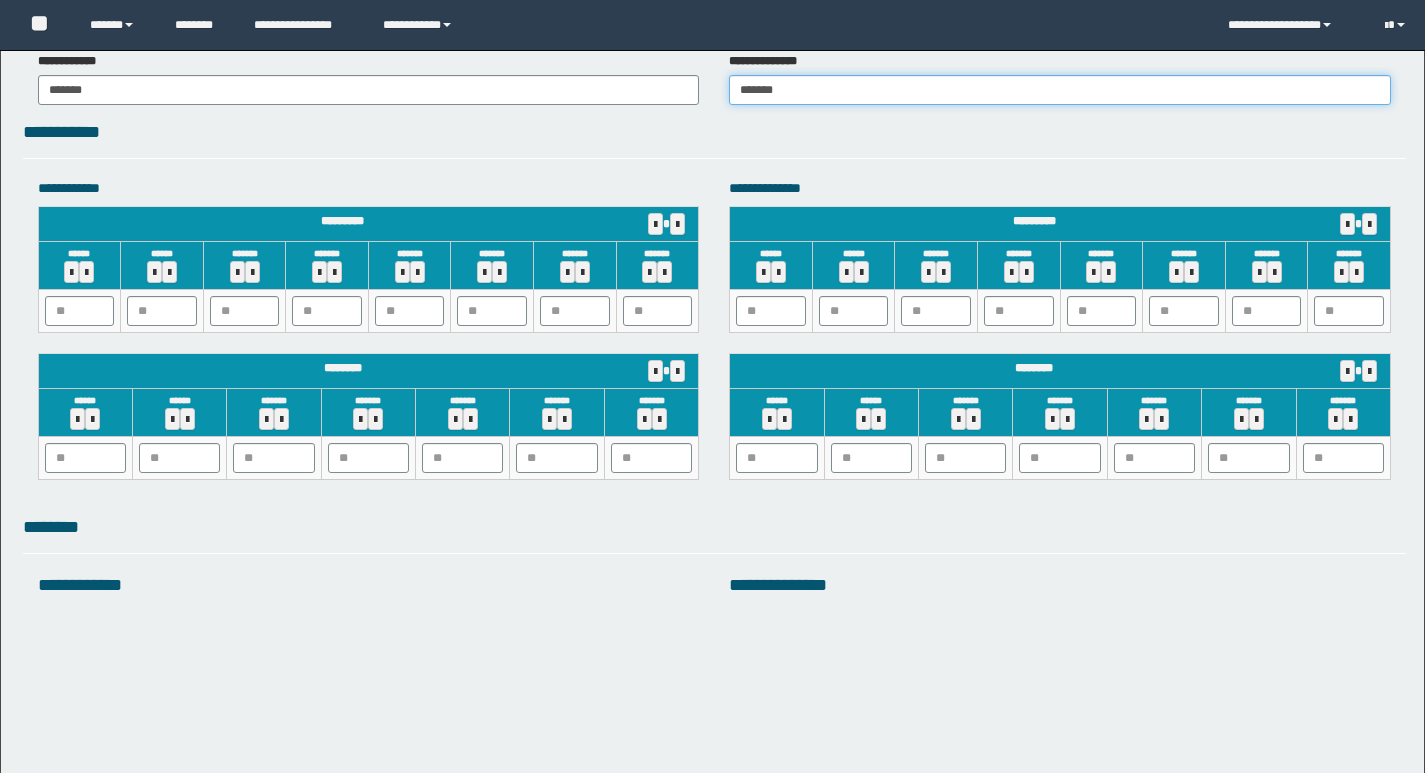 scroll, scrollTop: 1390, scrollLeft: 0, axis: vertical 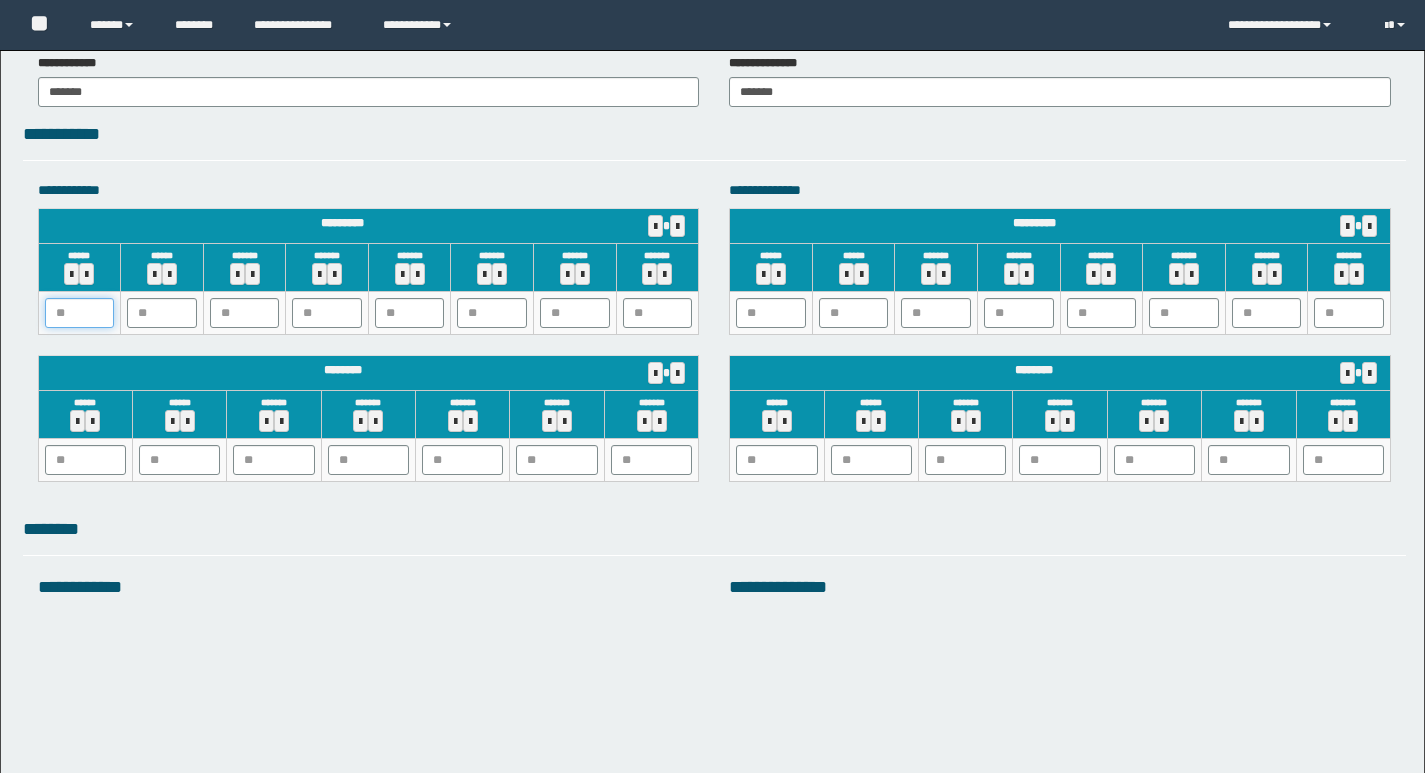 click at bounding box center [80, 313] 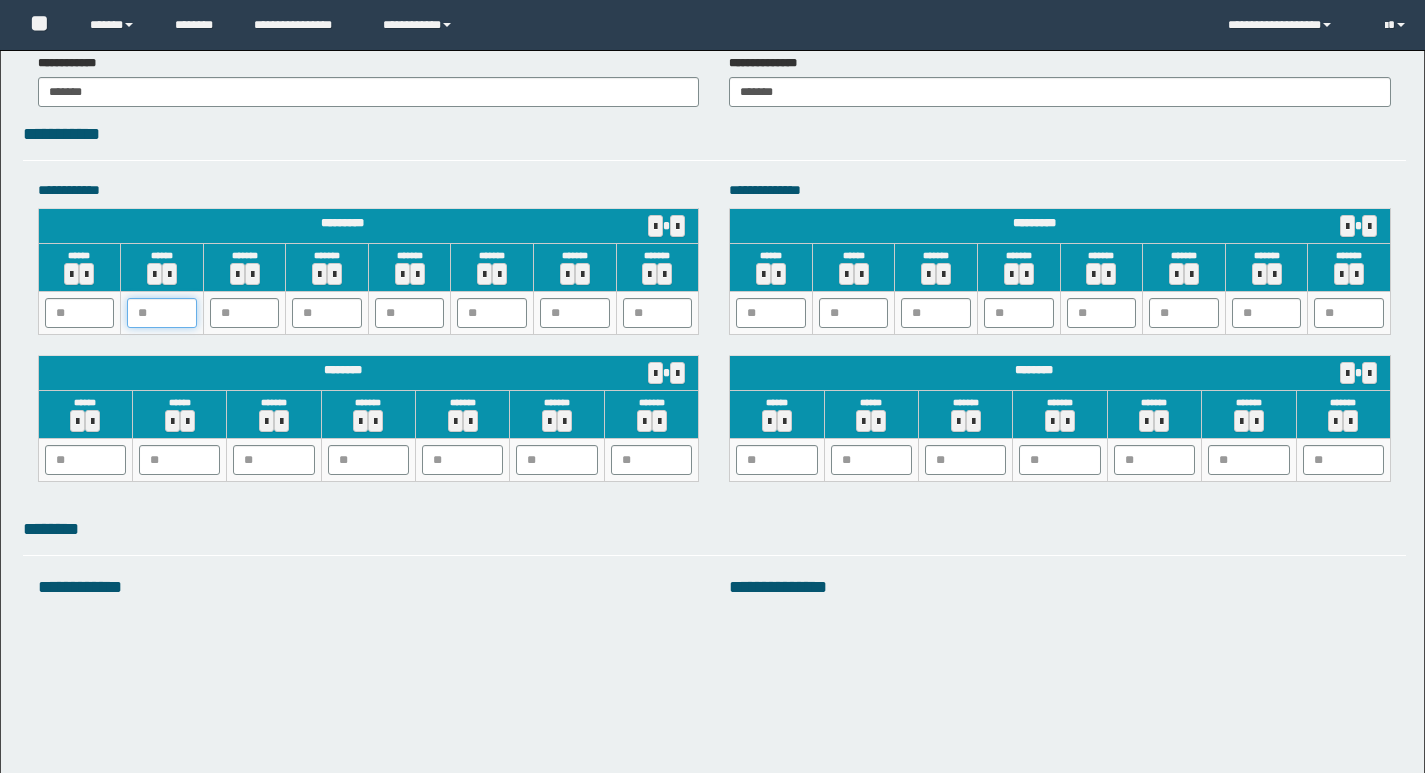 click at bounding box center (162, 313) 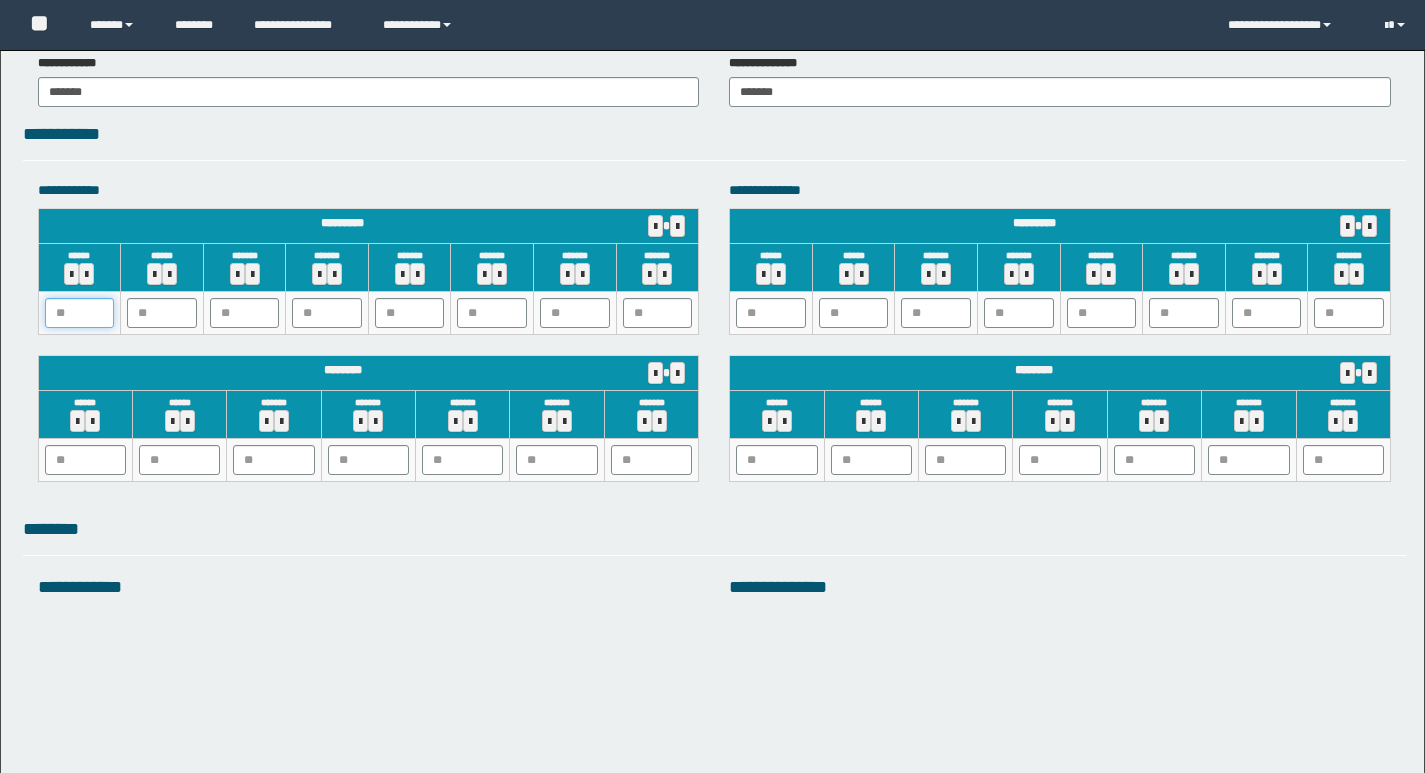 click at bounding box center (80, 313) 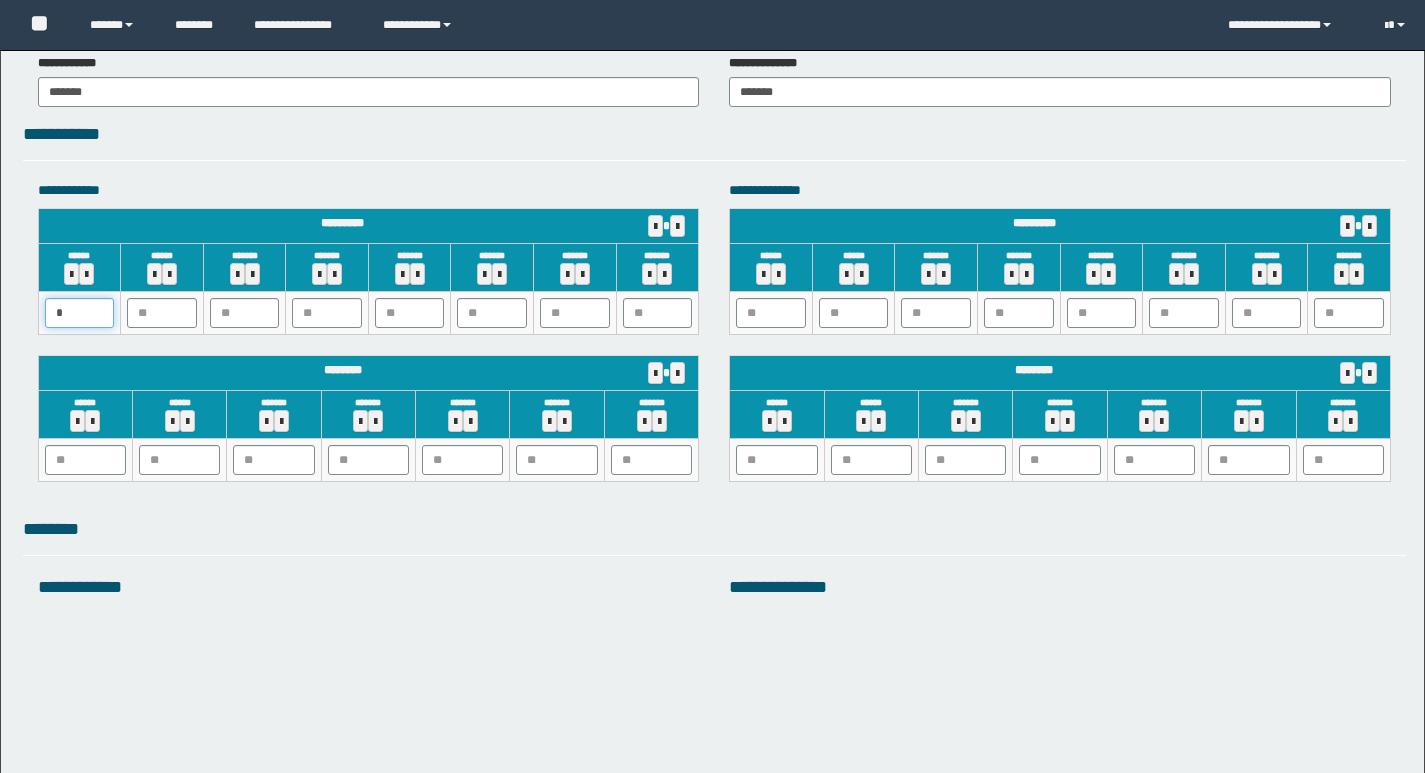 type 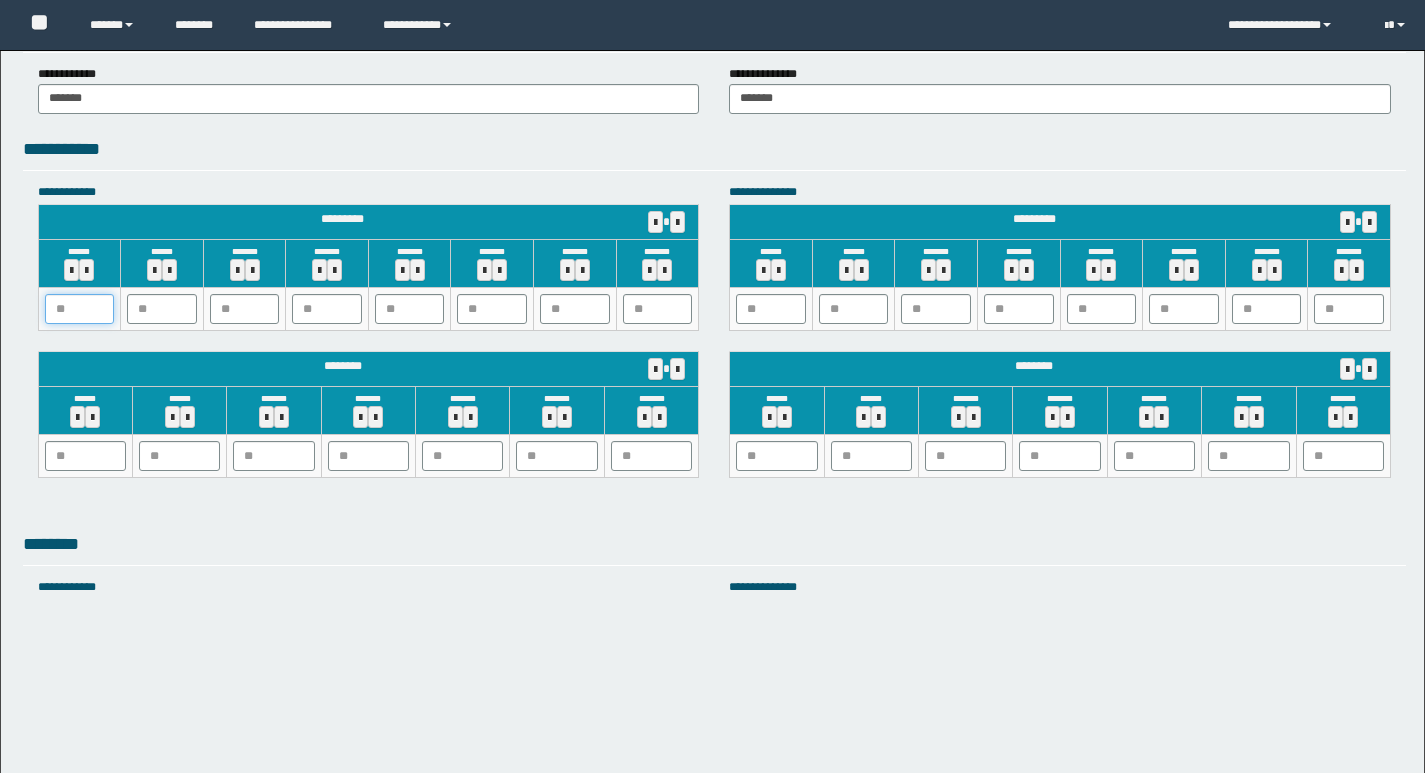 type 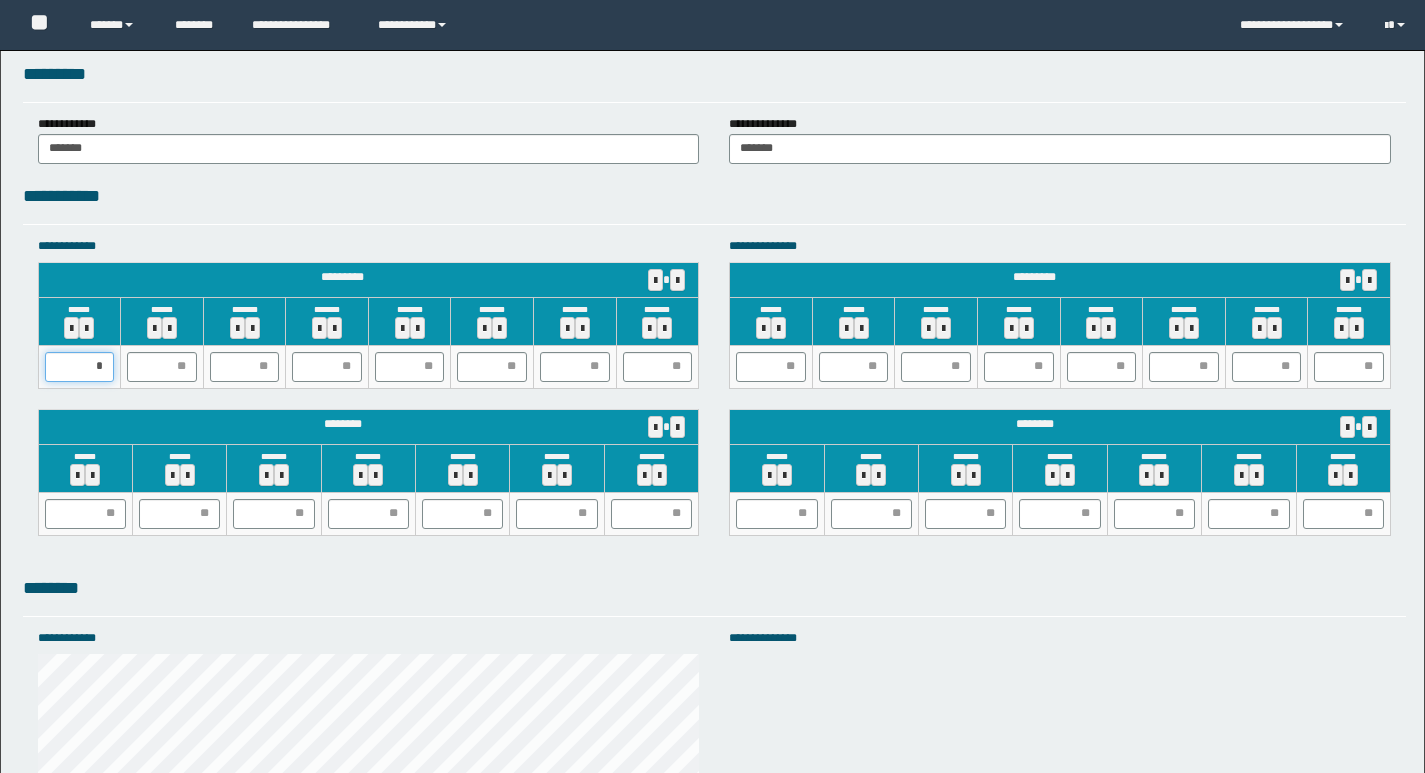 type on "**" 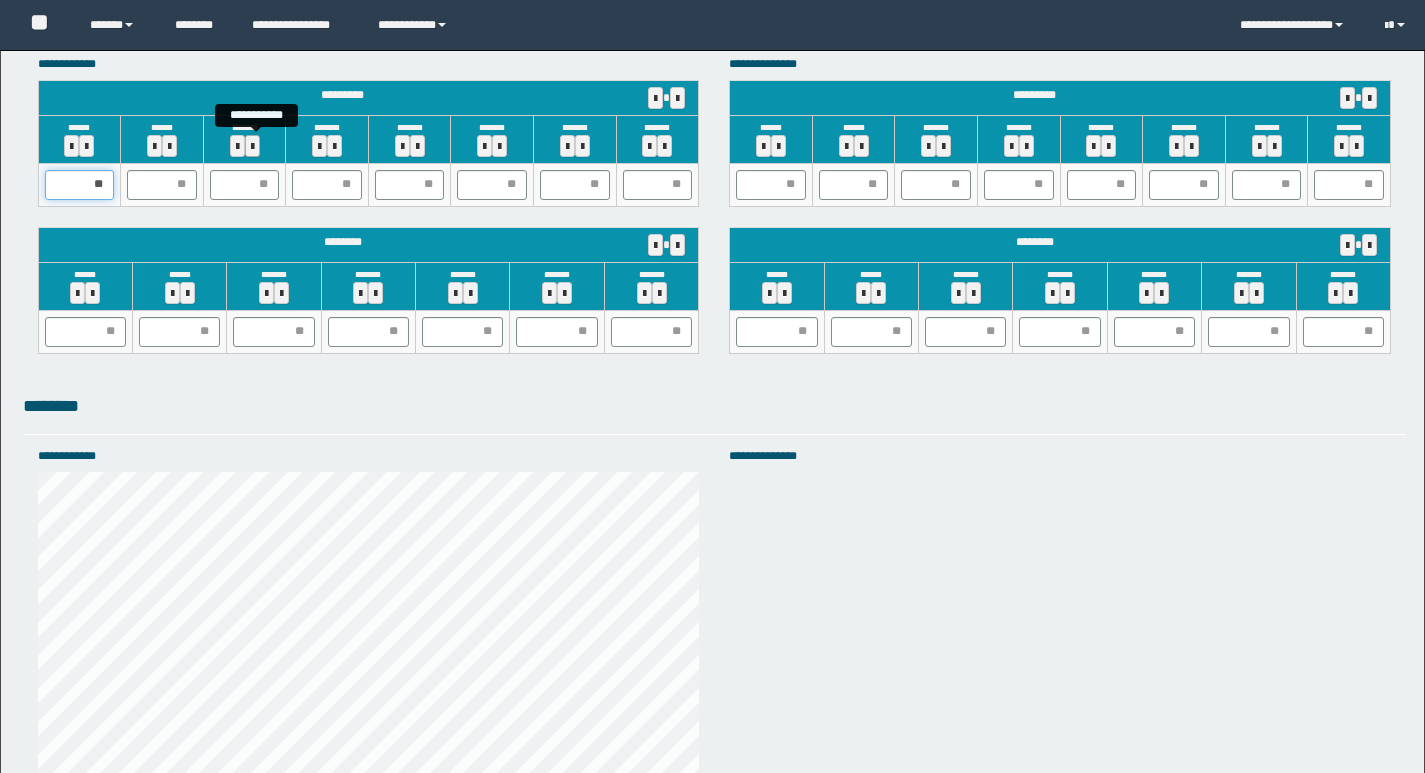 scroll, scrollTop: 2115, scrollLeft: 0, axis: vertical 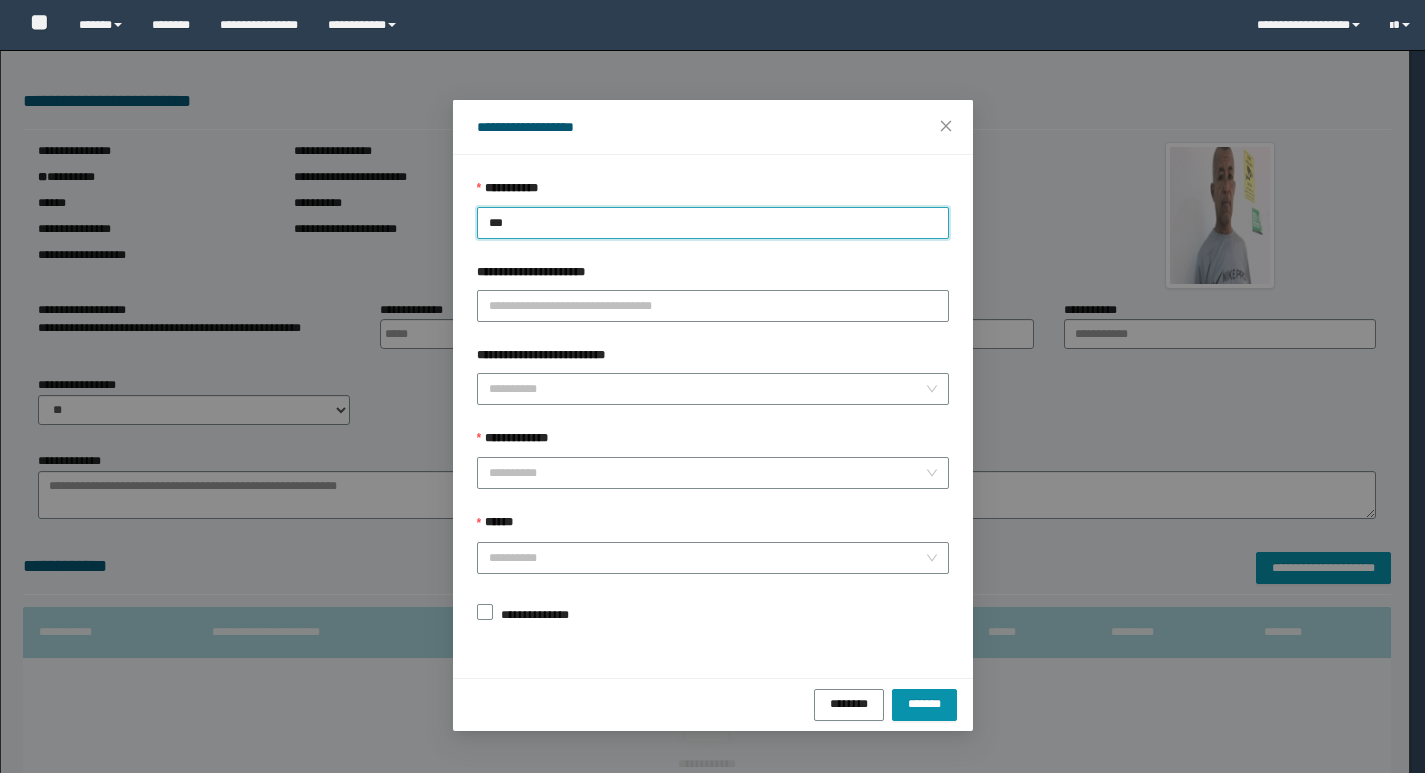 type on "****" 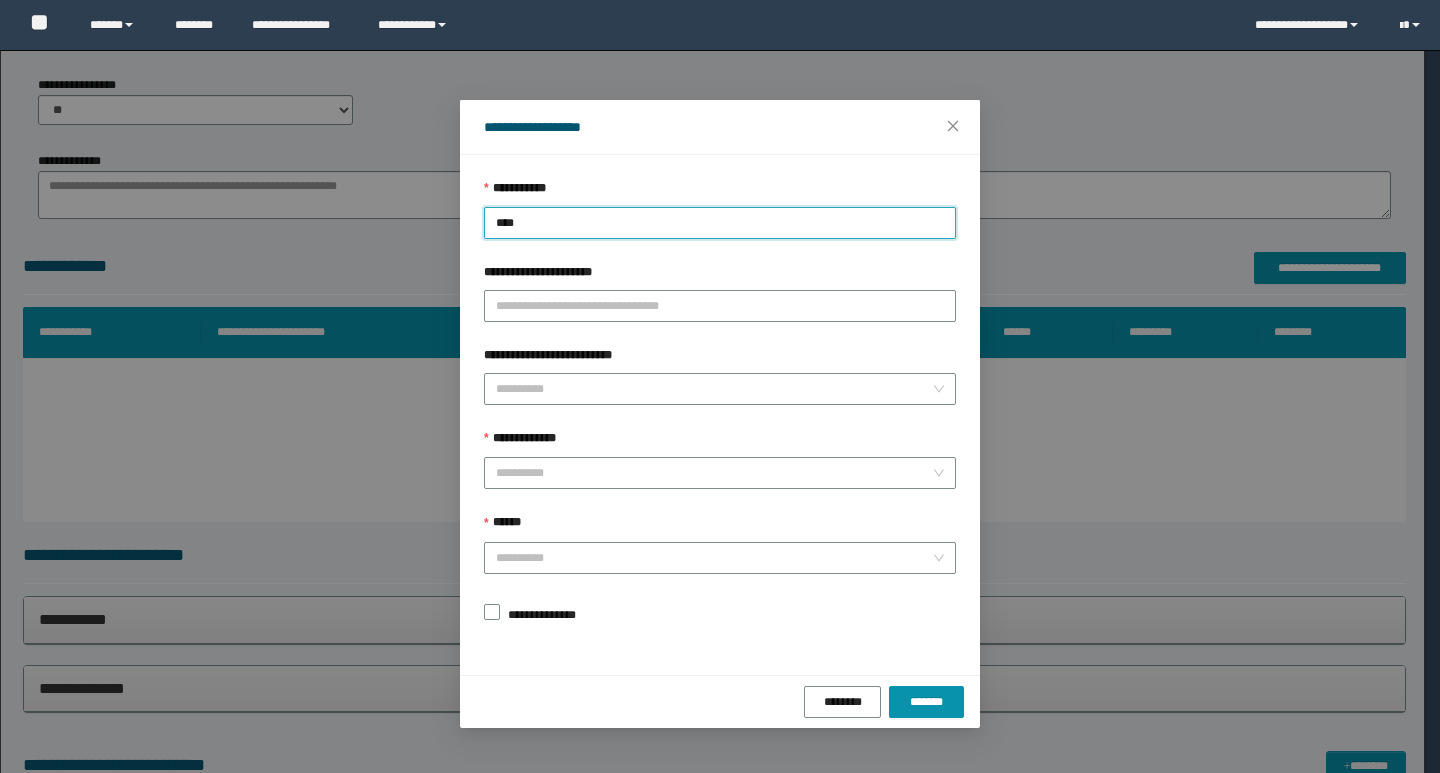 scroll, scrollTop: 300, scrollLeft: 0, axis: vertical 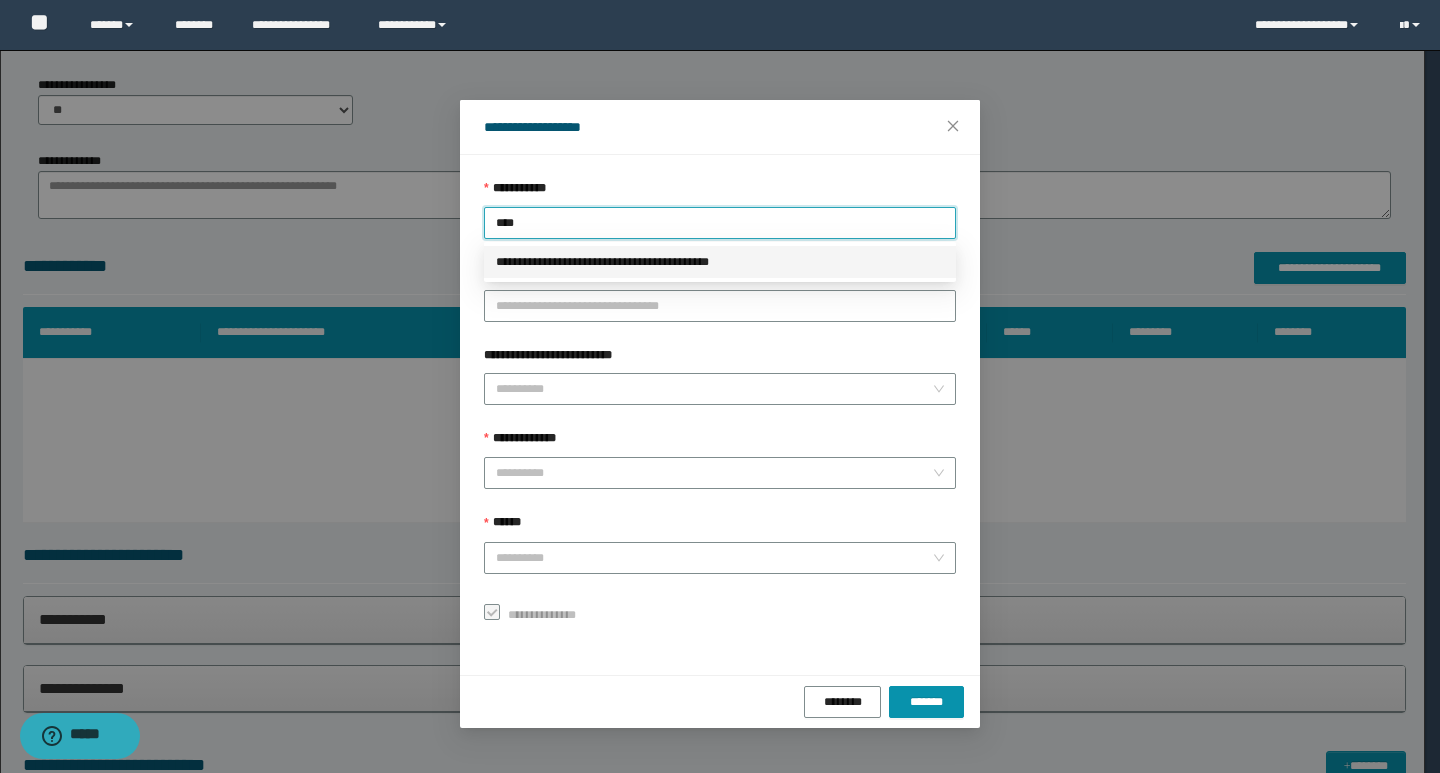 click on "**********" at bounding box center [720, 262] 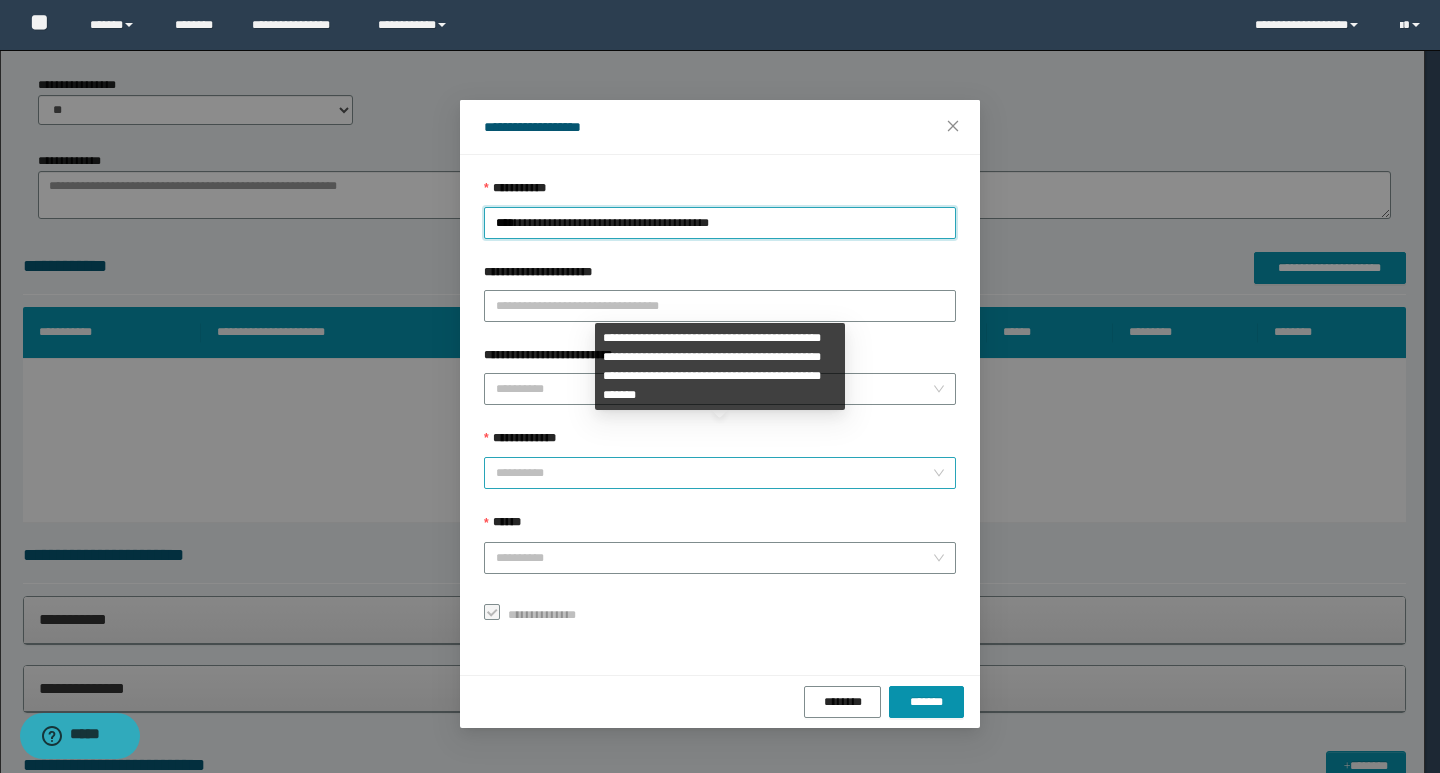 click on "**********" at bounding box center [714, 473] 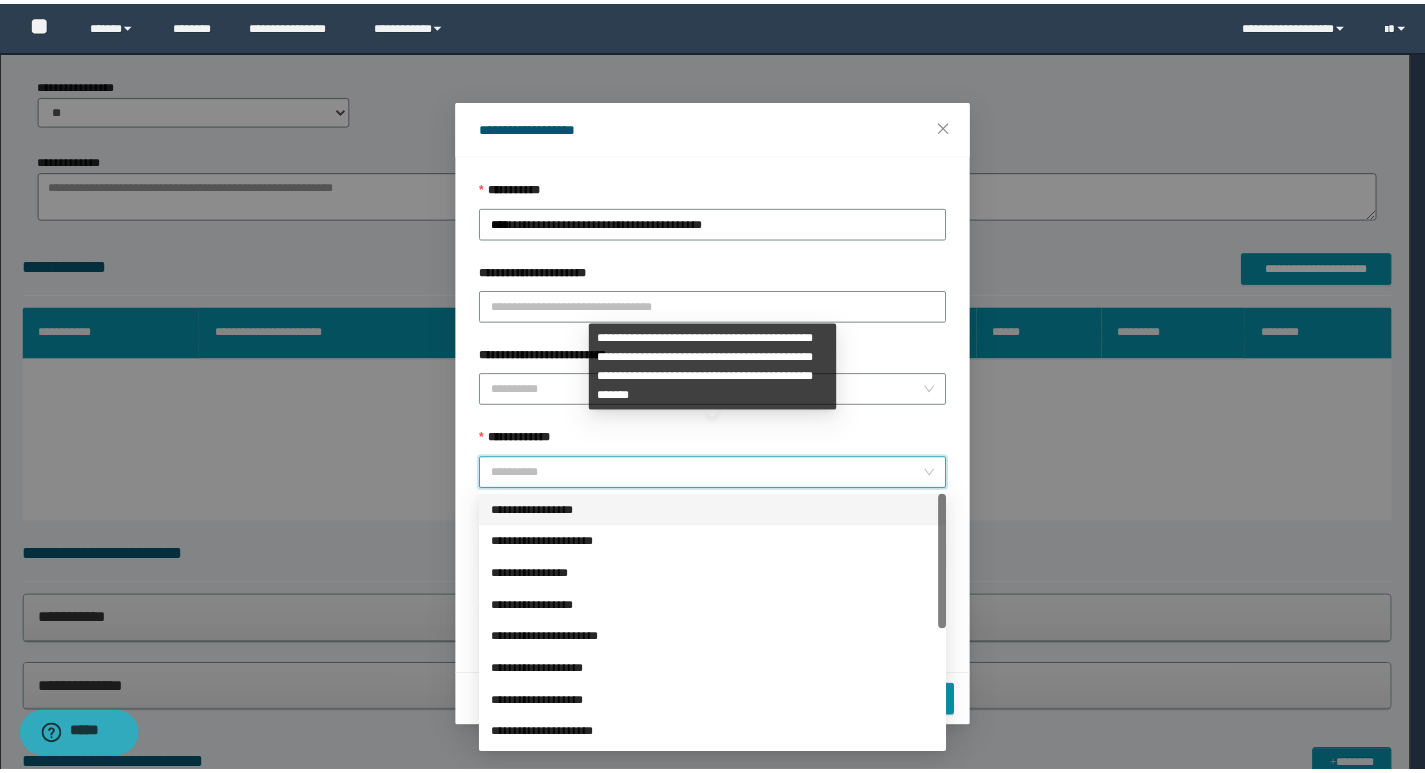scroll, scrollTop: 224, scrollLeft: 0, axis: vertical 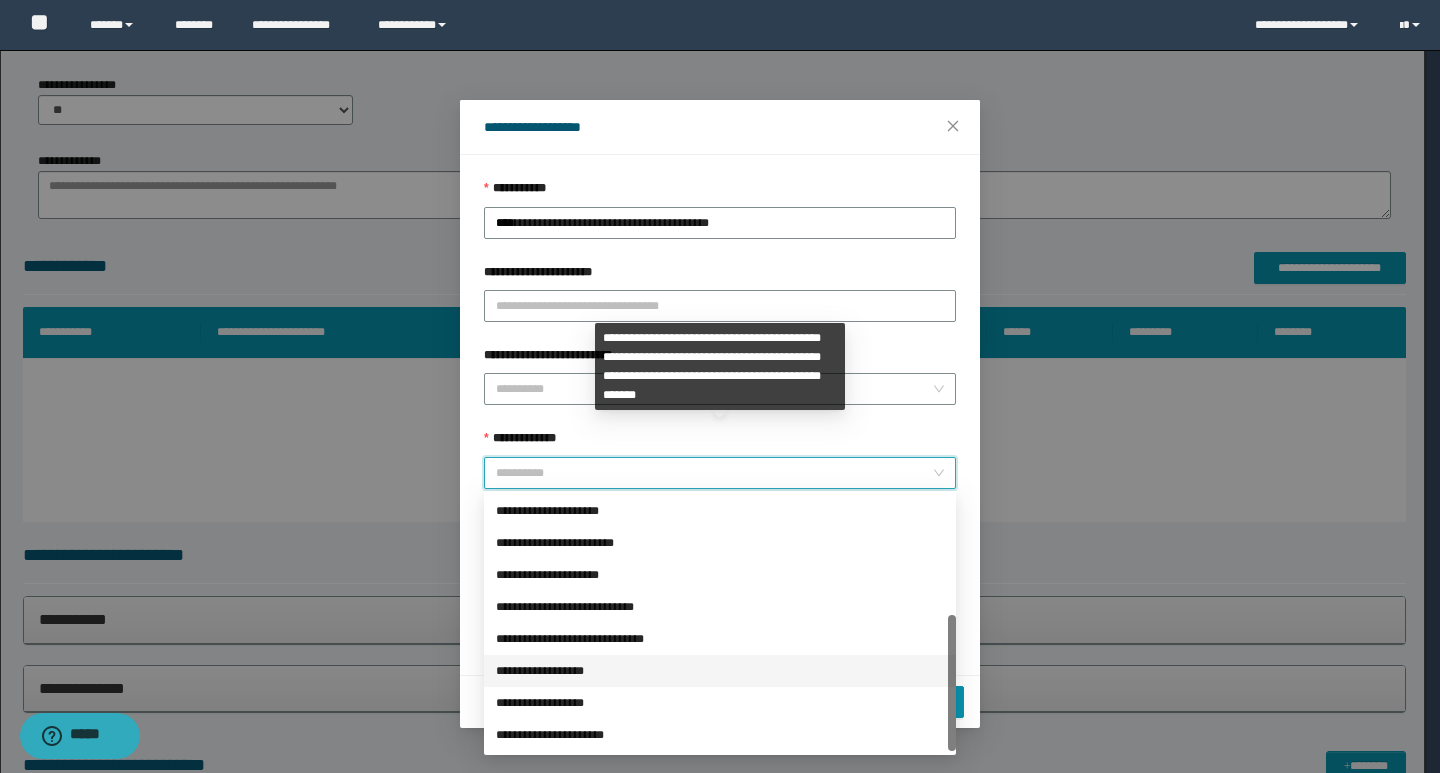 click on "**********" at bounding box center [720, 671] 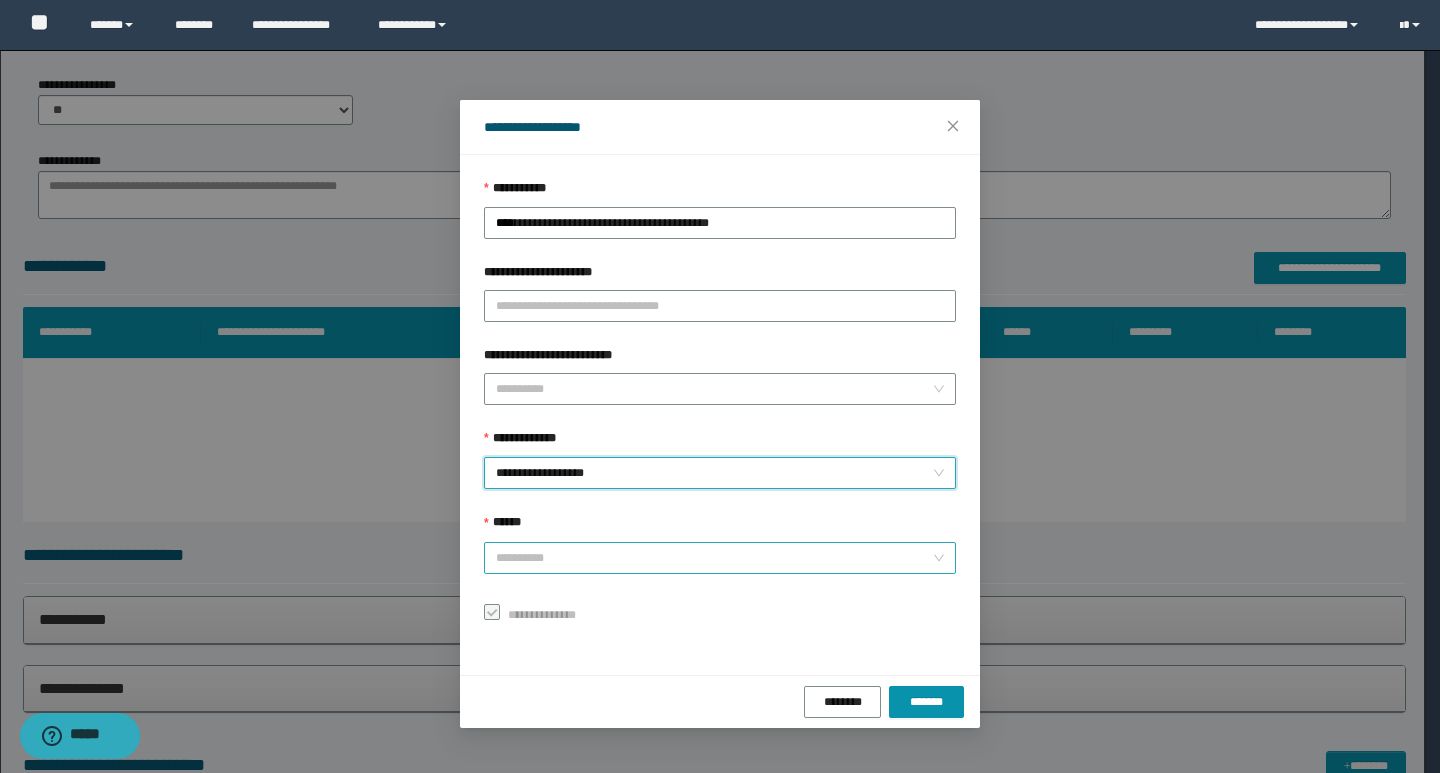 drag, startPoint x: 662, startPoint y: 547, endPoint x: 666, endPoint y: 560, distance: 13.601471 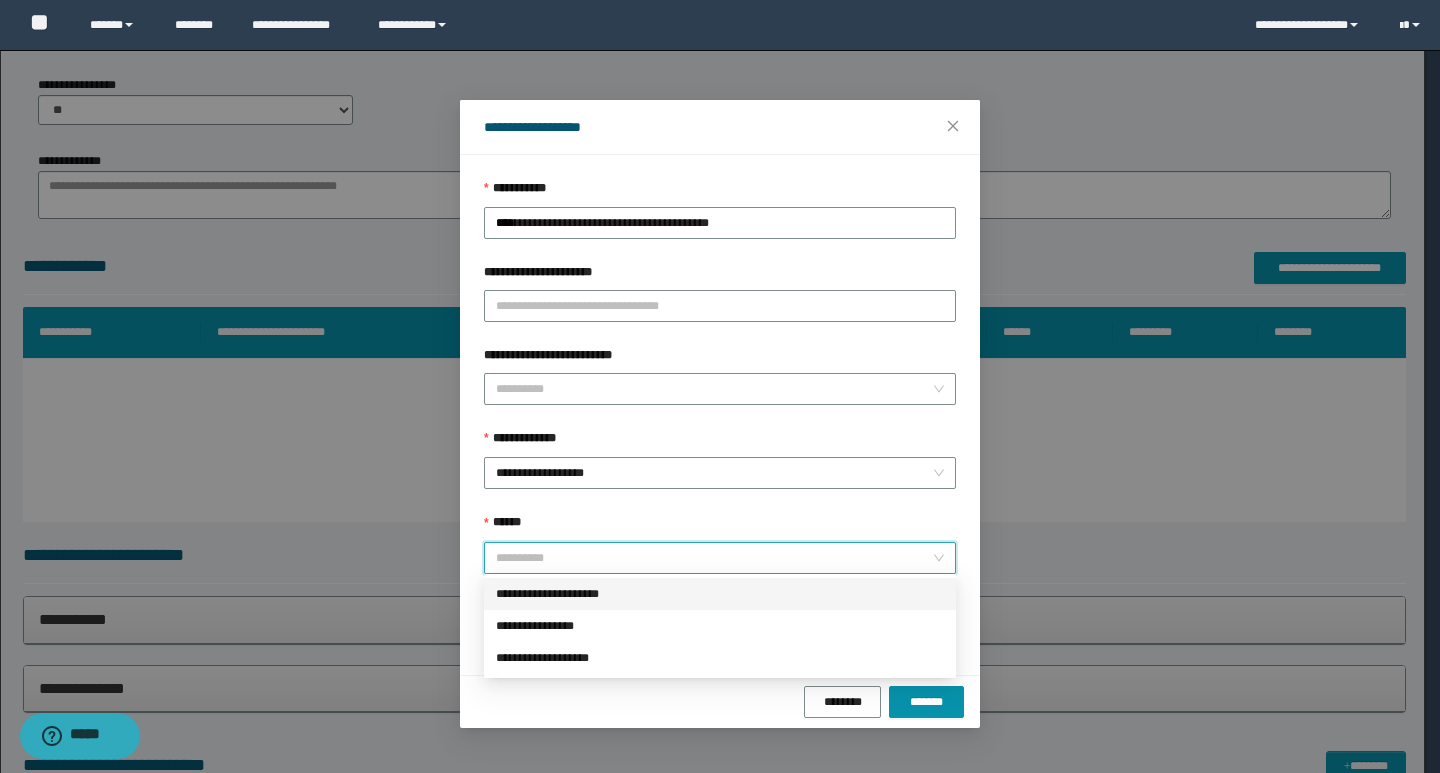 click on "**********" at bounding box center [720, 594] 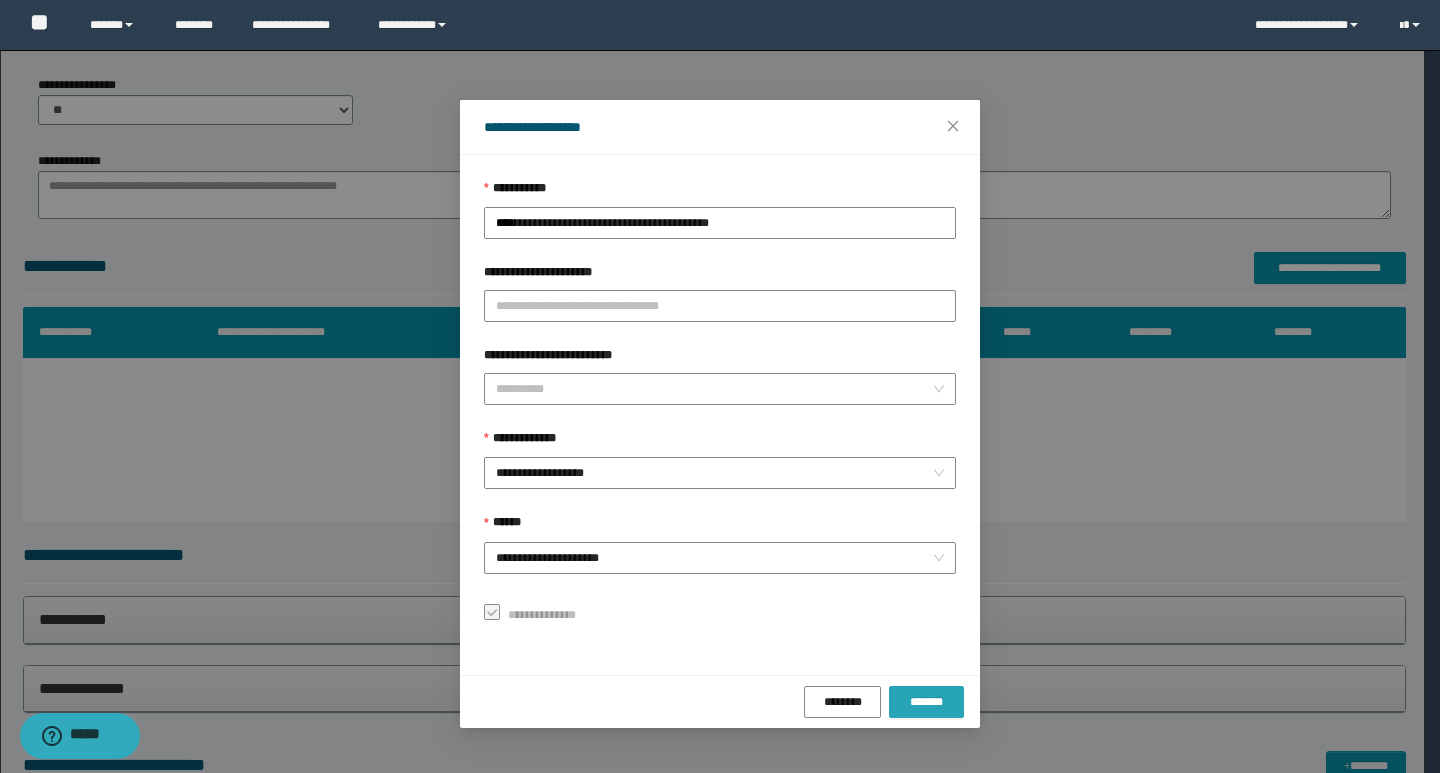 click on "*******" at bounding box center [926, 702] 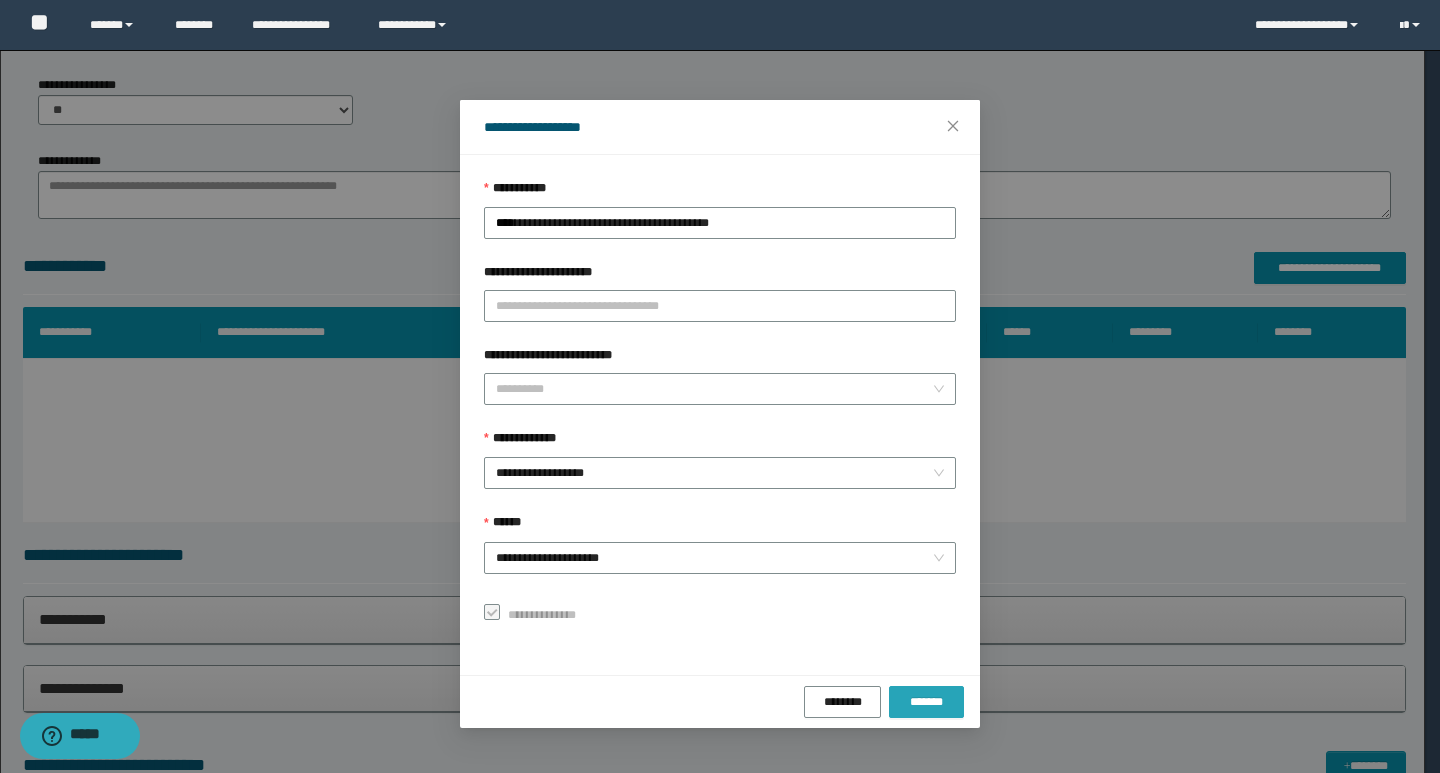 click on "*******" at bounding box center [926, 702] 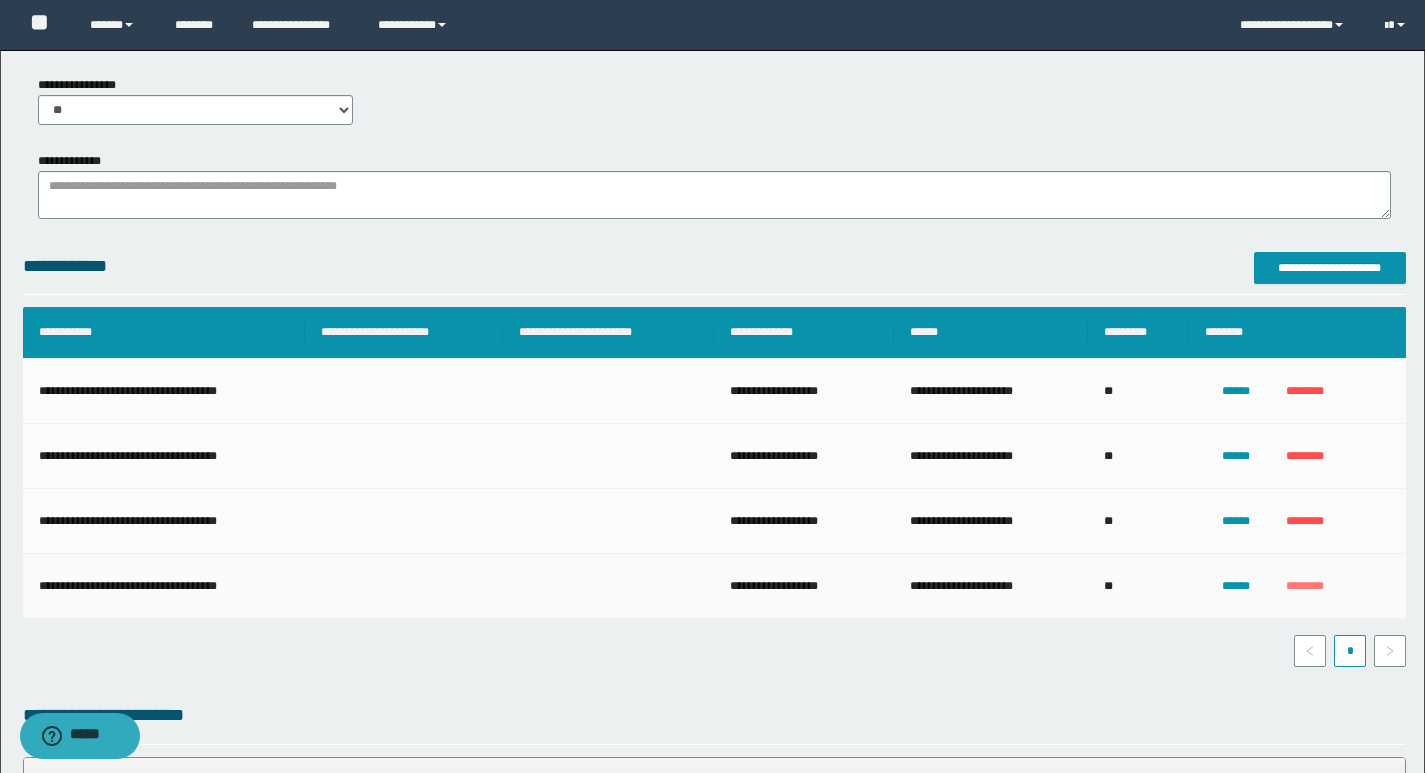 click on "********" at bounding box center (1304, 586) 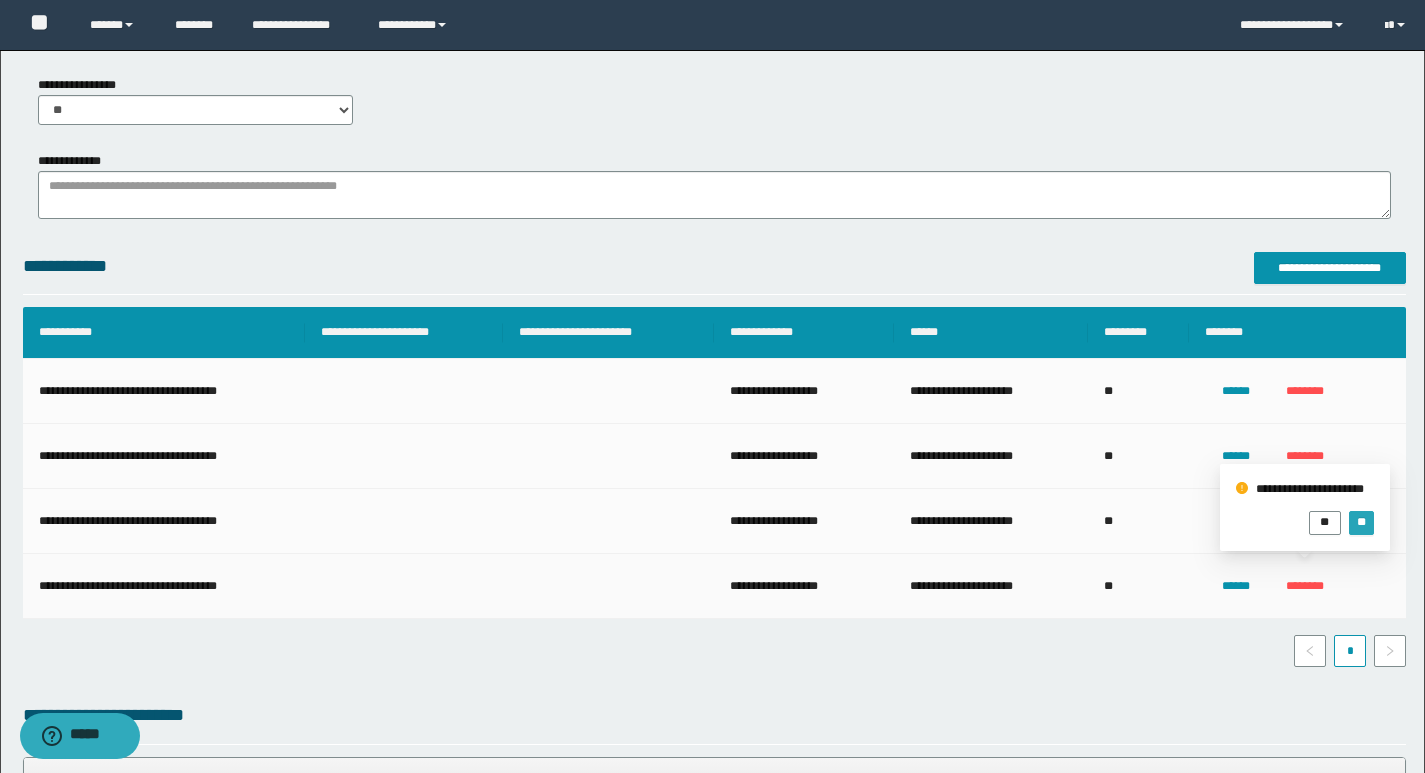 click on "**" at bounding box center (1361, 522) 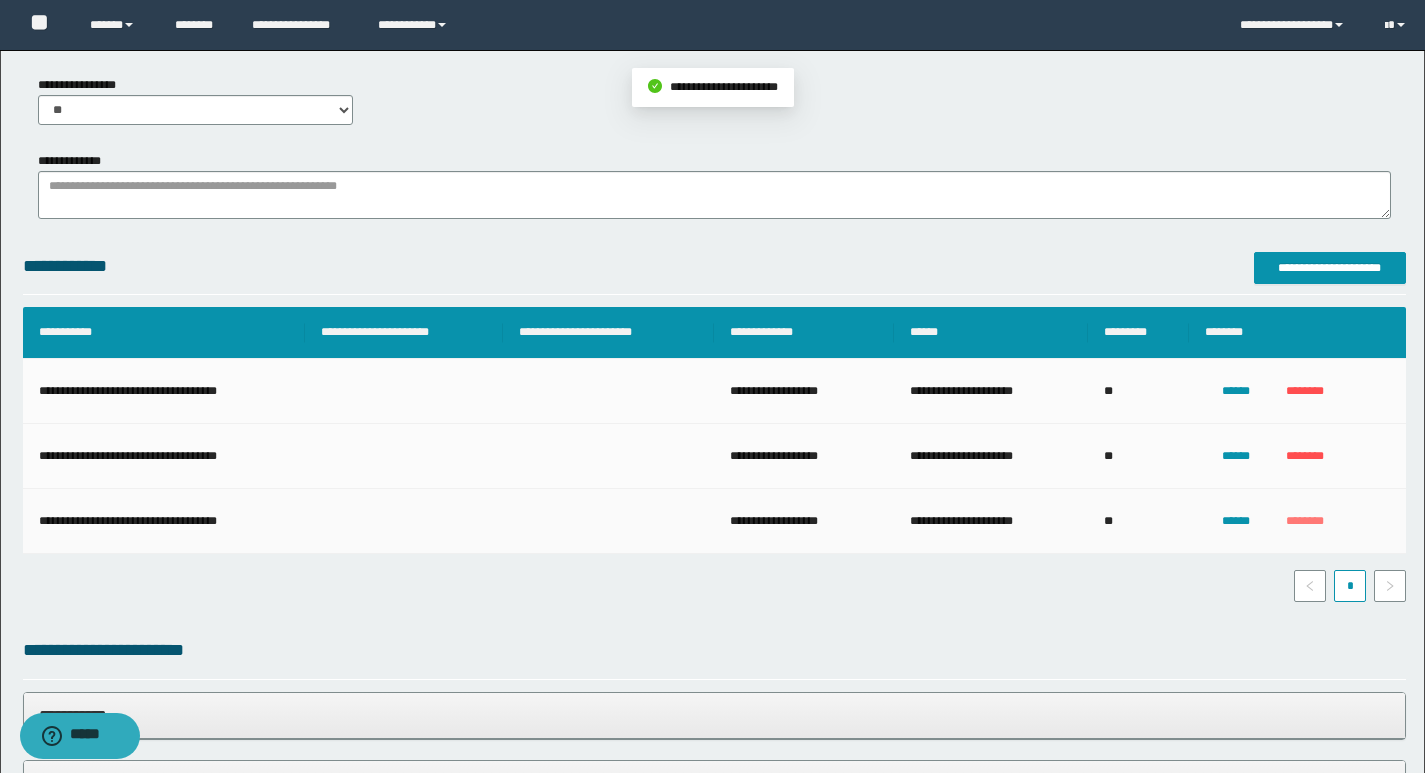 click on "********" at bounding box center [1304, 521] 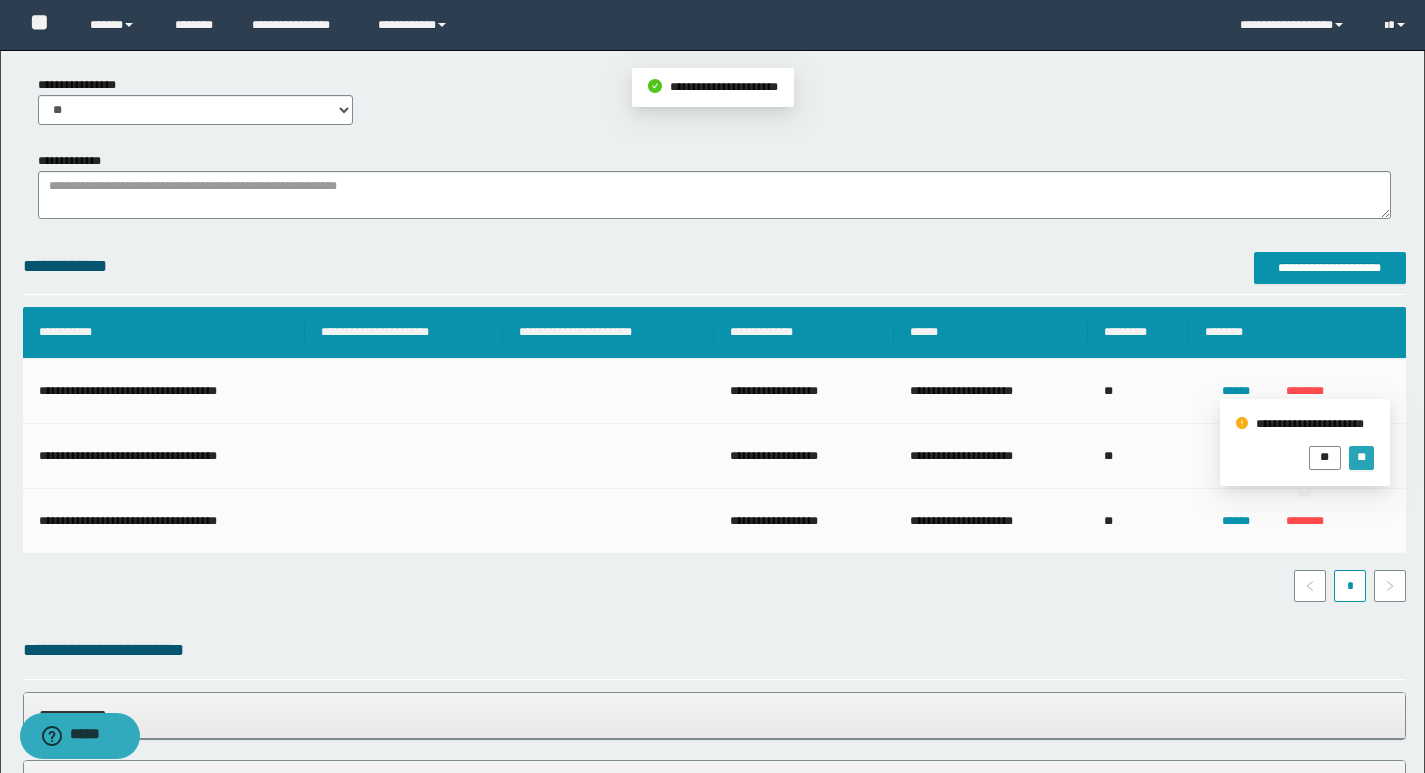 click on "**" at bounding box center (1361, 457) 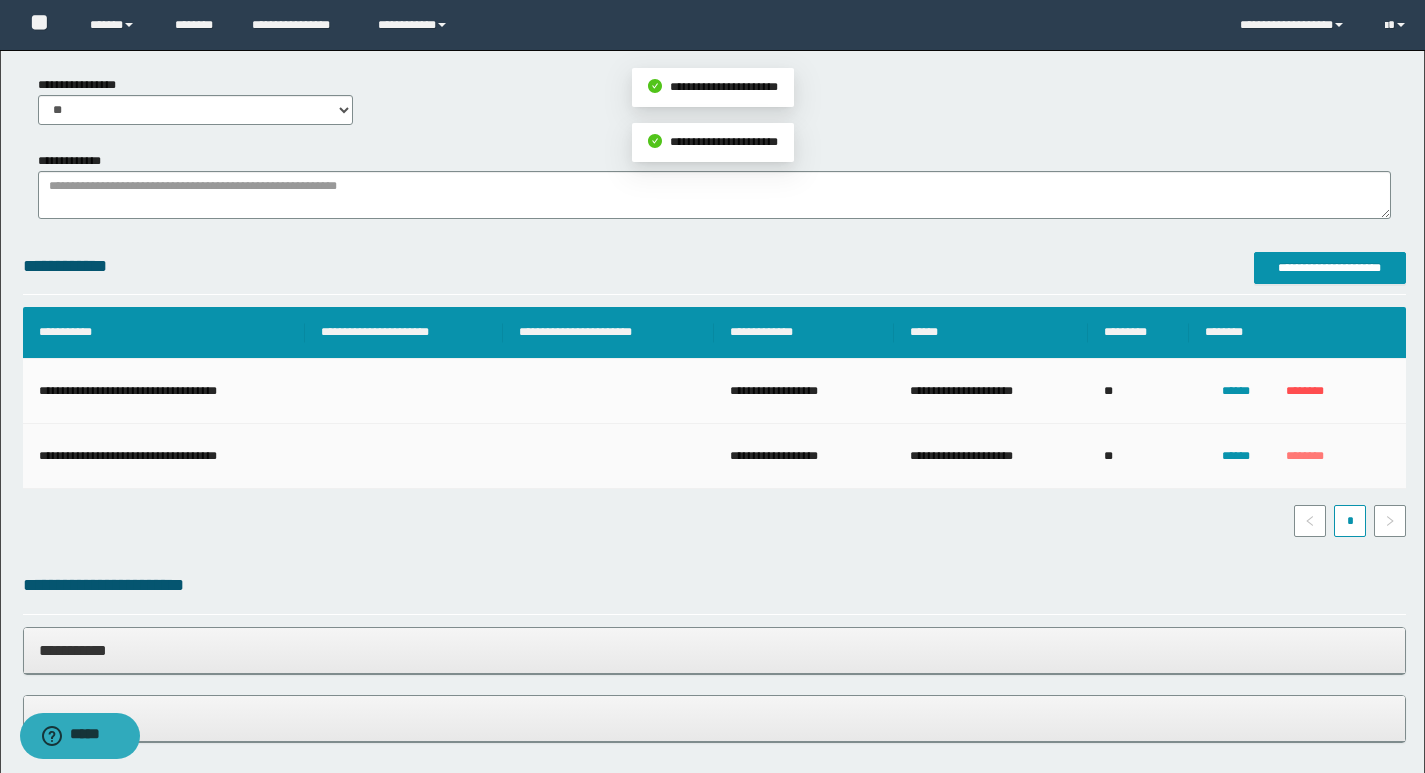 click on "********" at bounding box center [1304, 456] 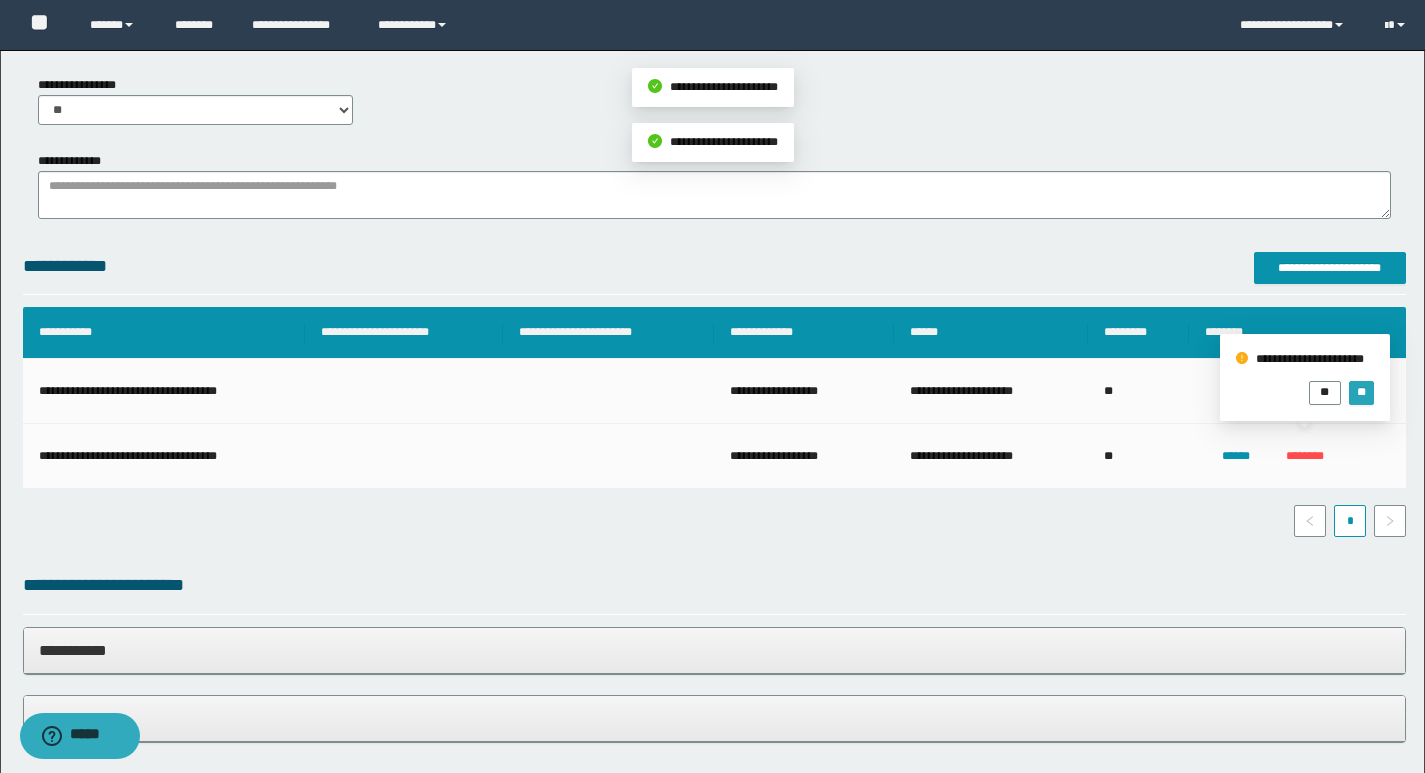 click on "**" at bounding box center [1361, 393] 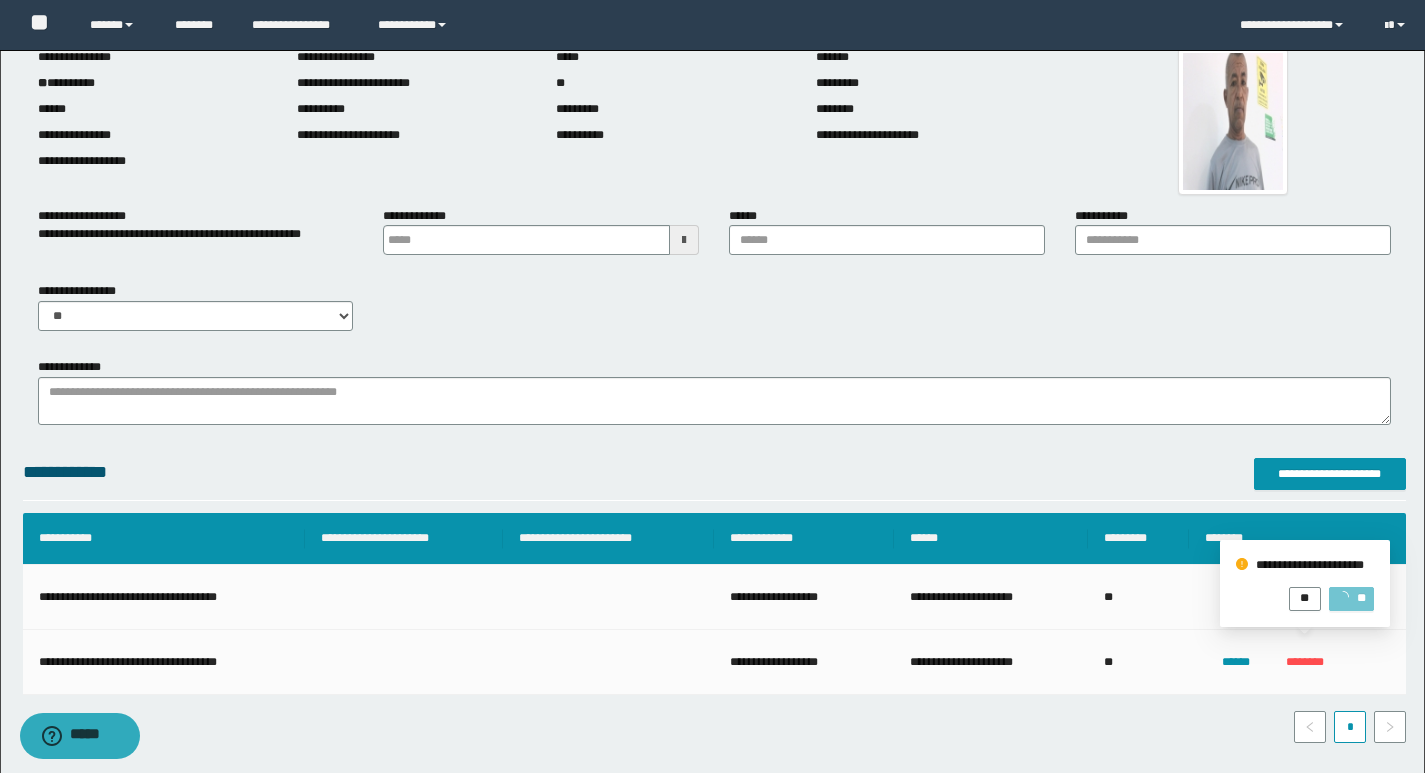 scroll, scrollTop: 0, scrollLeft: 0, axis: both 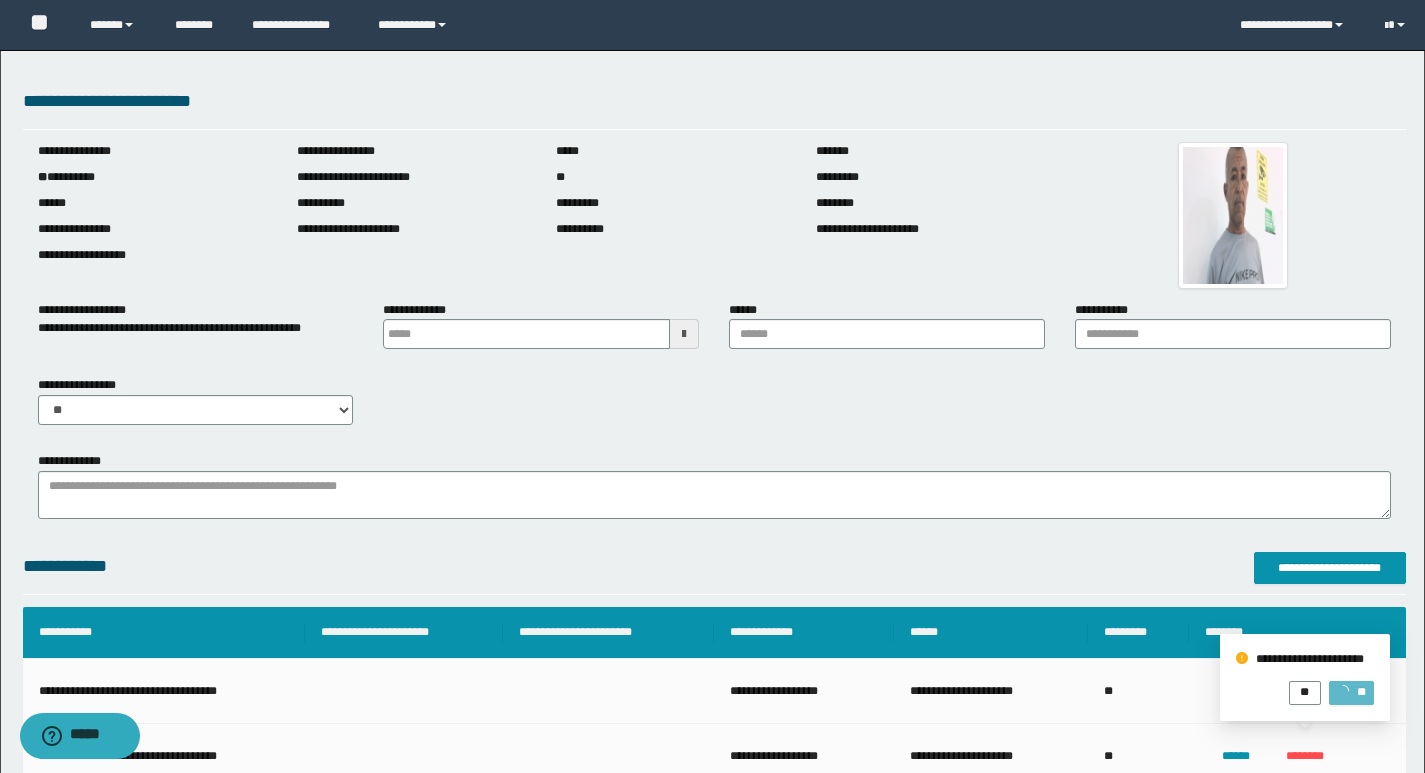 click at bounding box center [684, 334] 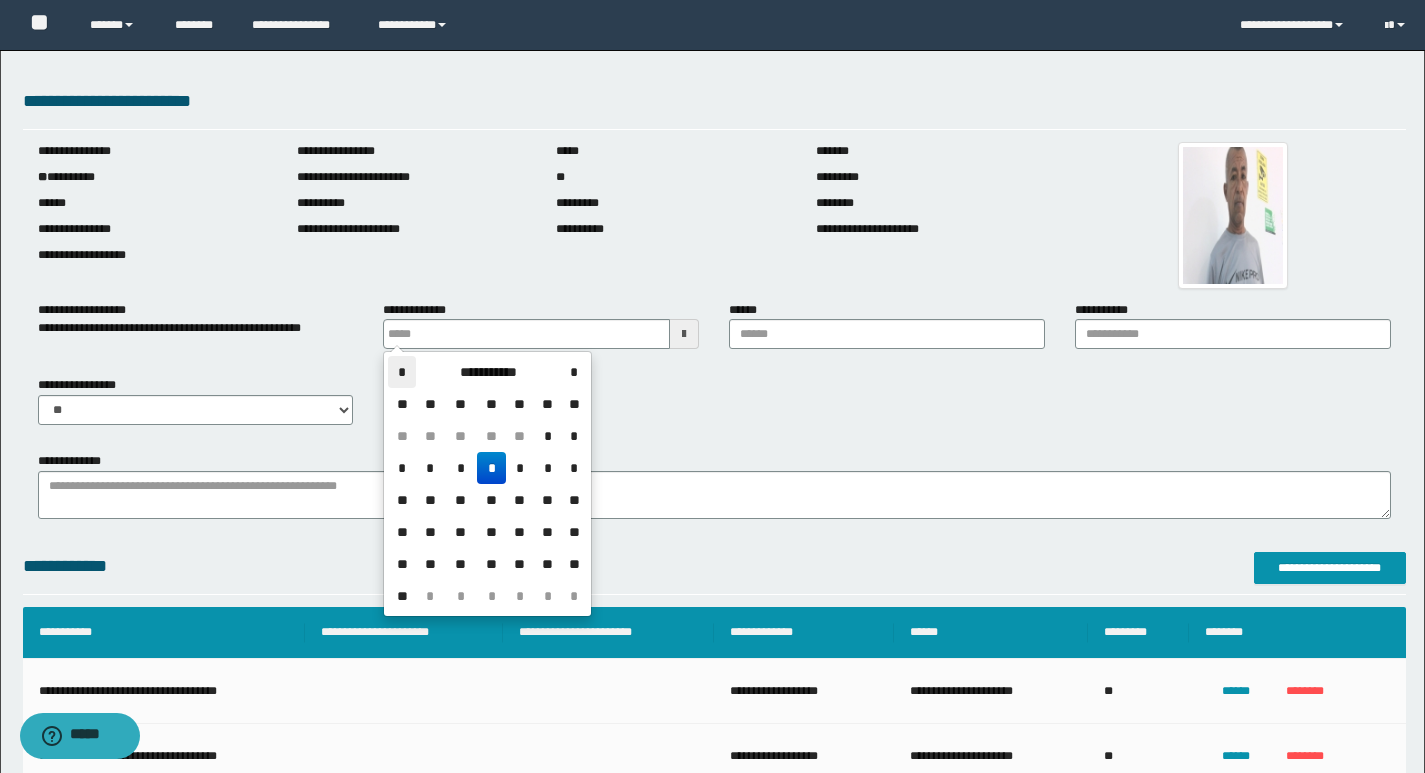 click on "*" at bounding box center (402, 372) 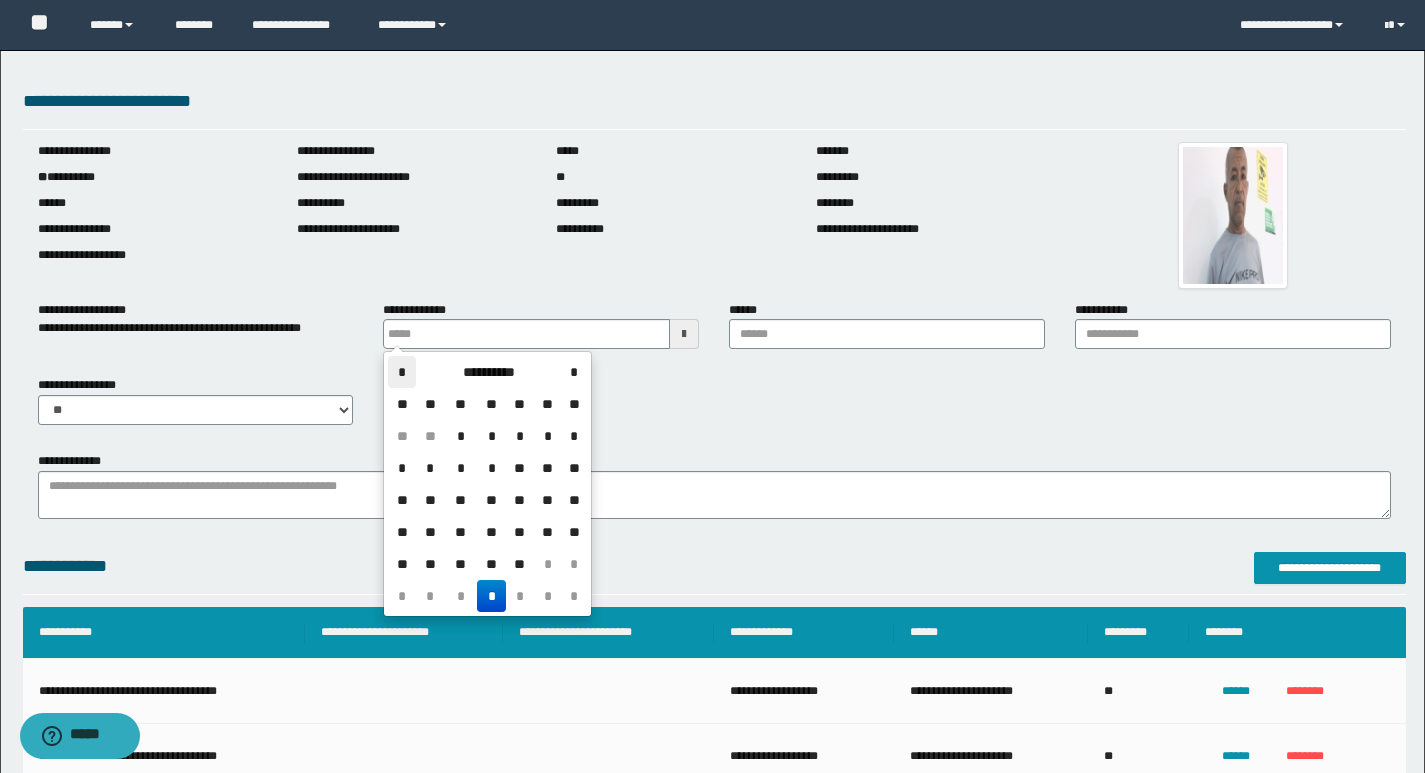 click on "*" at bounding box center [402, 372] 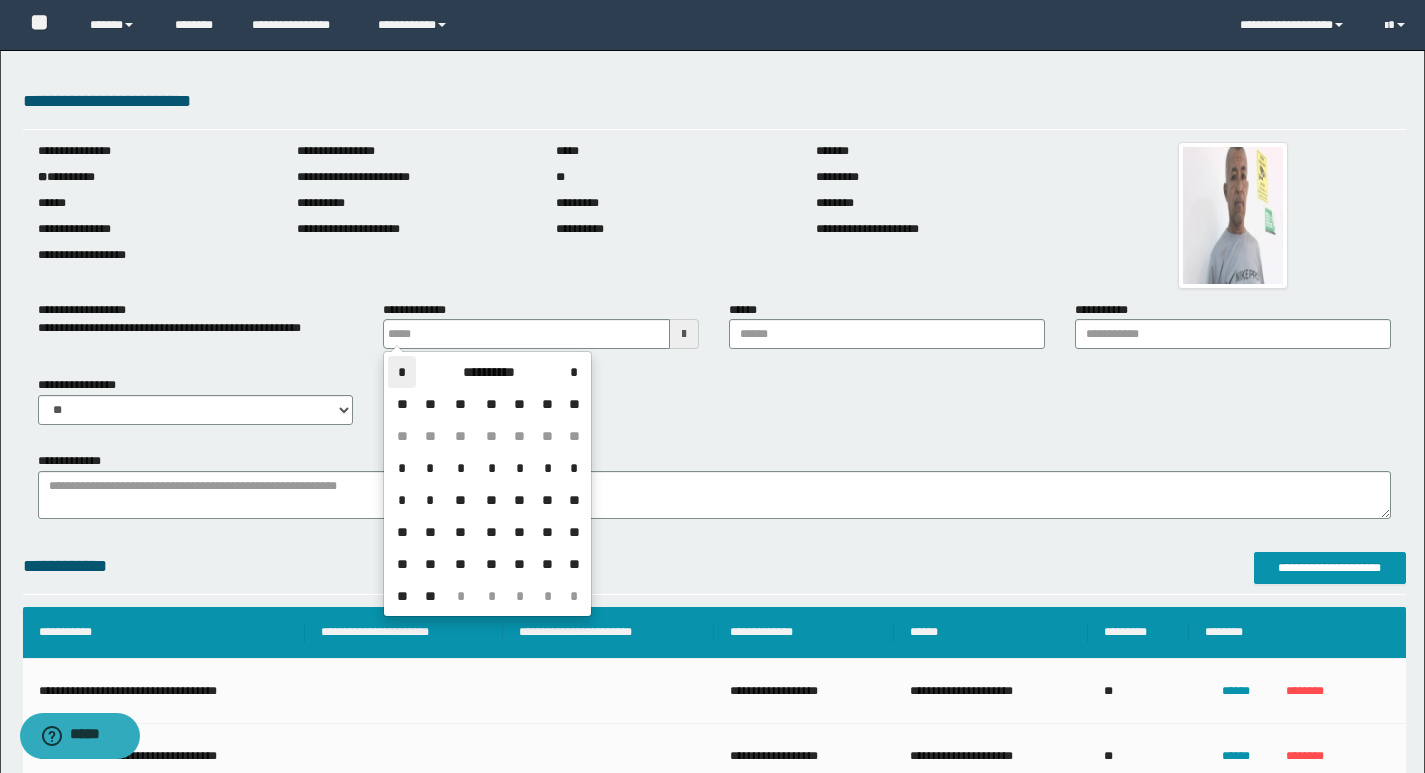 click on "*" at bounding box center [402, 372] 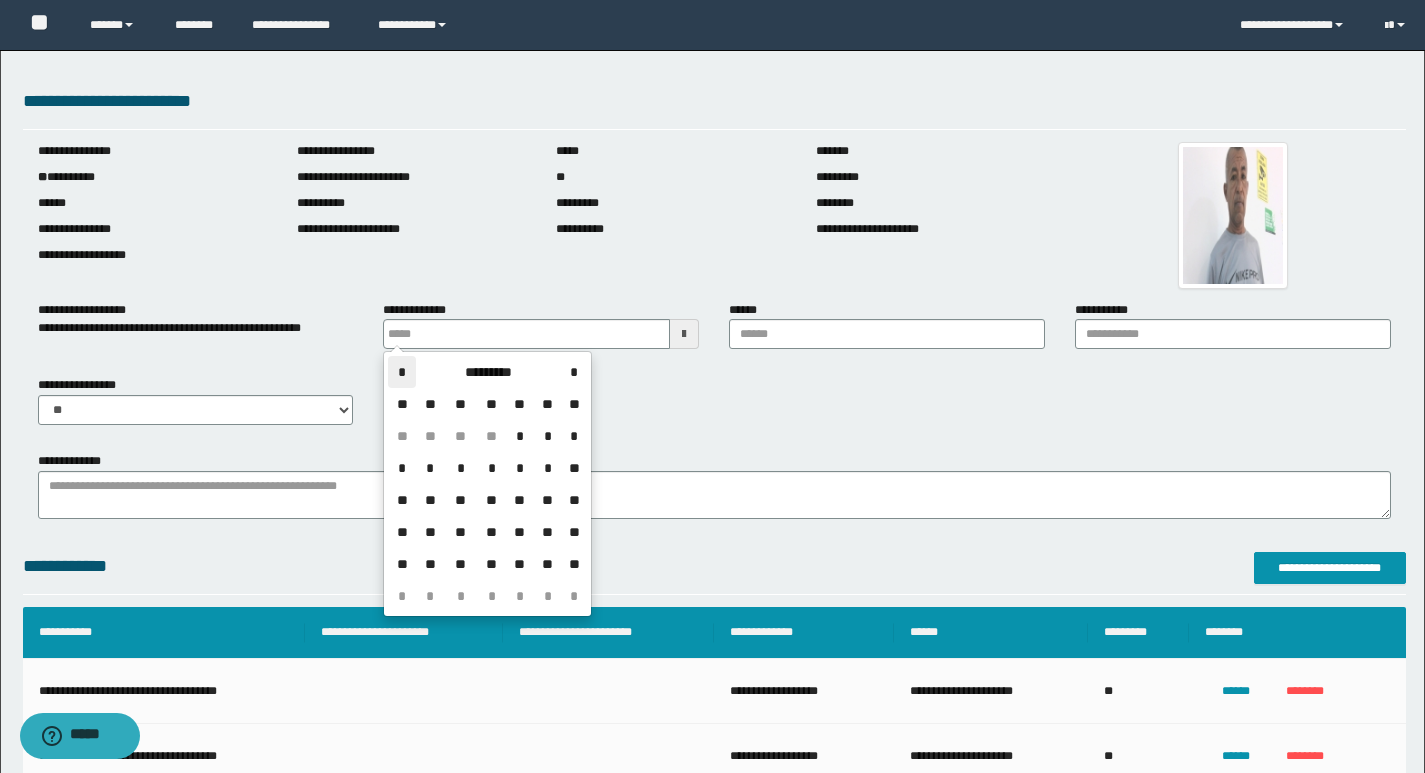 click on "*" at bounding box center [402, 372] 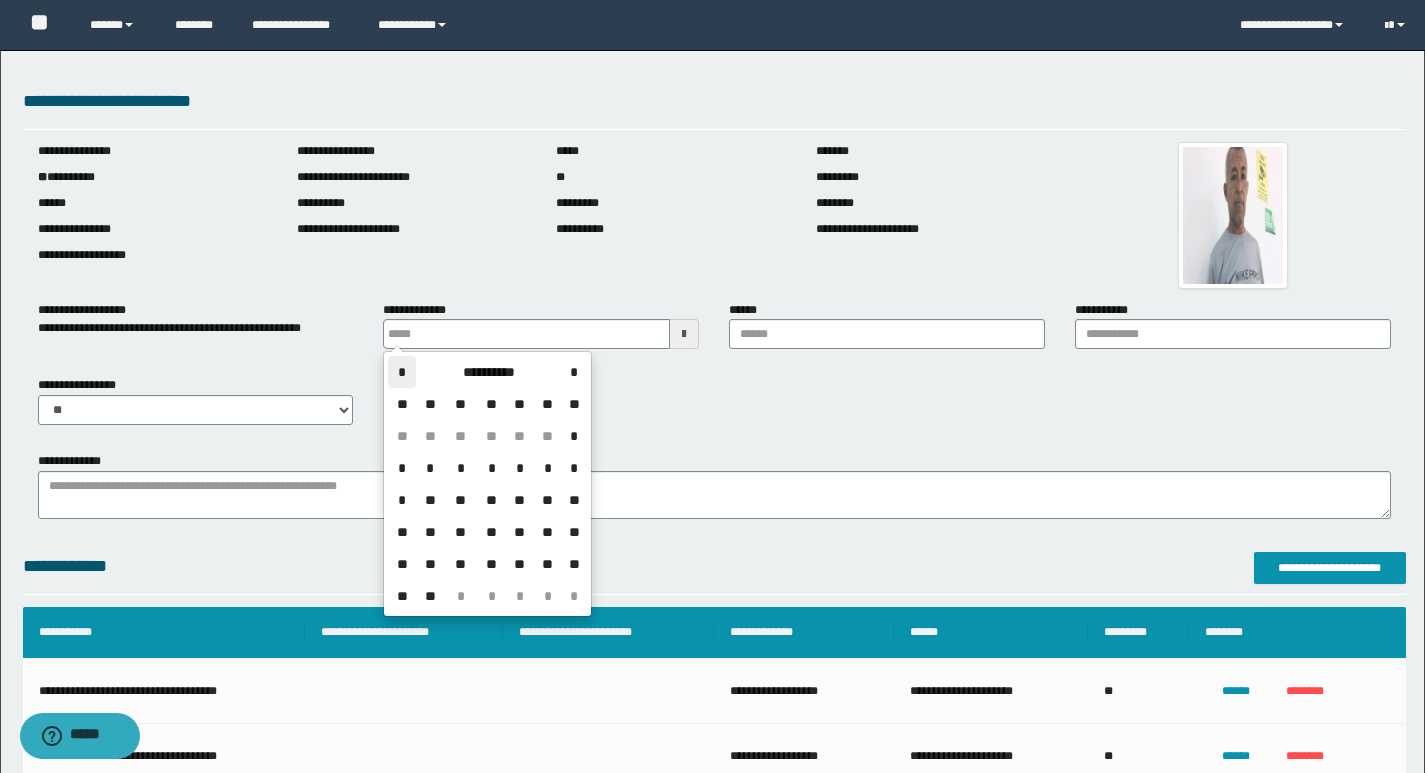 click on "*" at bounding box center [402, 372] 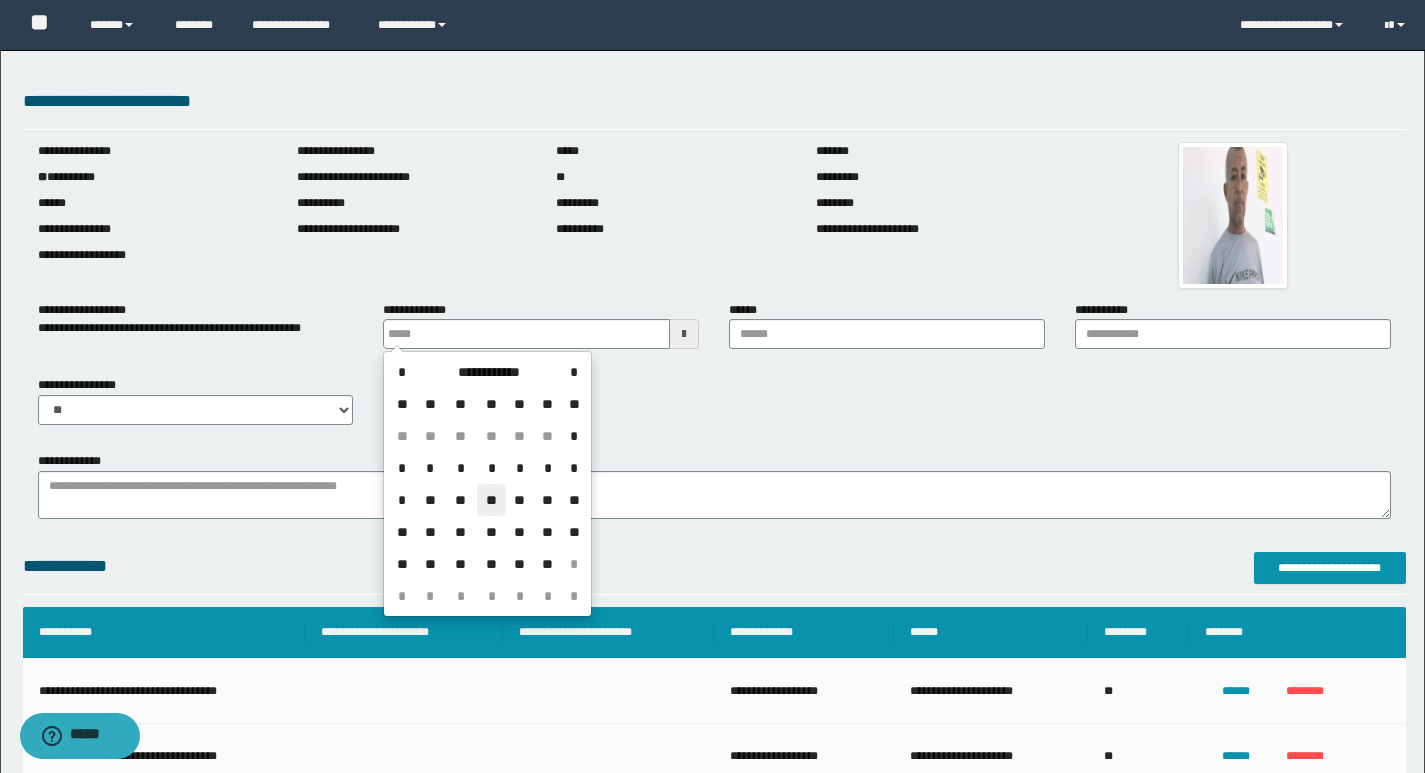 click on "**" at bounding box center [491, 500] 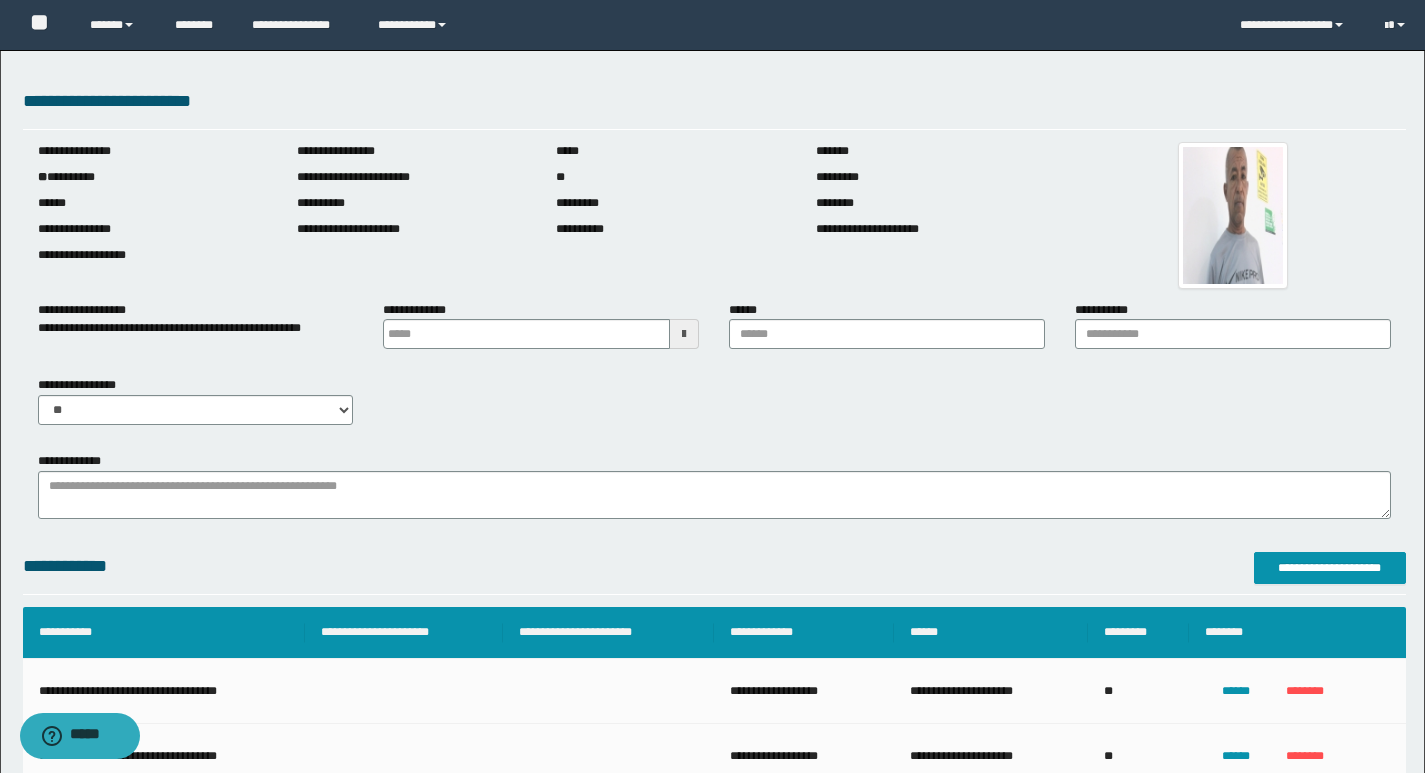 click on "**********" at bounding box center (712, 2059) 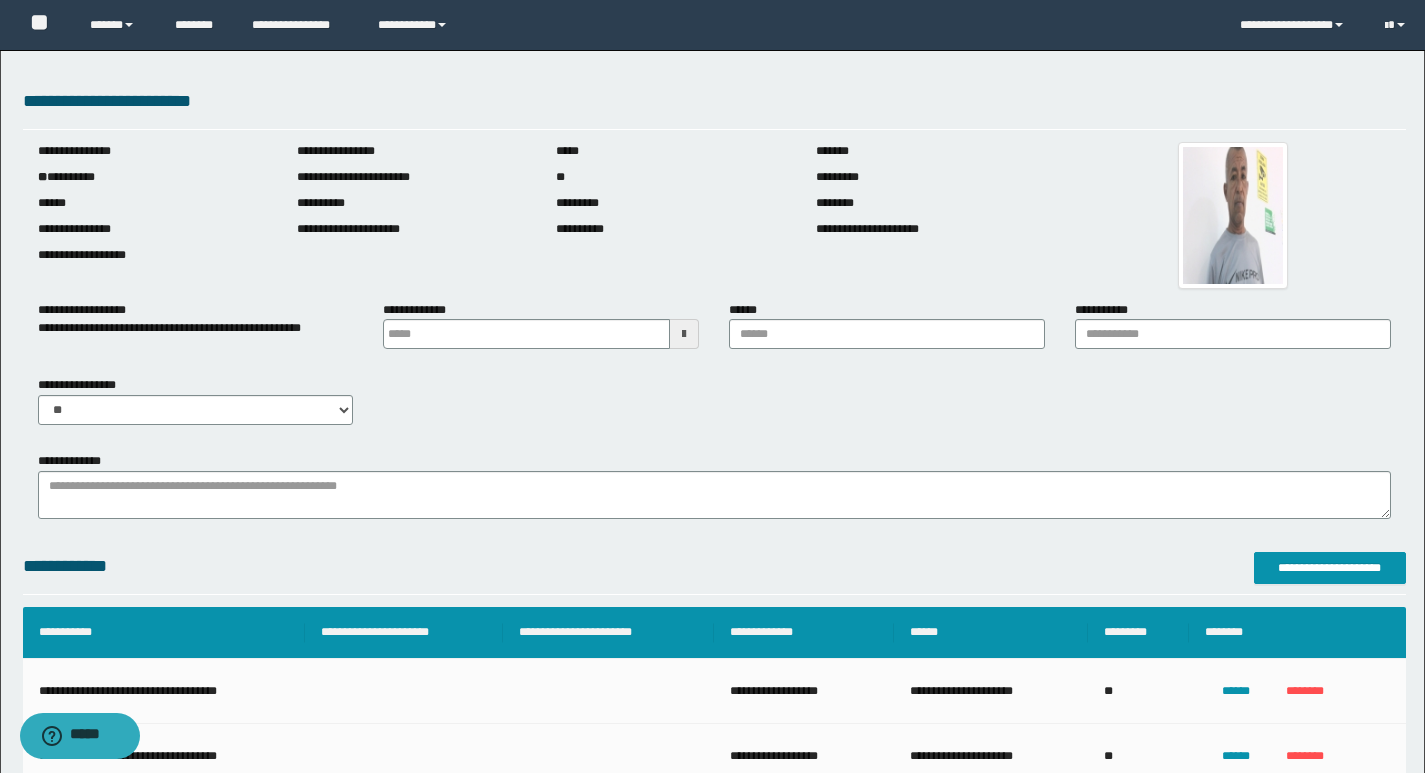 drag, startPoint x: 681, startPoint y: 319, endPoint x: 679, endPoint y: 330, distance: 11.18034 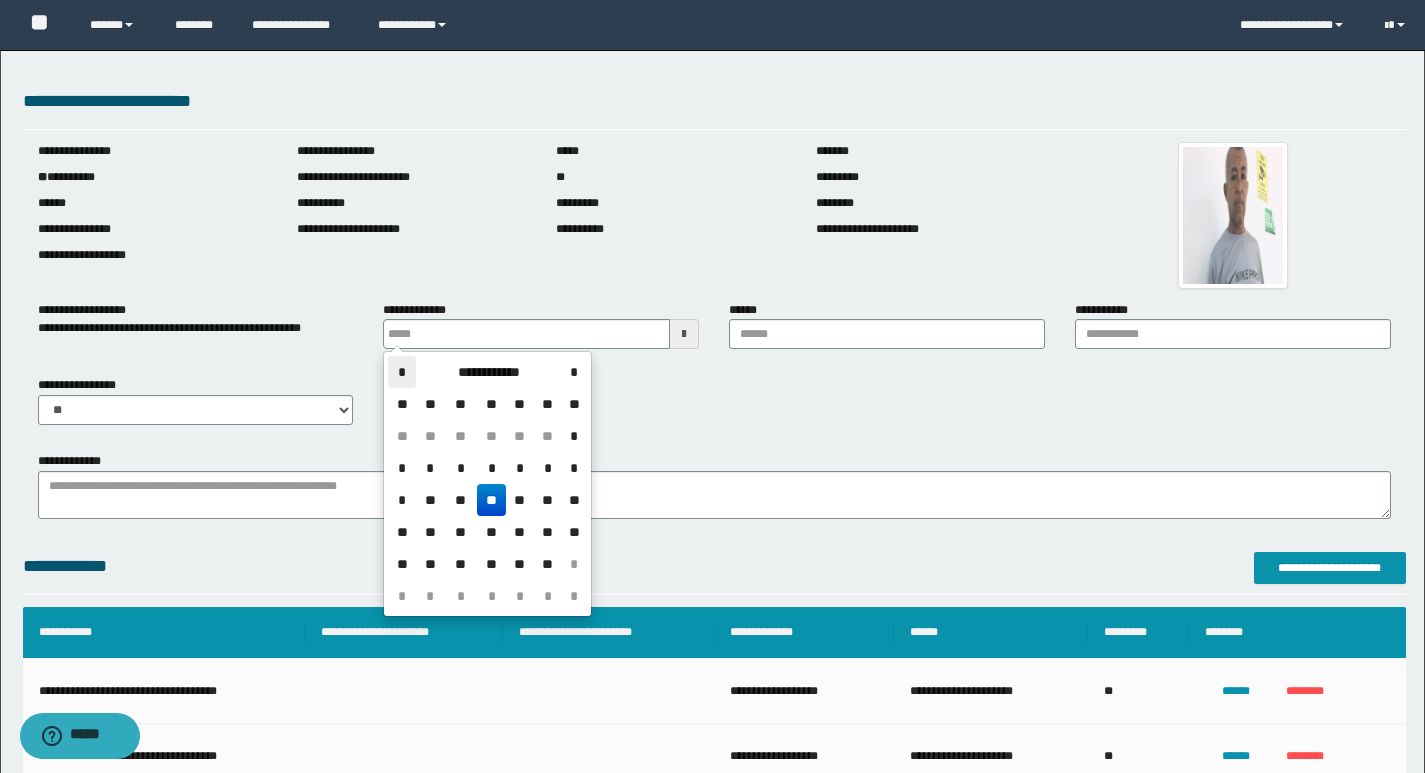 click on "*" at bounding box center [402, 372] 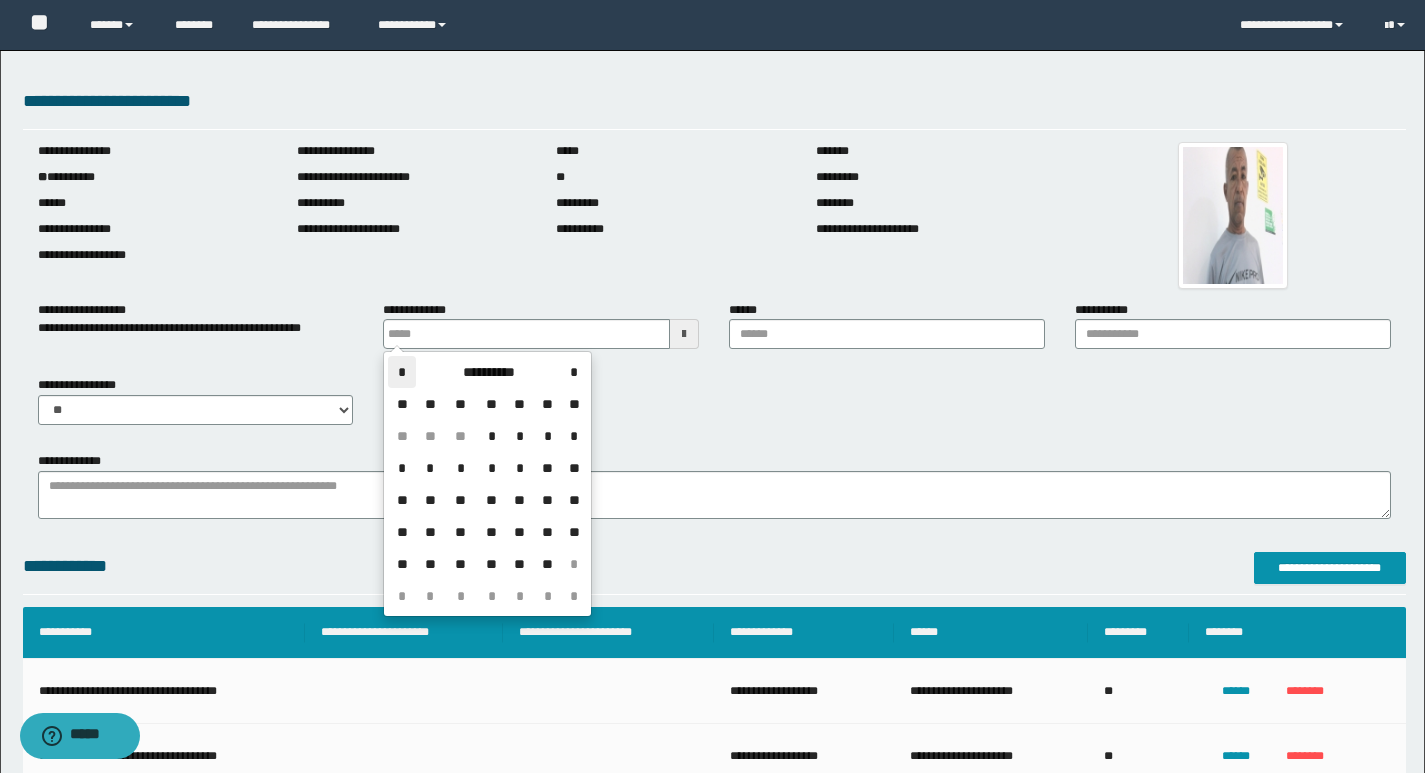 click on "*" at bounding box center (402, 372) 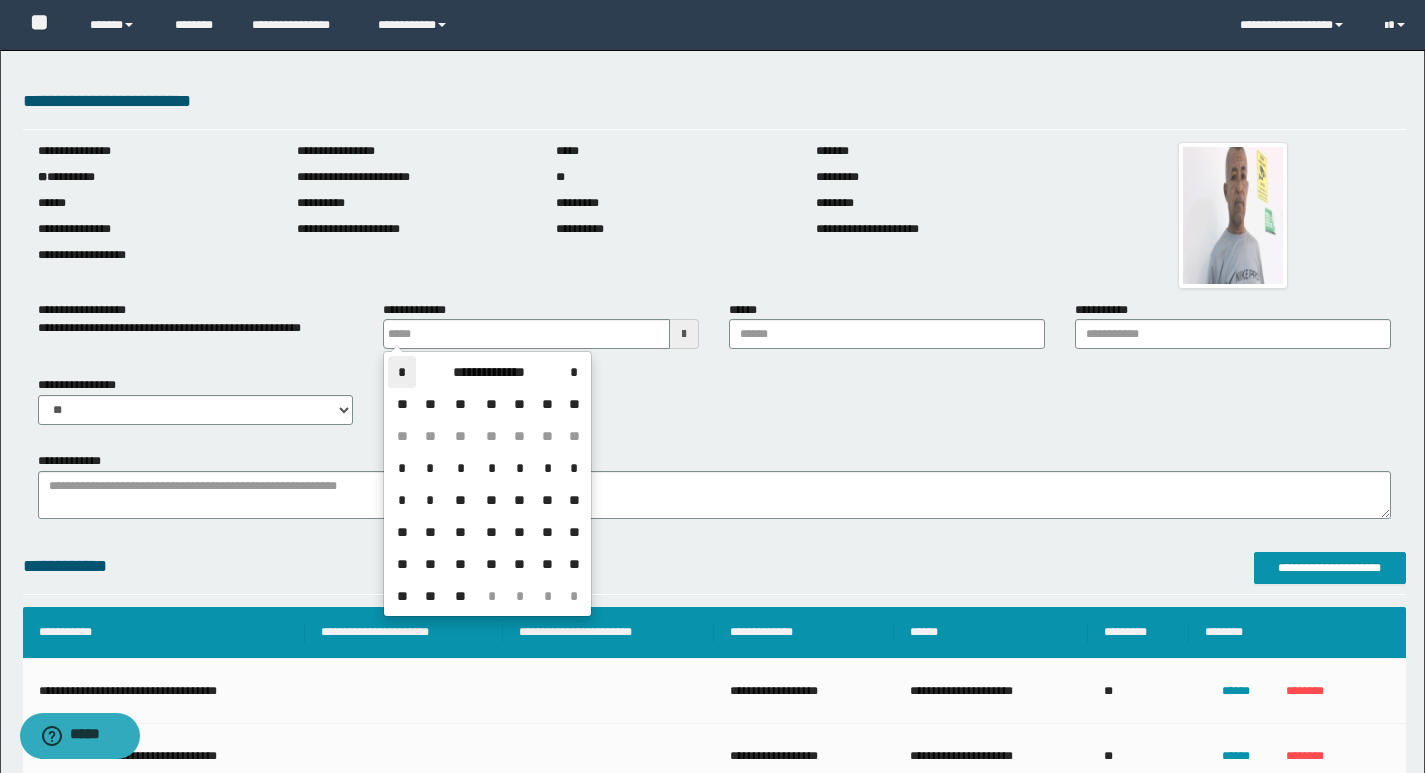 click on "*" at bounding box center (402, 372) 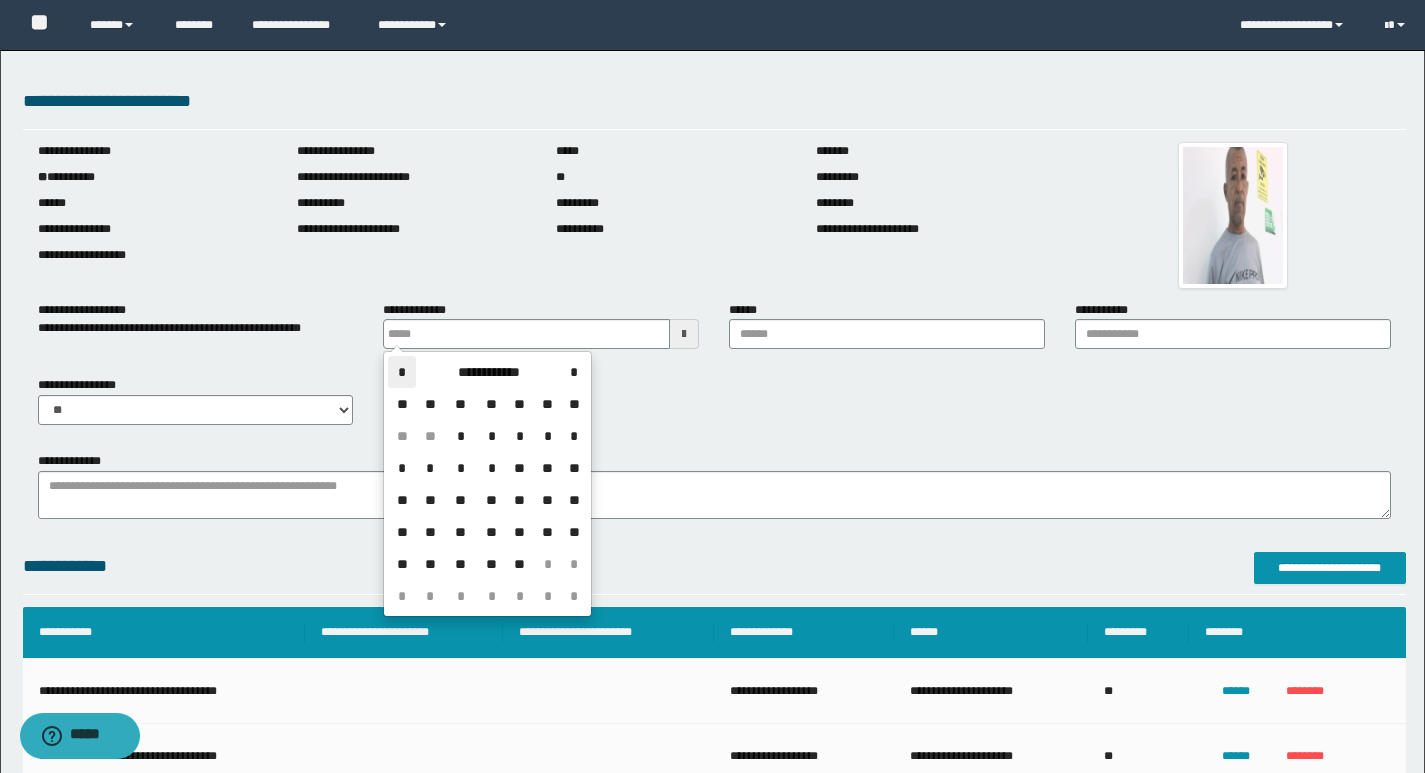 click on "*" at bounding box center [402, 372] 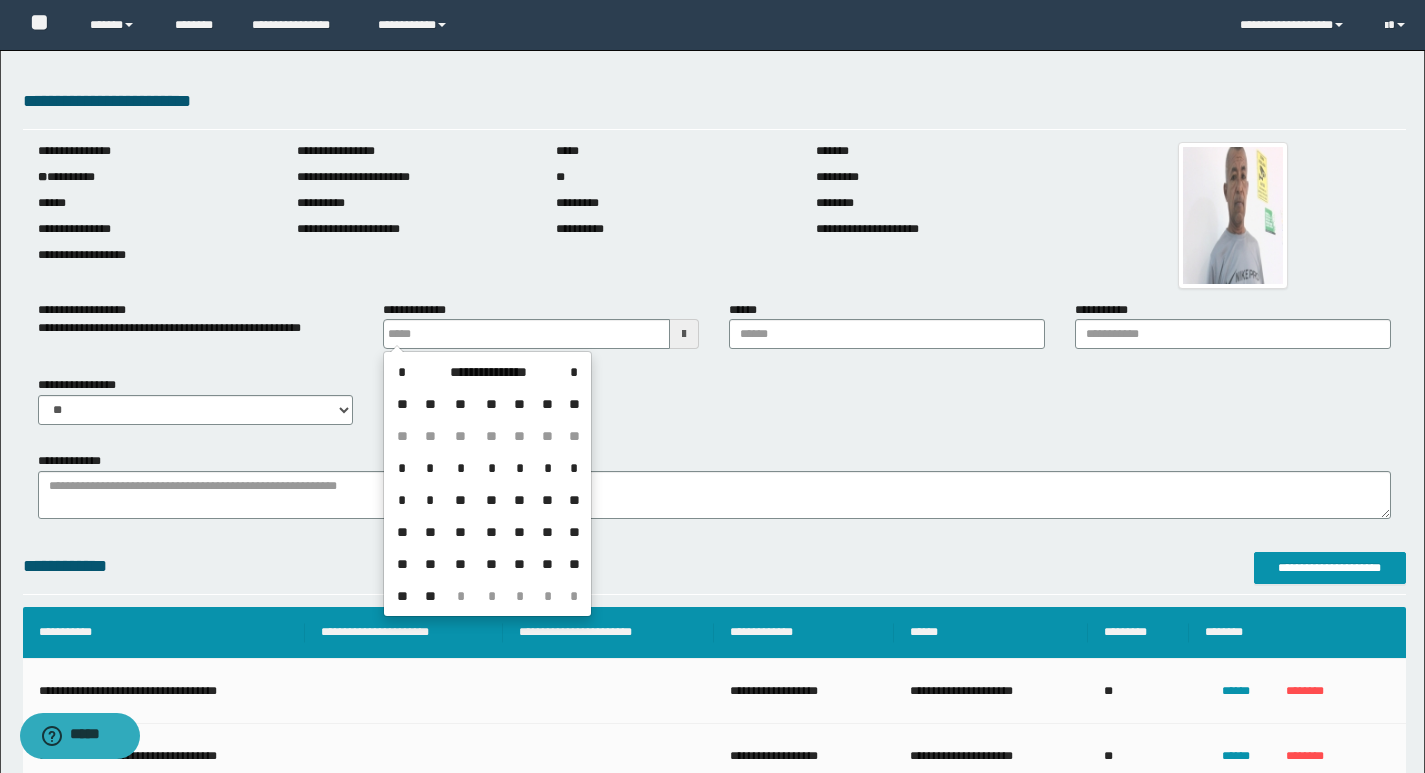 click on "**" at bounding box center [520, 564] 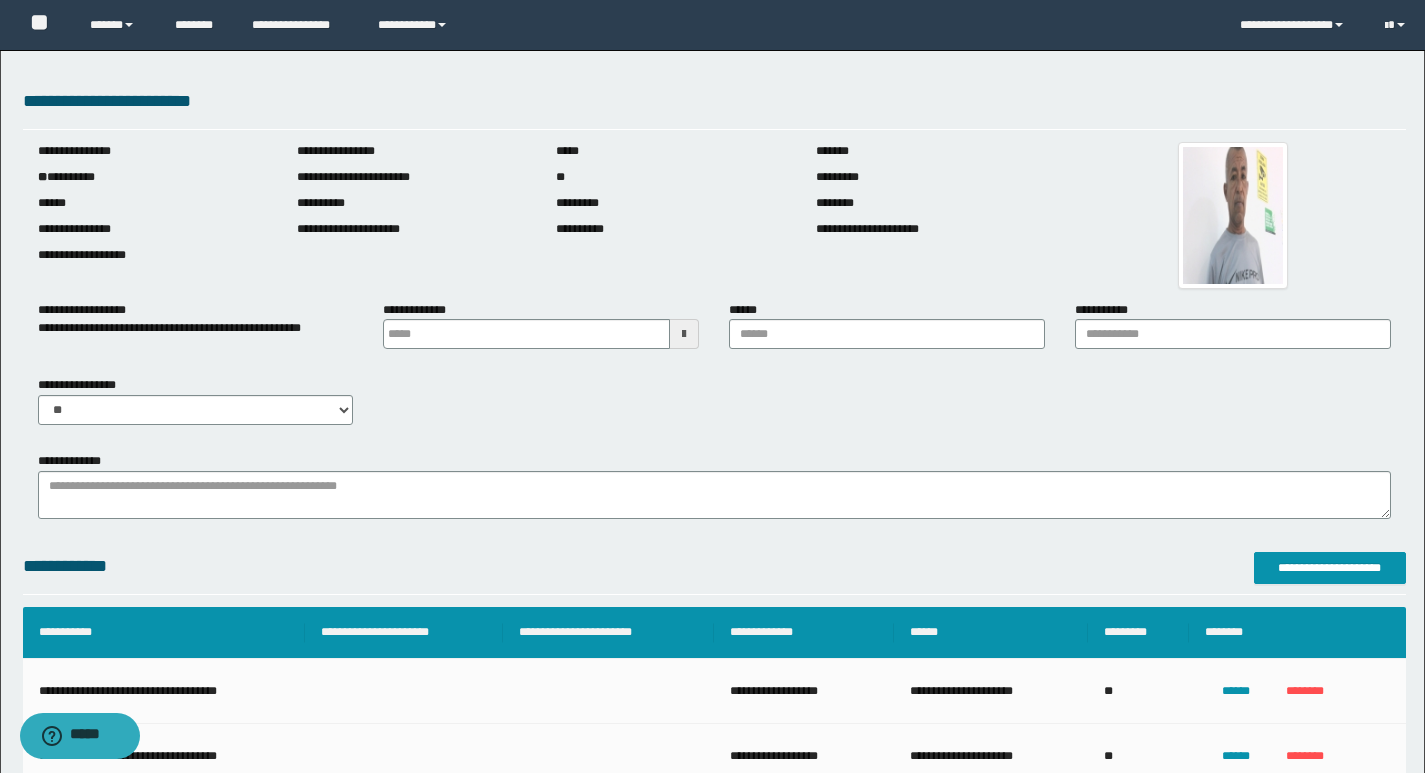 click at bounding box center (684, 334) 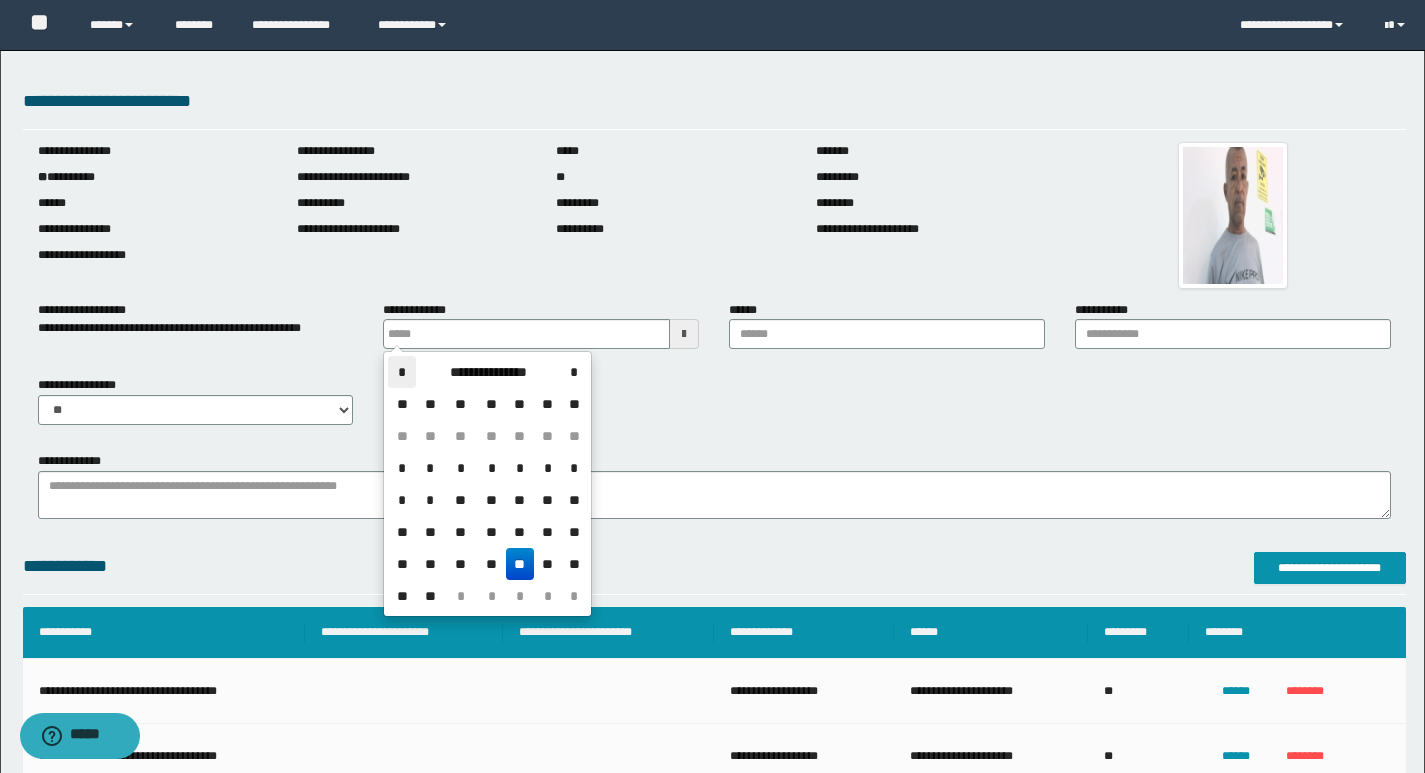 click on "*" at bounding box center (402, 372) 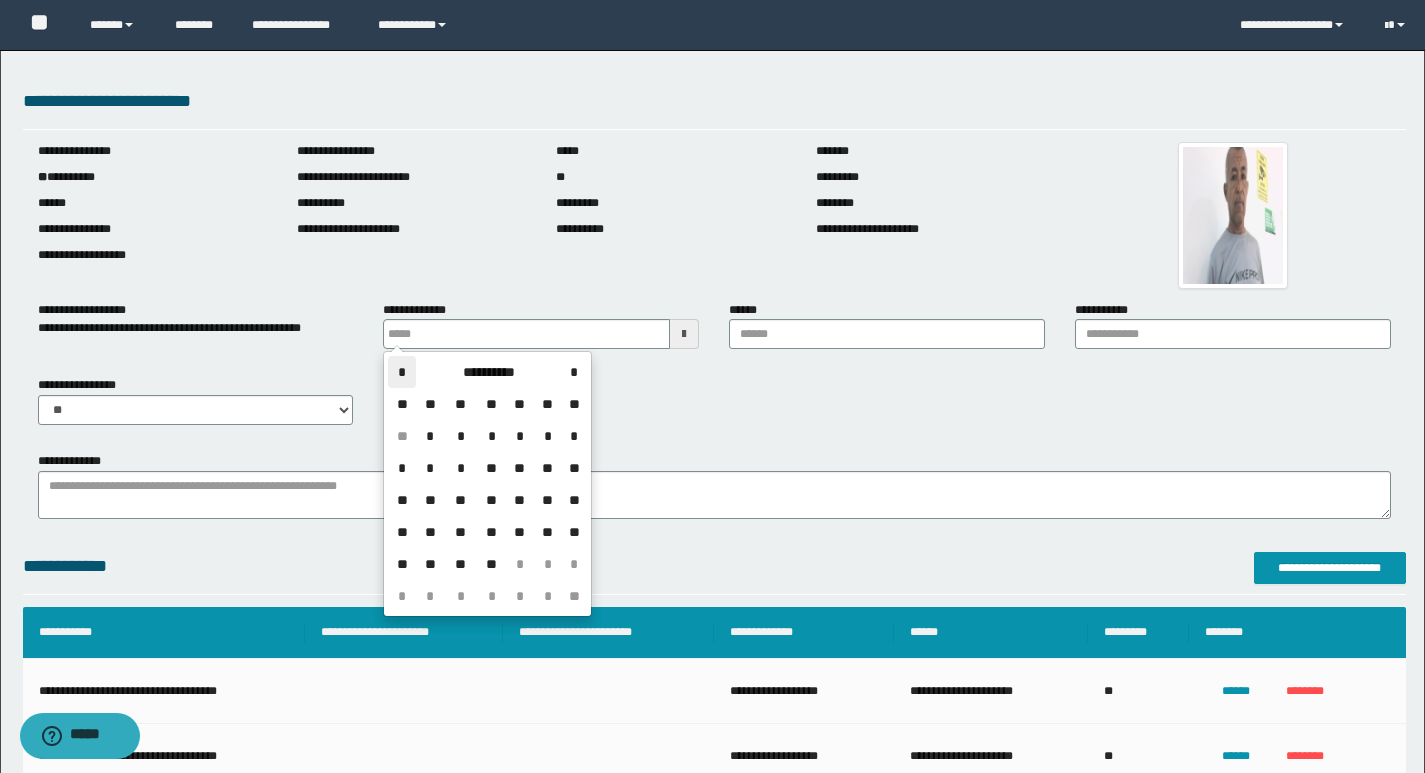 click on "*" at bounding box center (402, 372) 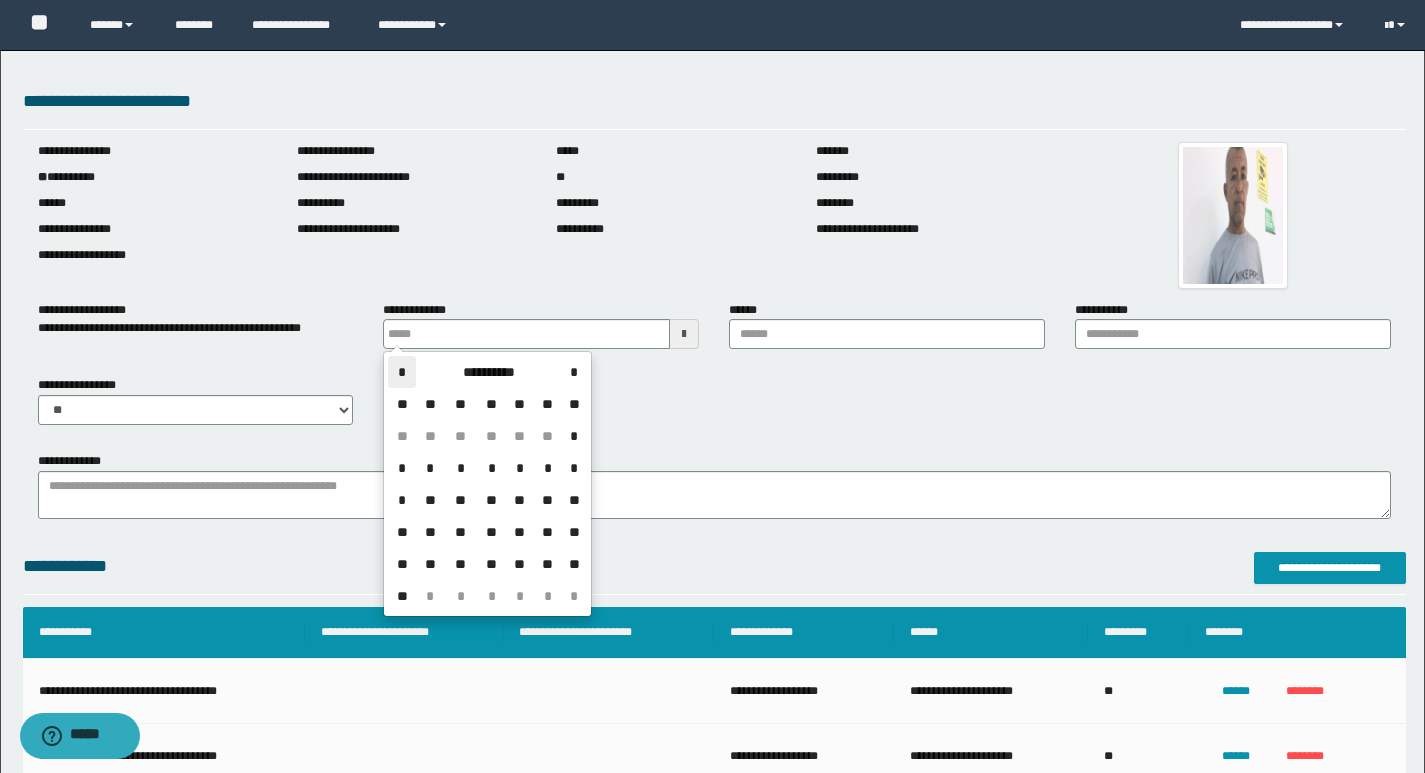click on "*" at bounding box center (402, 372) 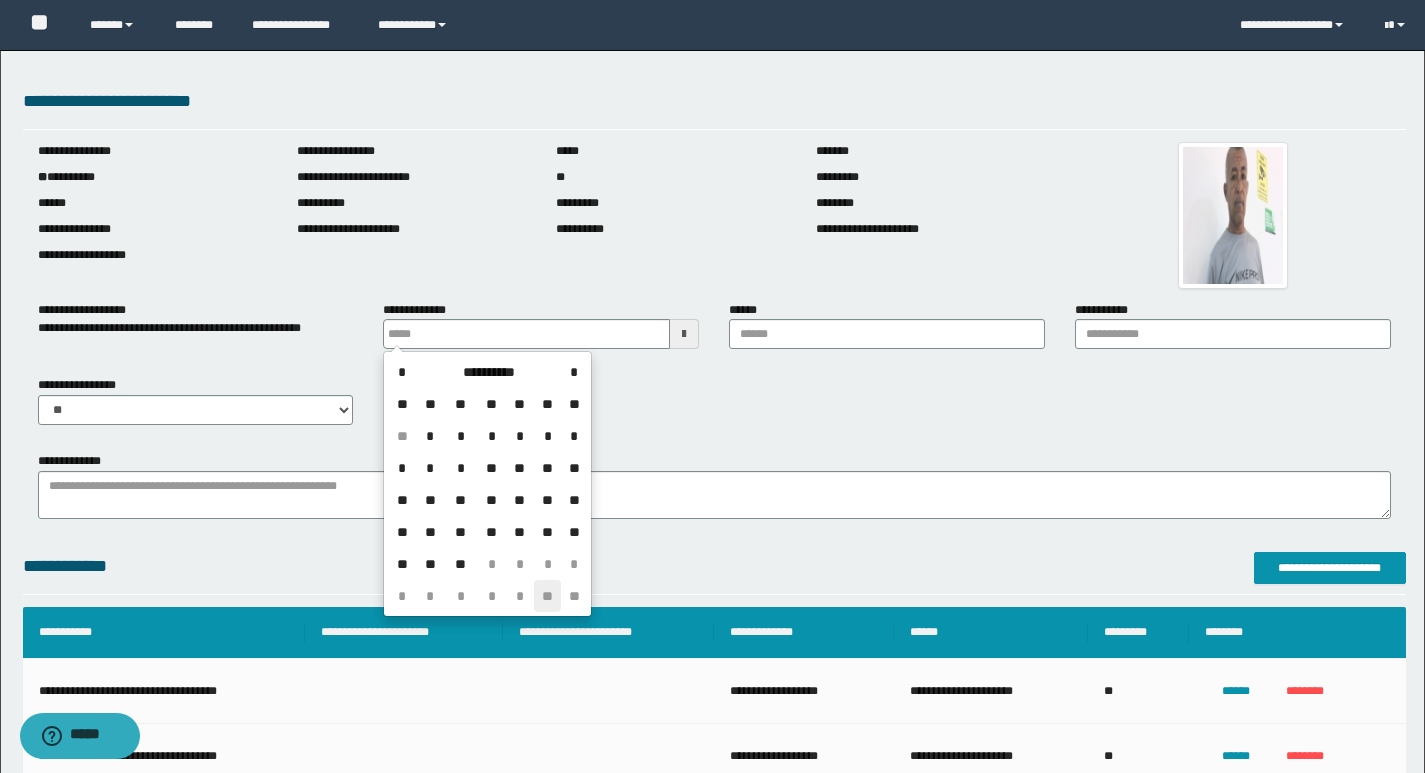 click on "**" at bounding box center [548, 596] 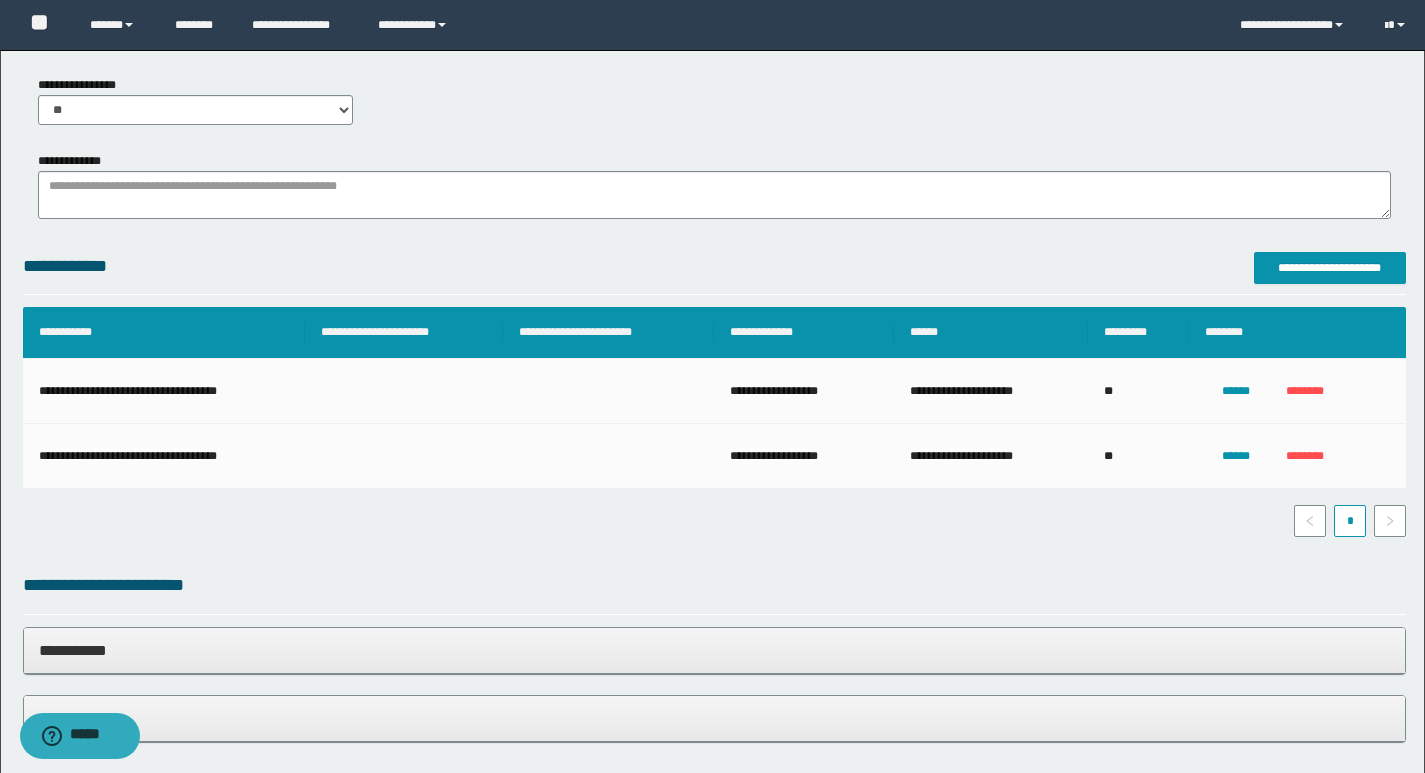 scroll, scrollTop: 400, scrollLeft: 0, axis: vertical 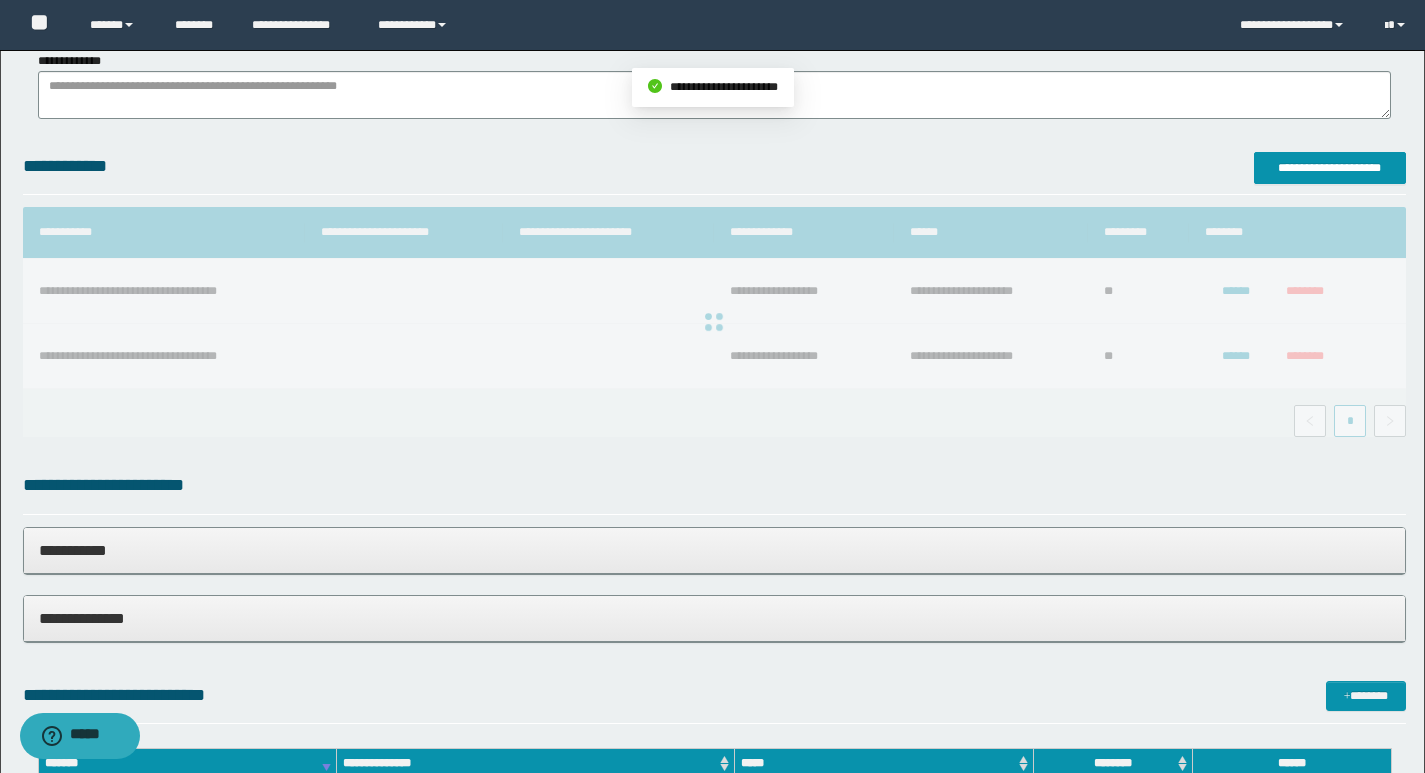 click at bounding box center (714, 322) 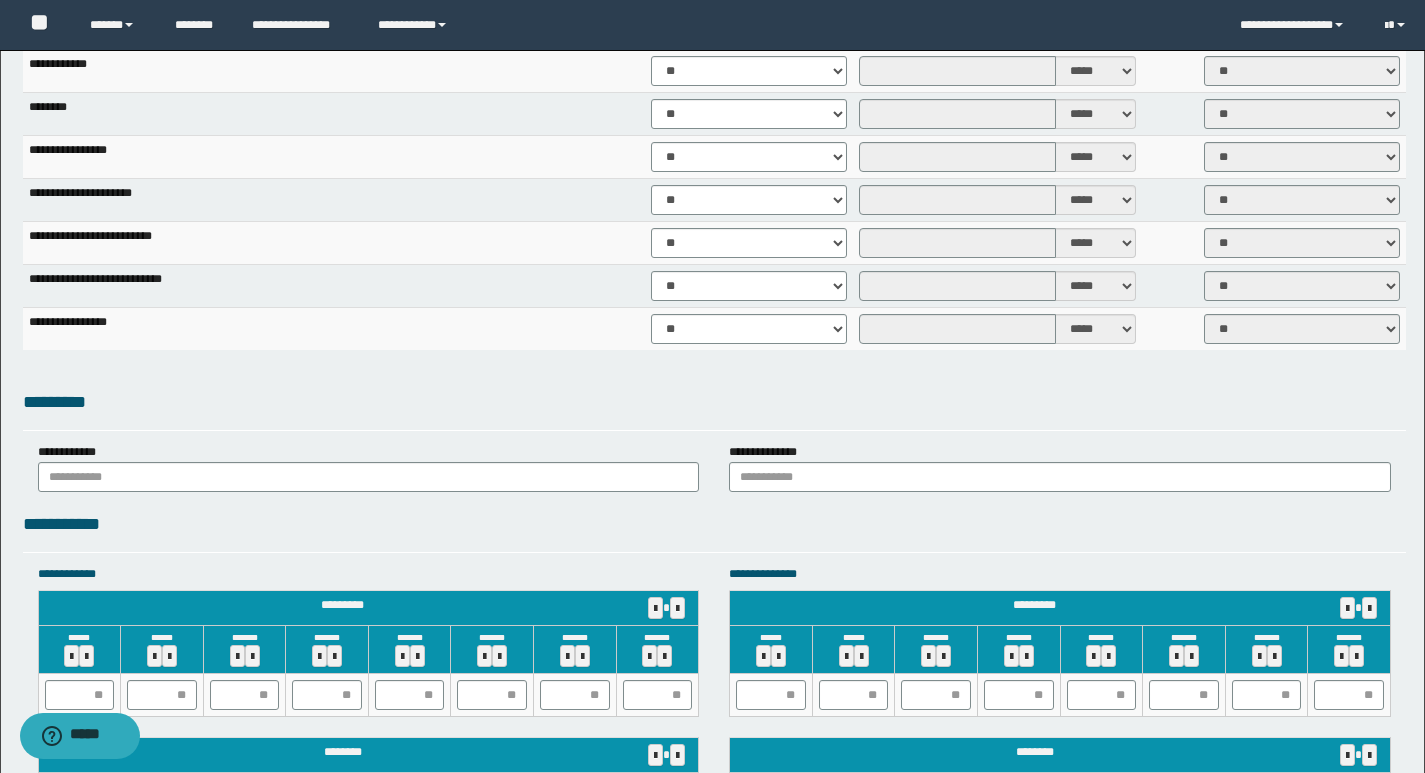 scroll, scrollTop: 1400, scrollLeft: 0, axis: vertical 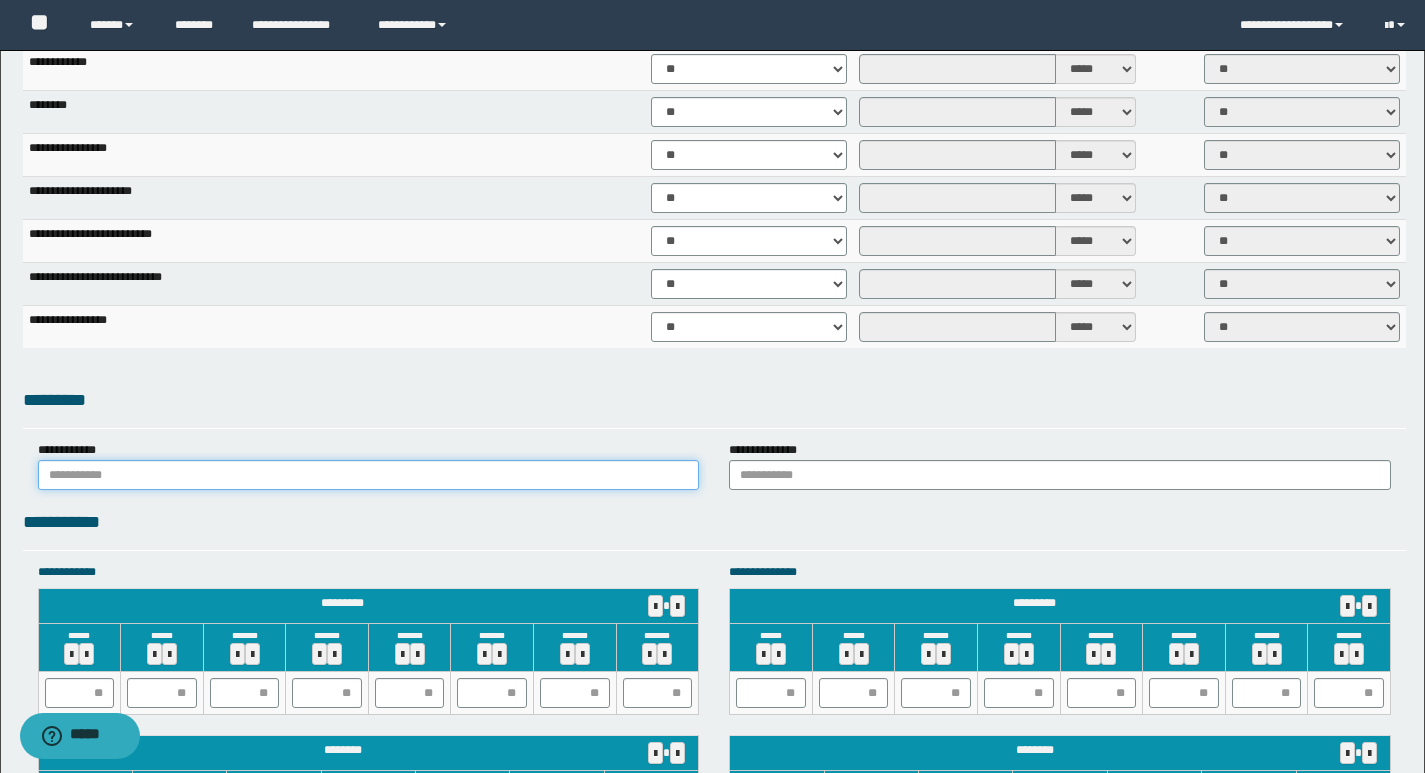 click at bounding box center (369, 475) 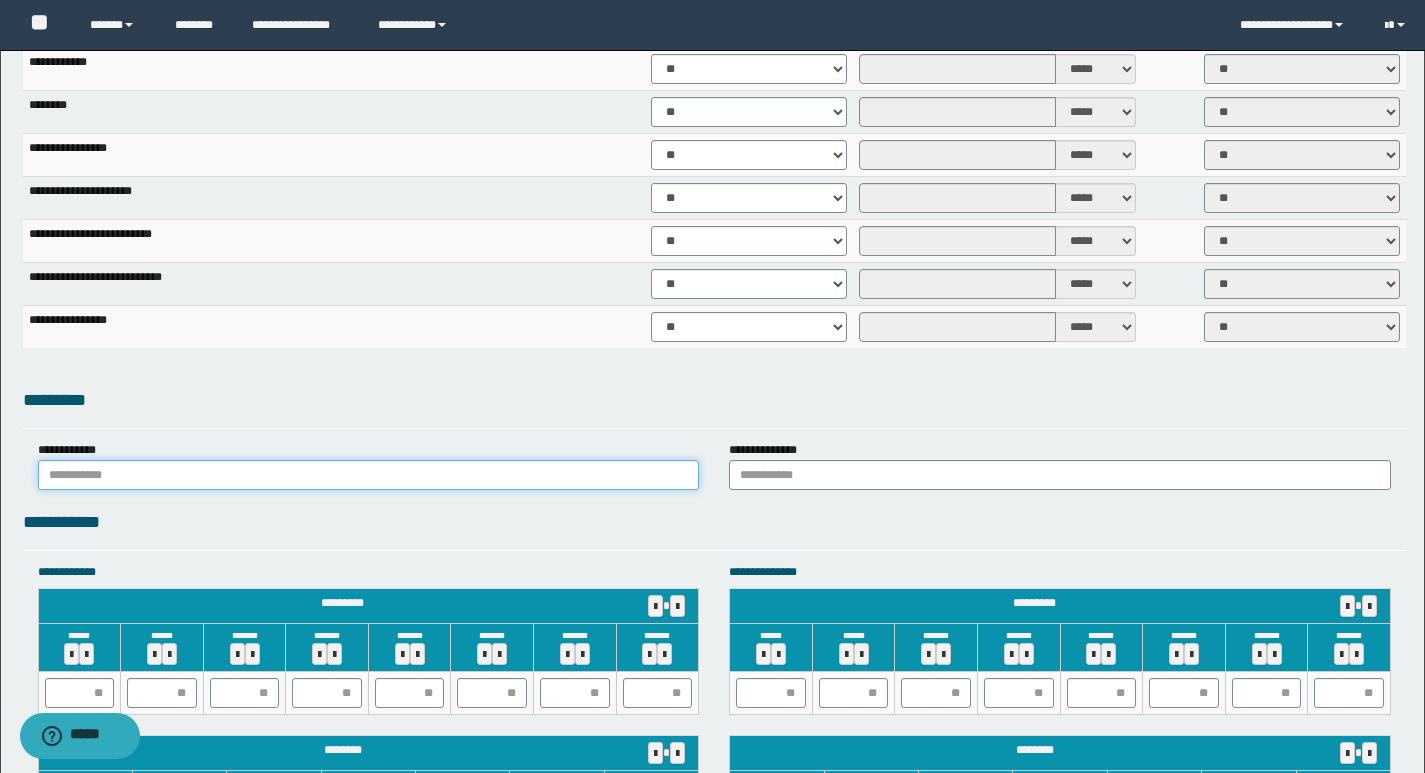 type on "******" 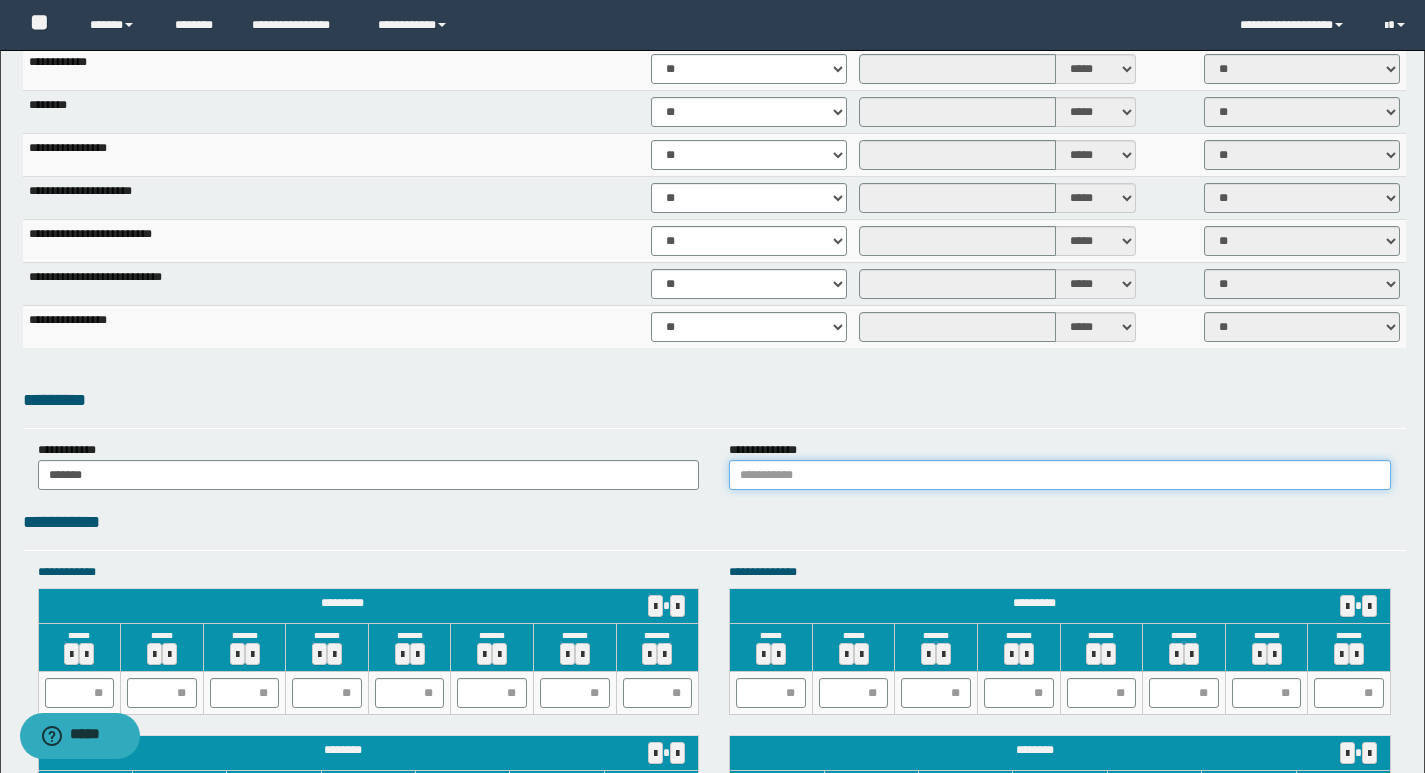 drag, startPoint x: 735, startPoint y: 468, endPoint x: 836, endPoint y: 483, distance: 102.10779 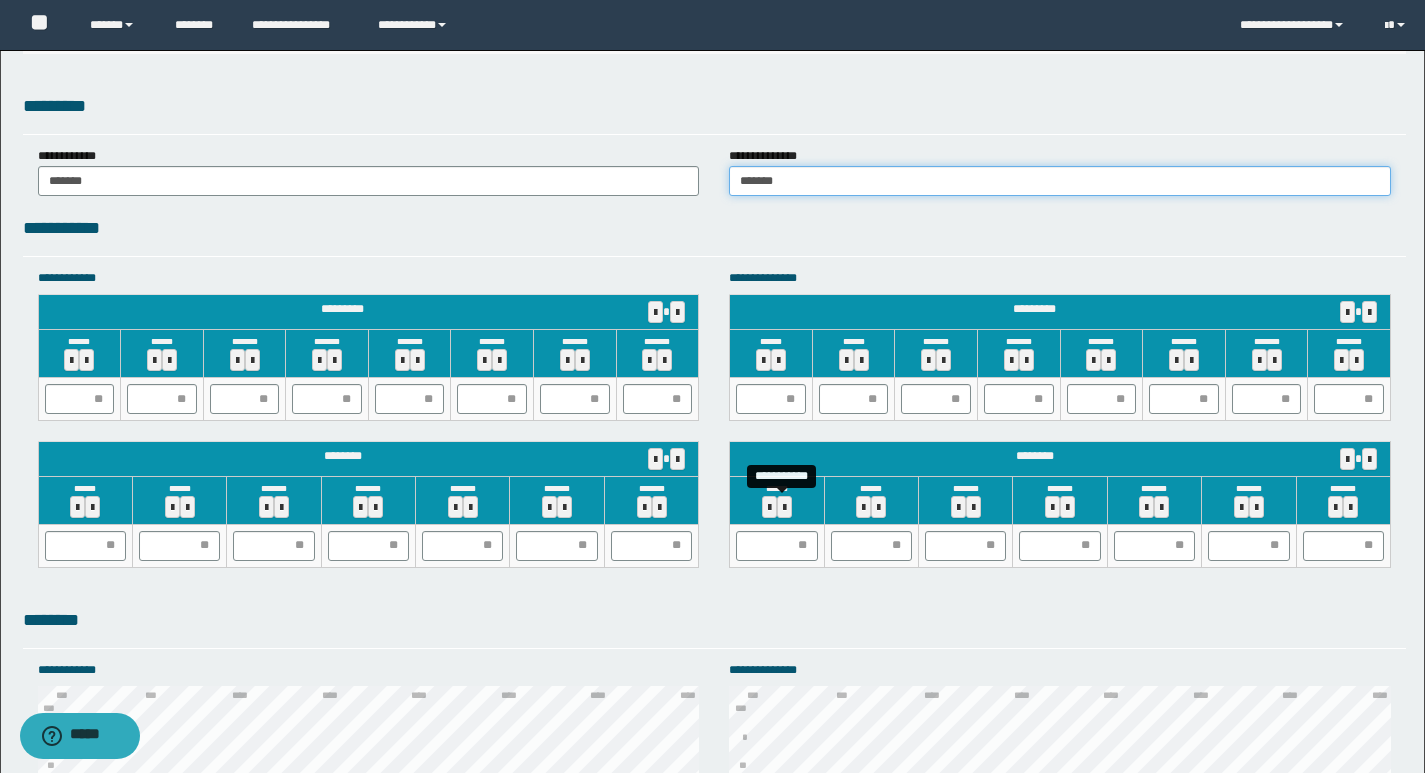 scroll, scrollTop: 1700, scrollLeft: 0, axis: vertical 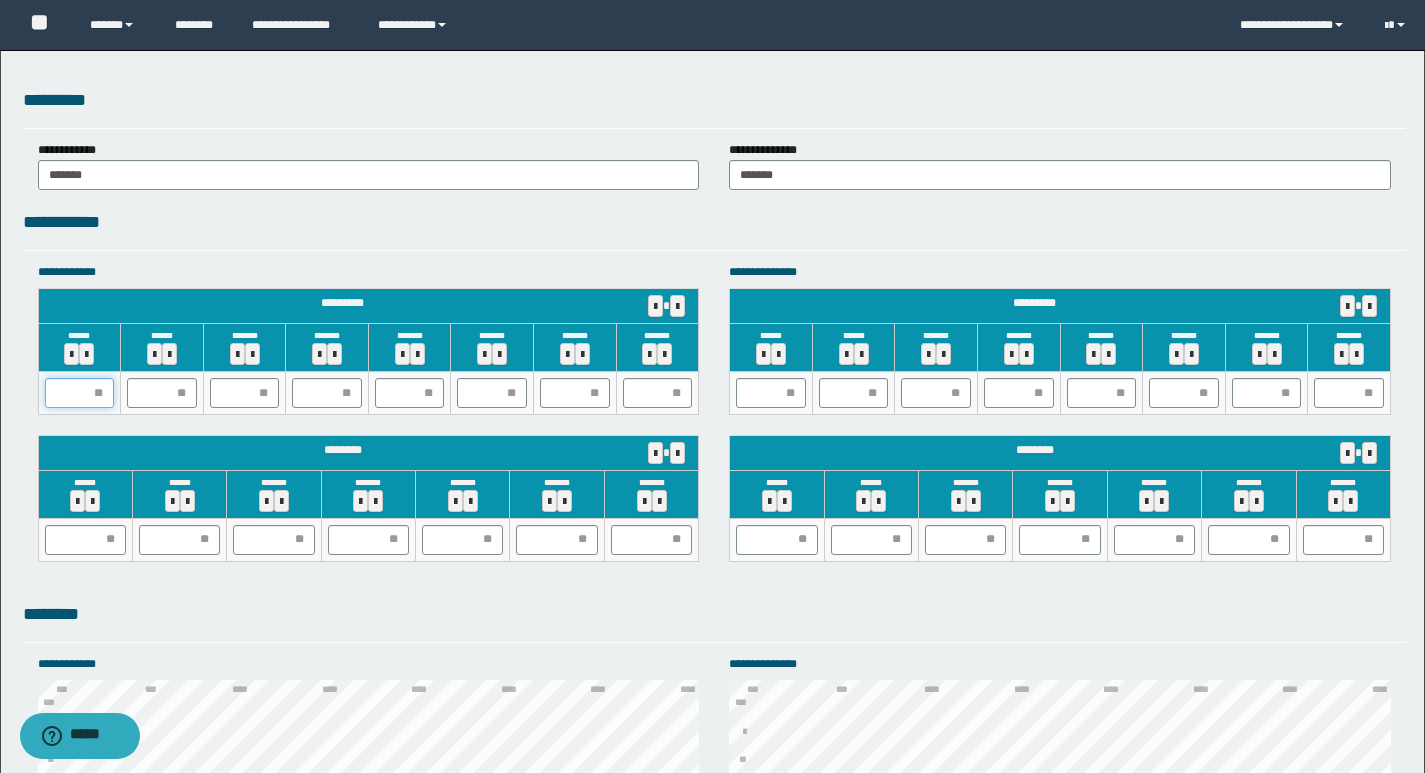 click at bounding box center [80, 393] 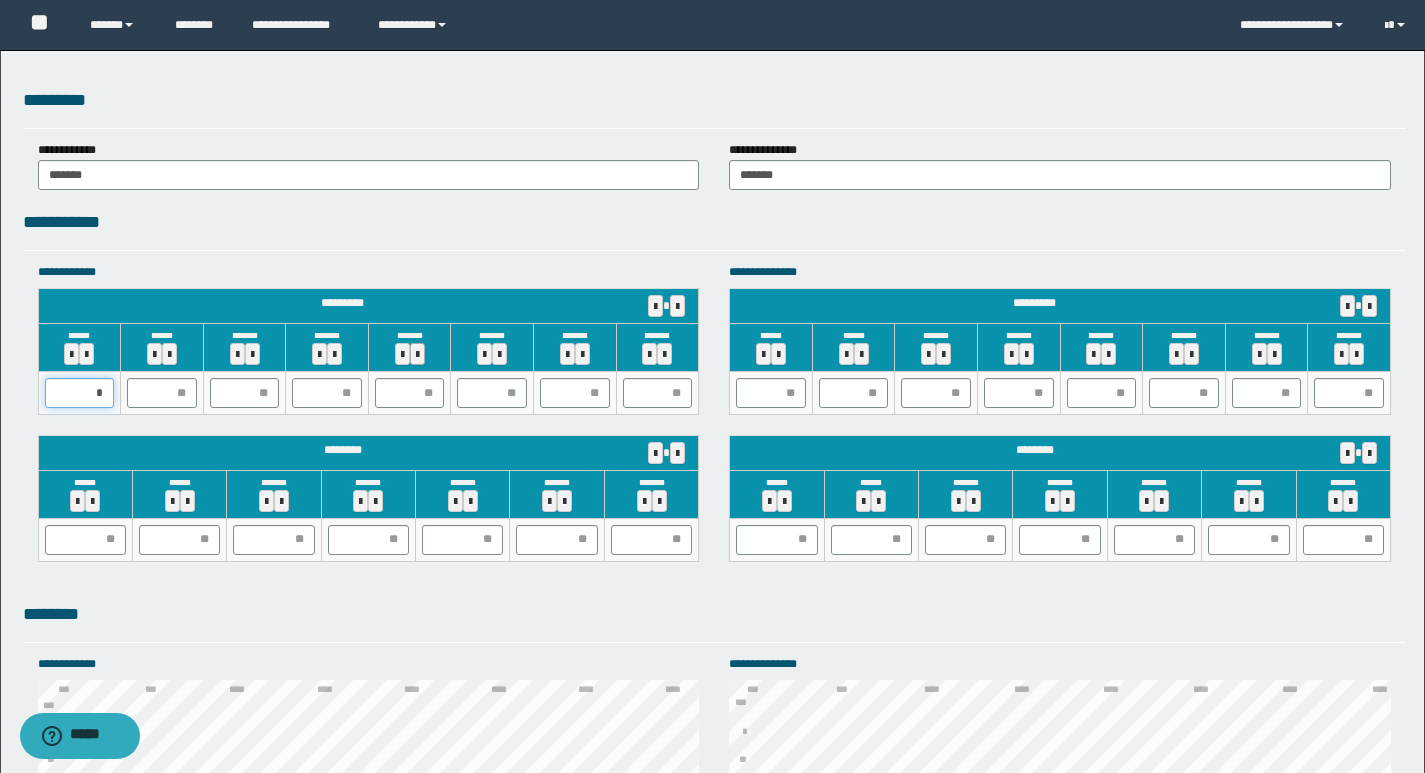 type on "**" 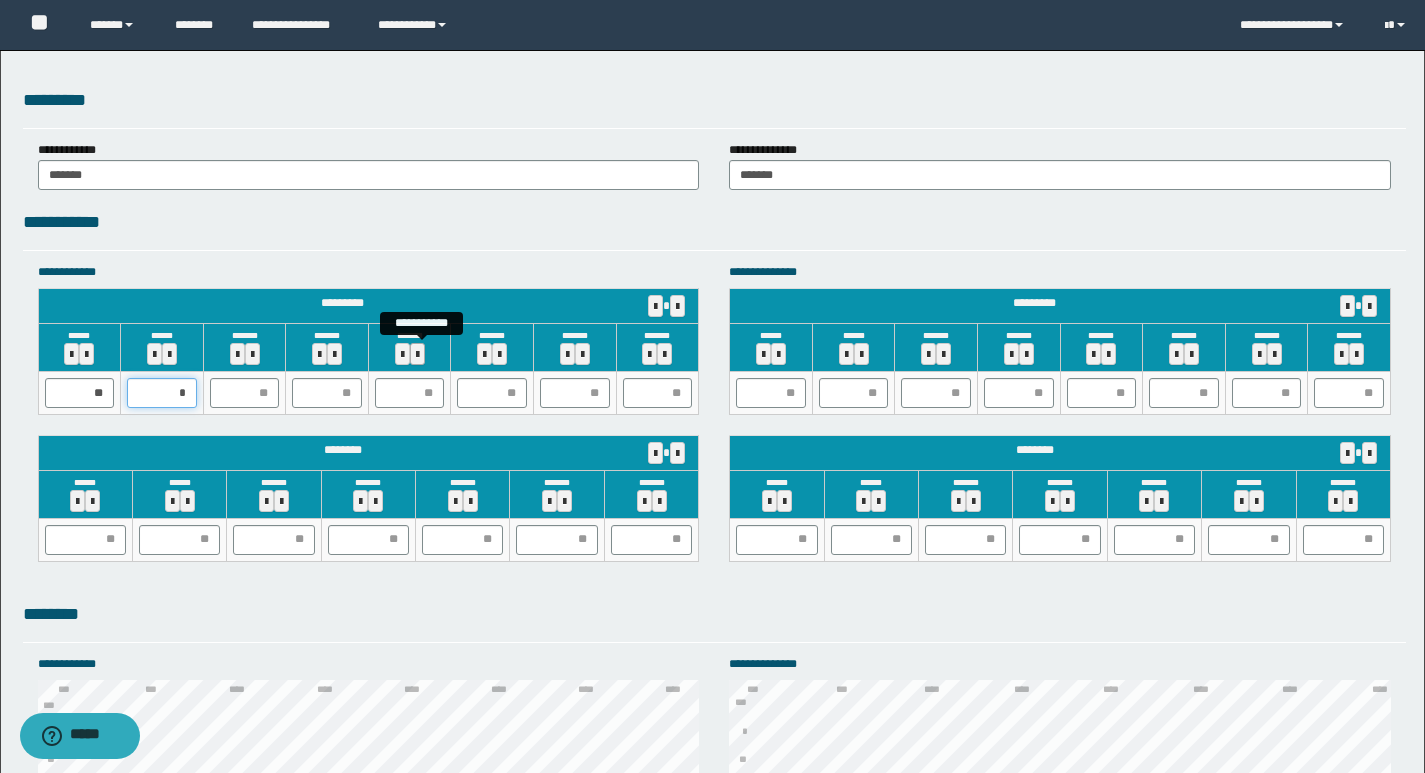 type on "**" 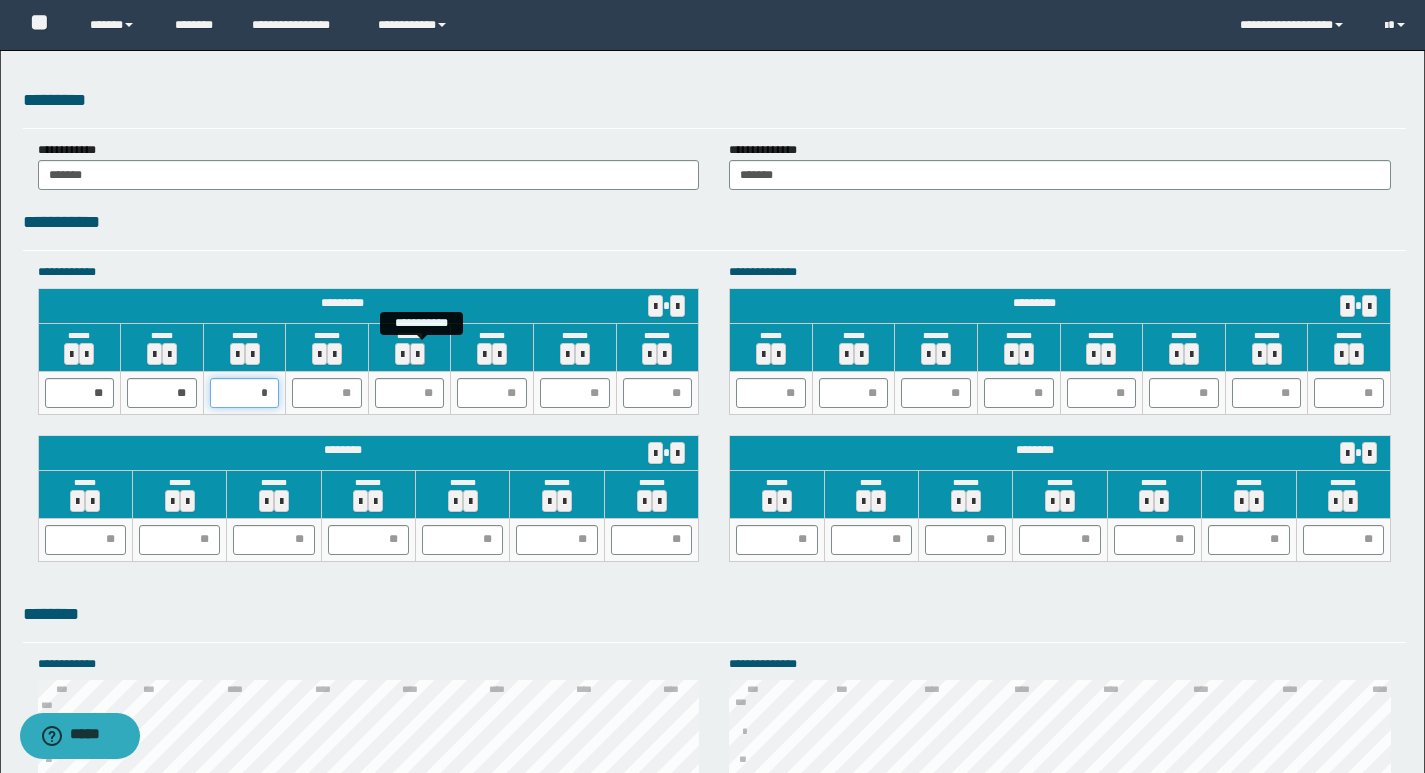 type on "**" 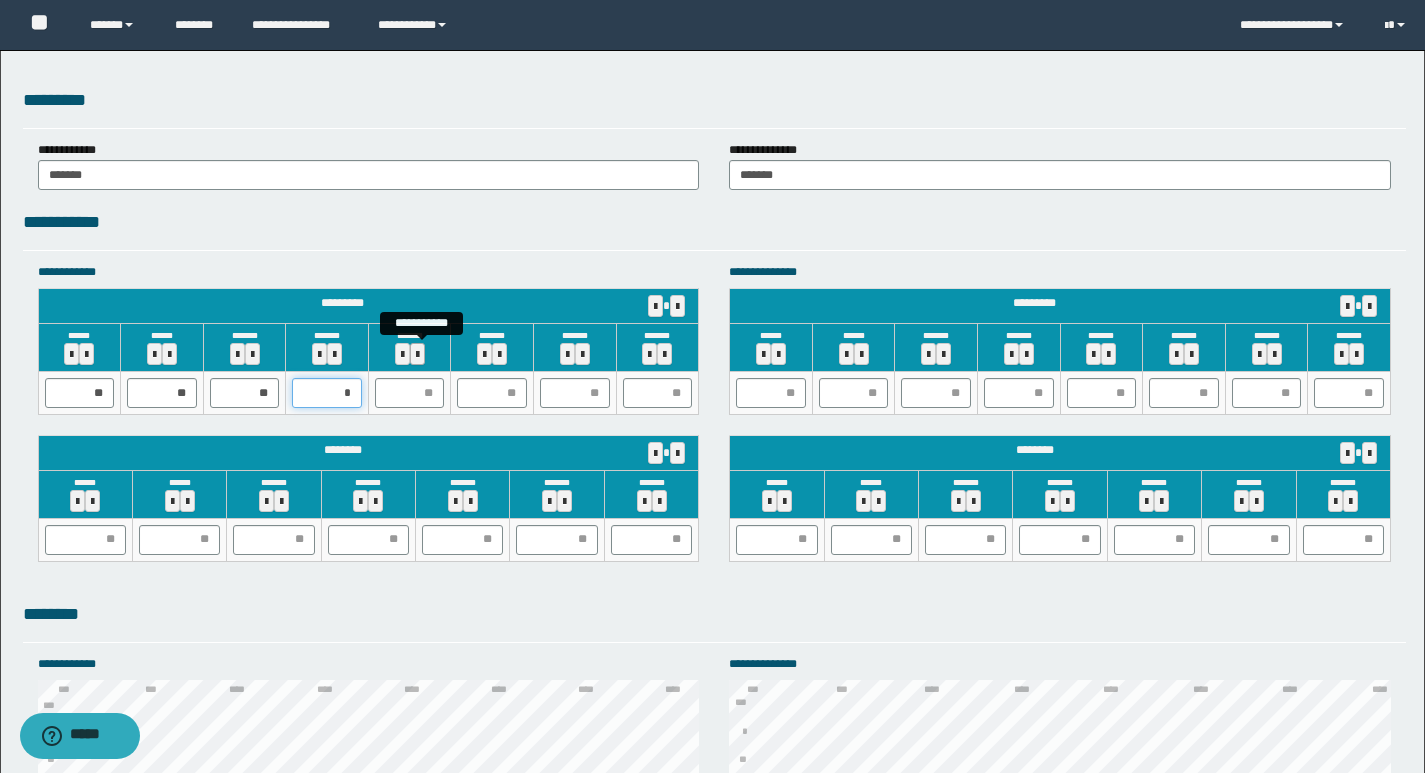 type on "**" 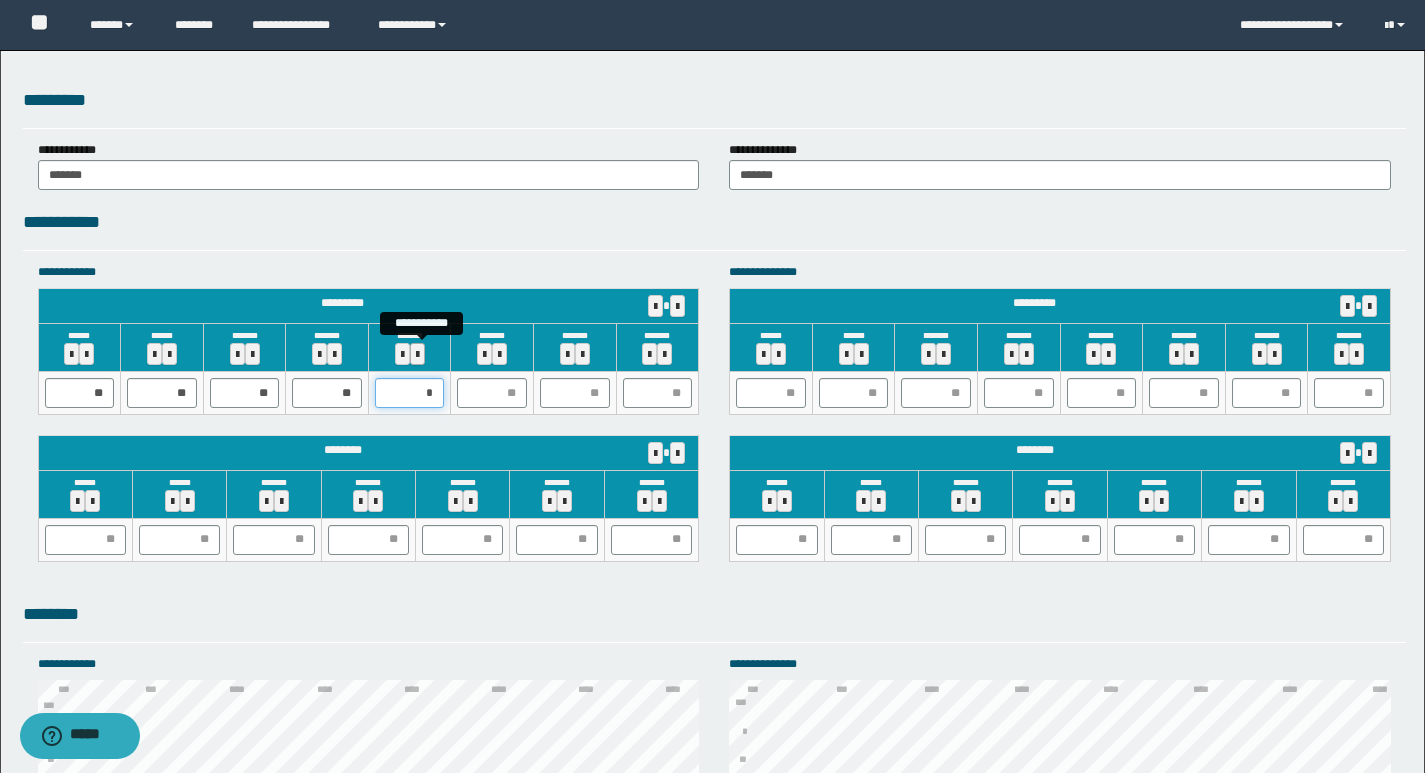 type on "**" 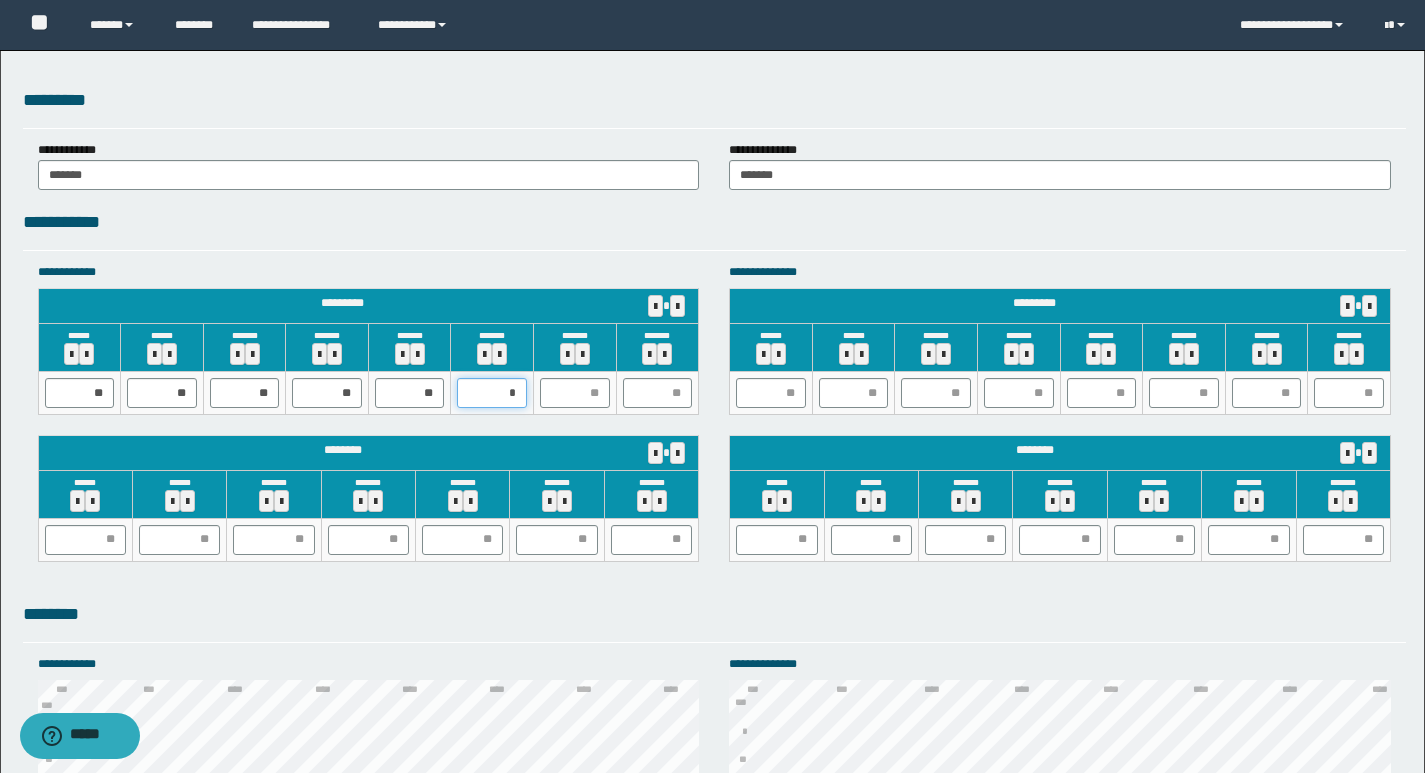 type on "**" 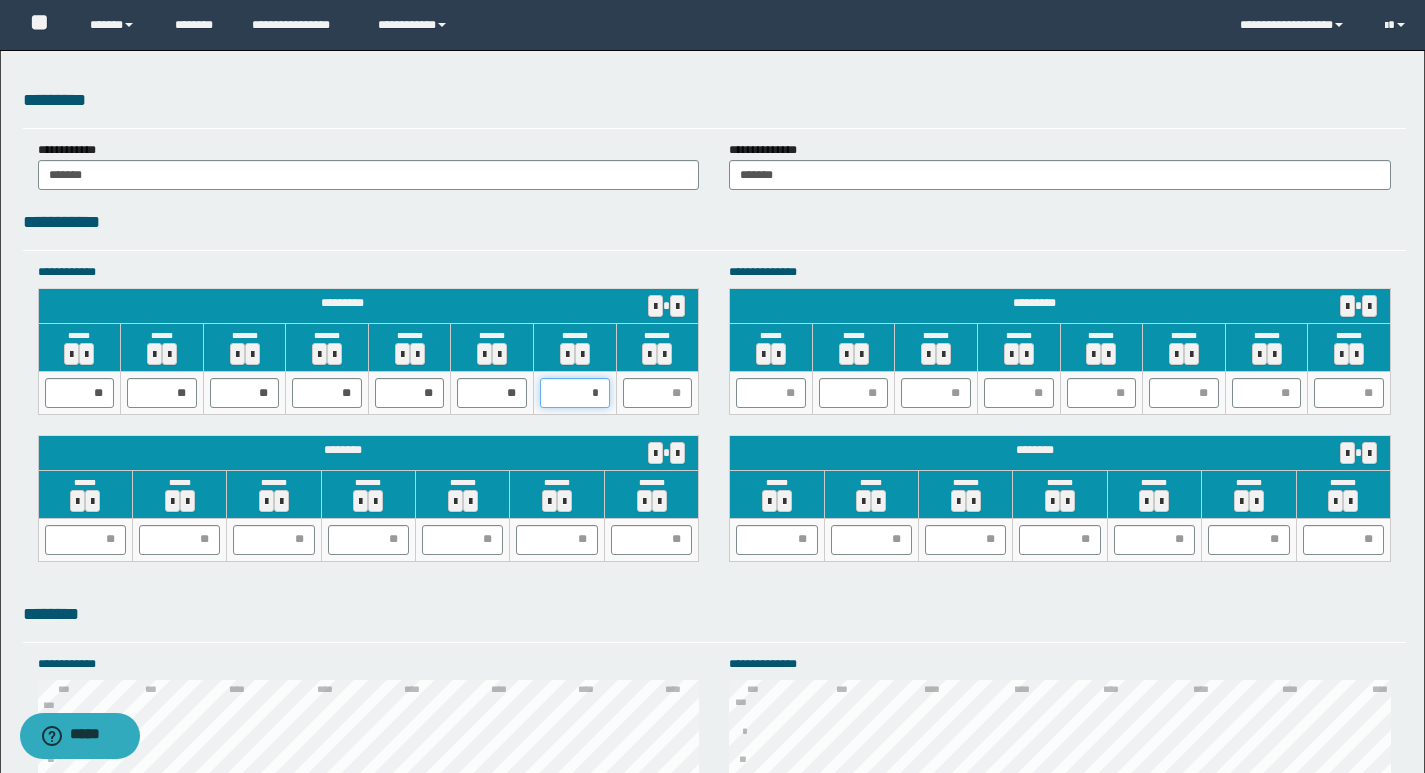type on "**" 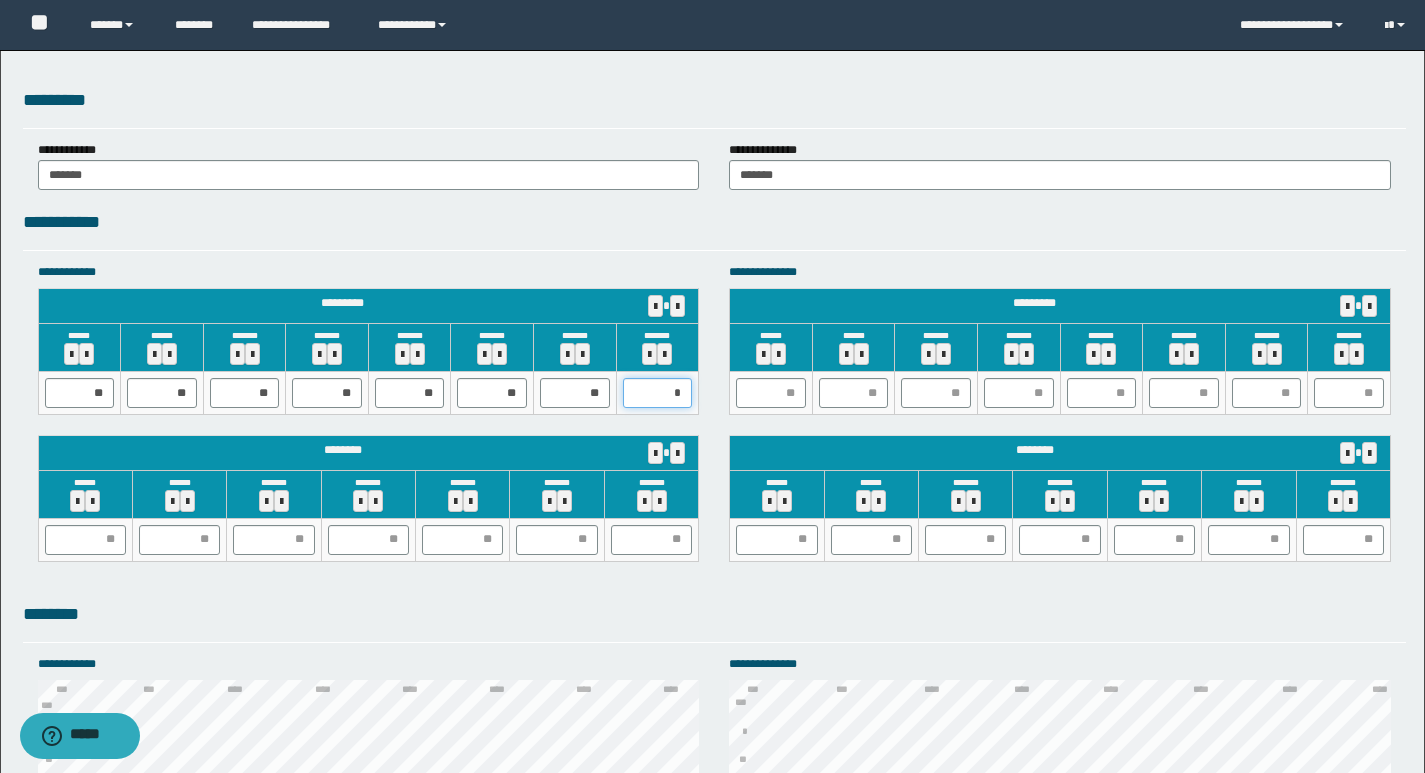 type on "**" 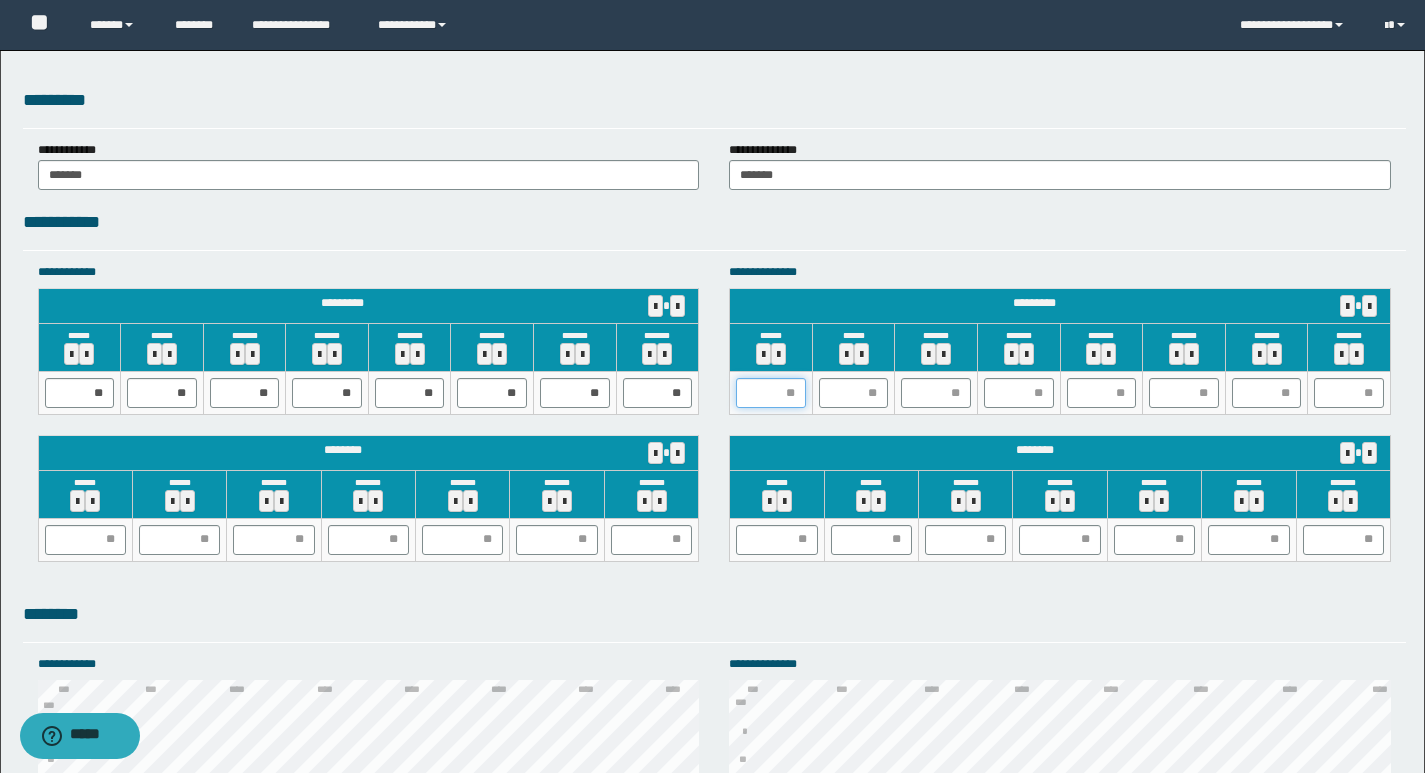 click at bounding box center (771, 393) 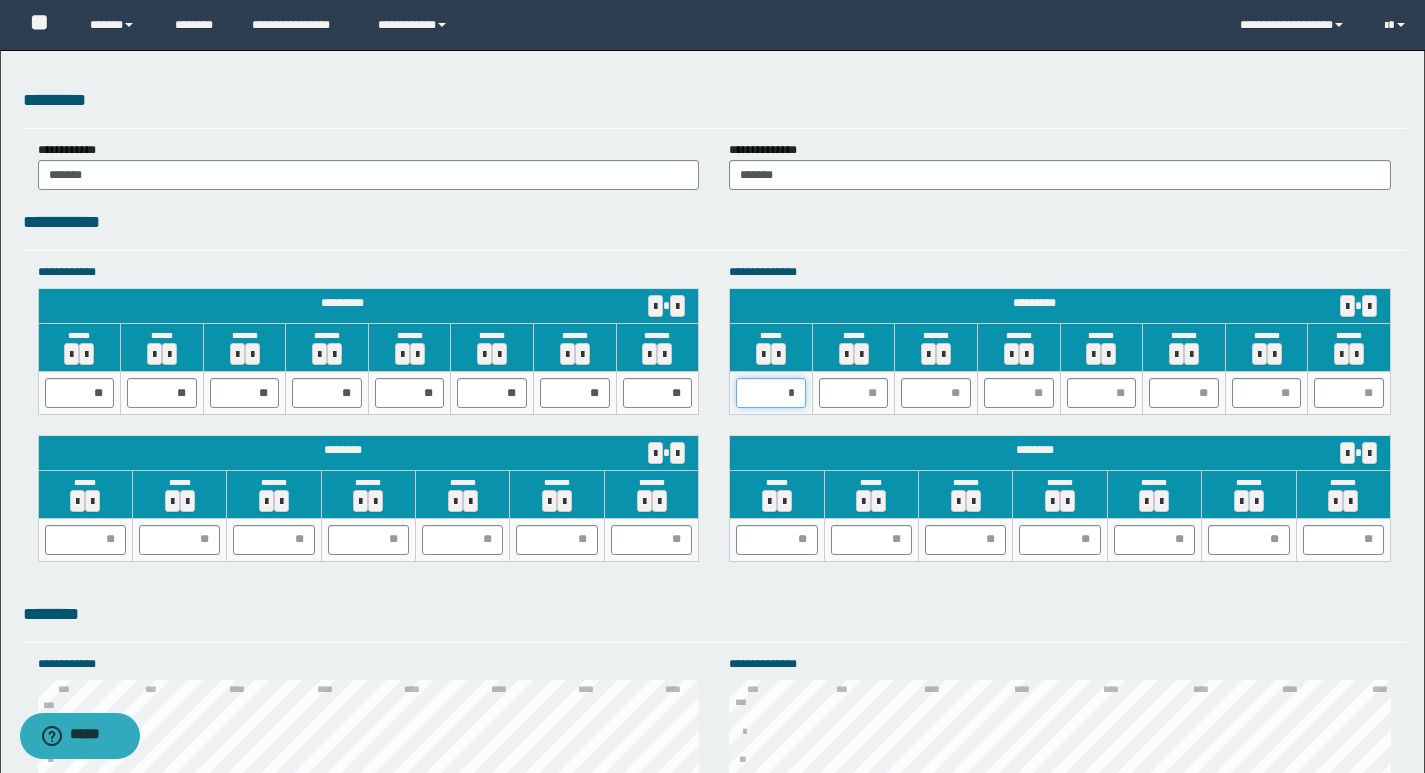 type on "**" 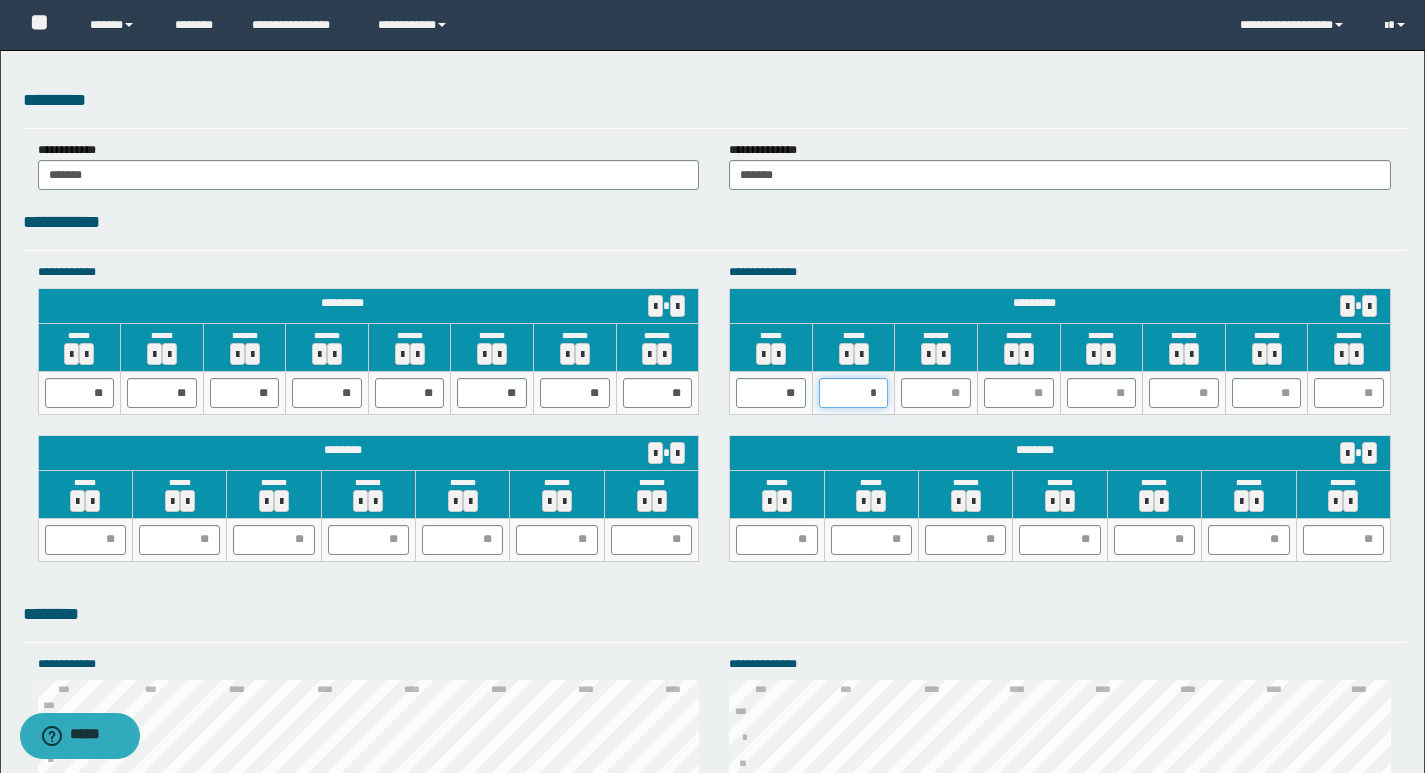 type on "**" 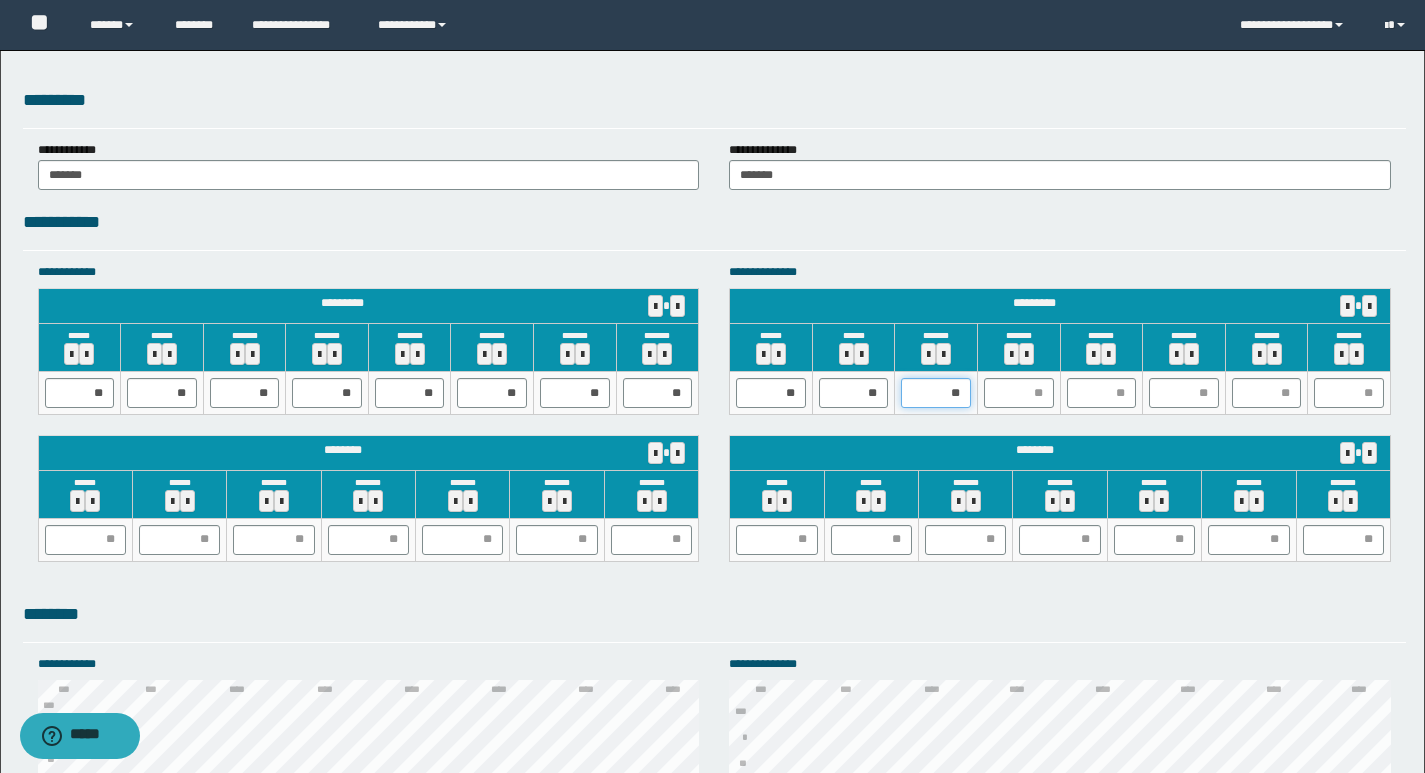 drag, startPoint x: 954, startPoint y: 394, endPoint x: 926, endPoint y: 407, distance: 30.870699 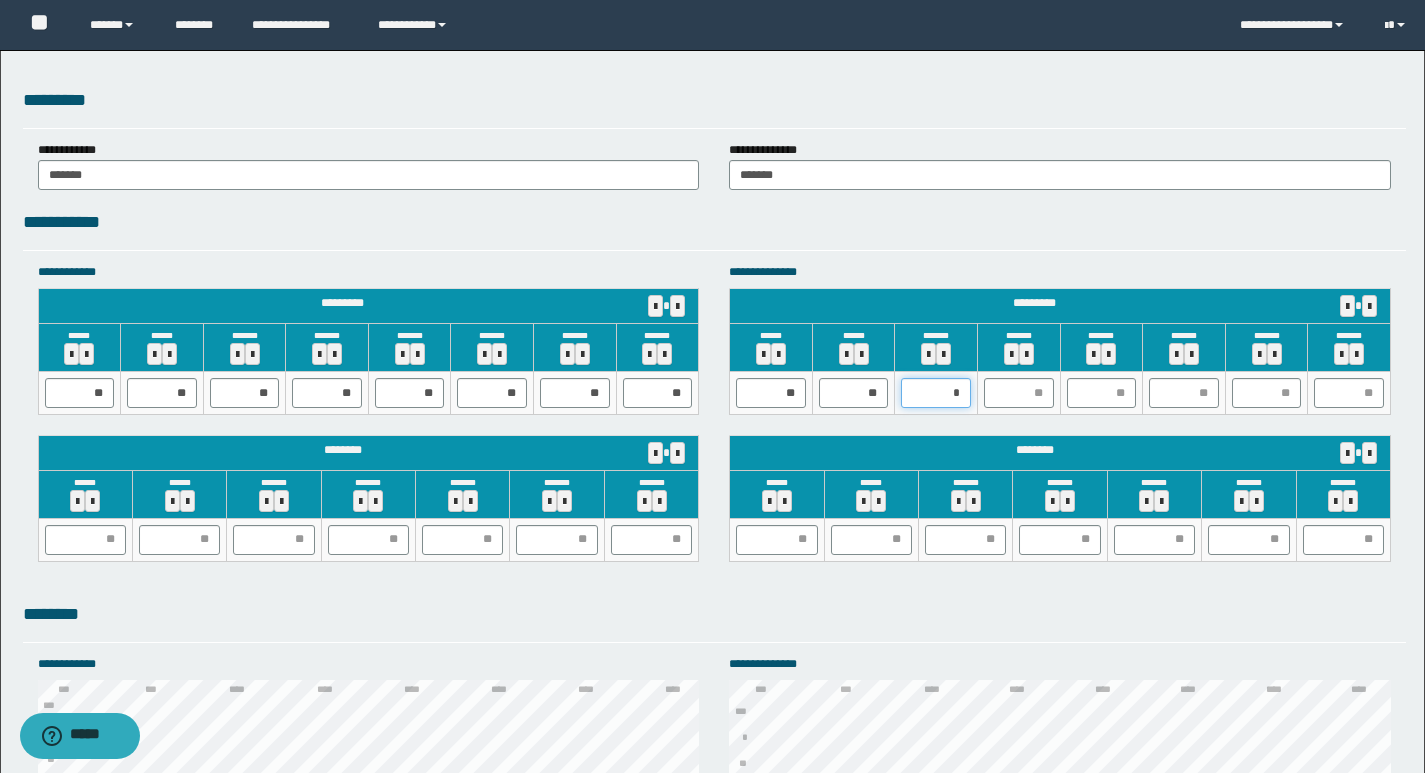 type on "**" 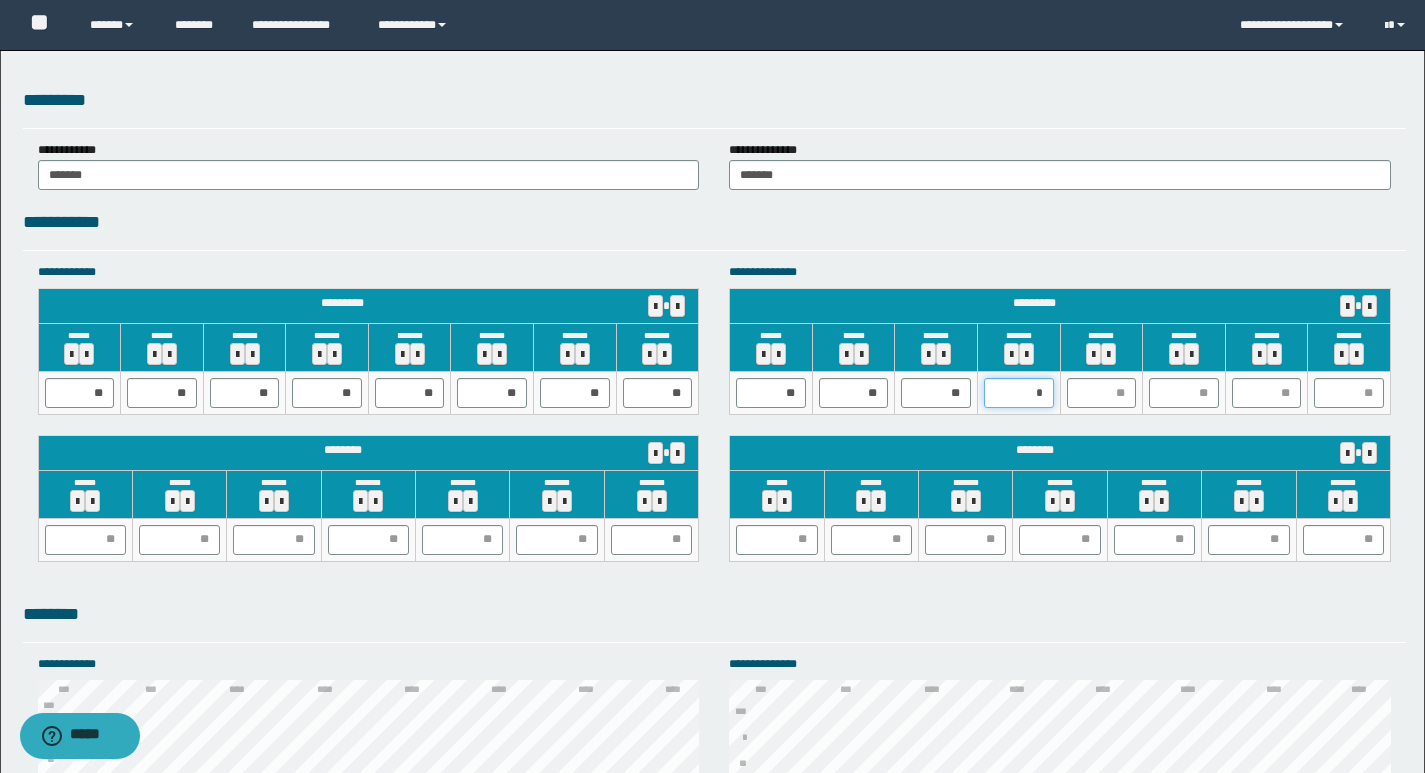type on "**" 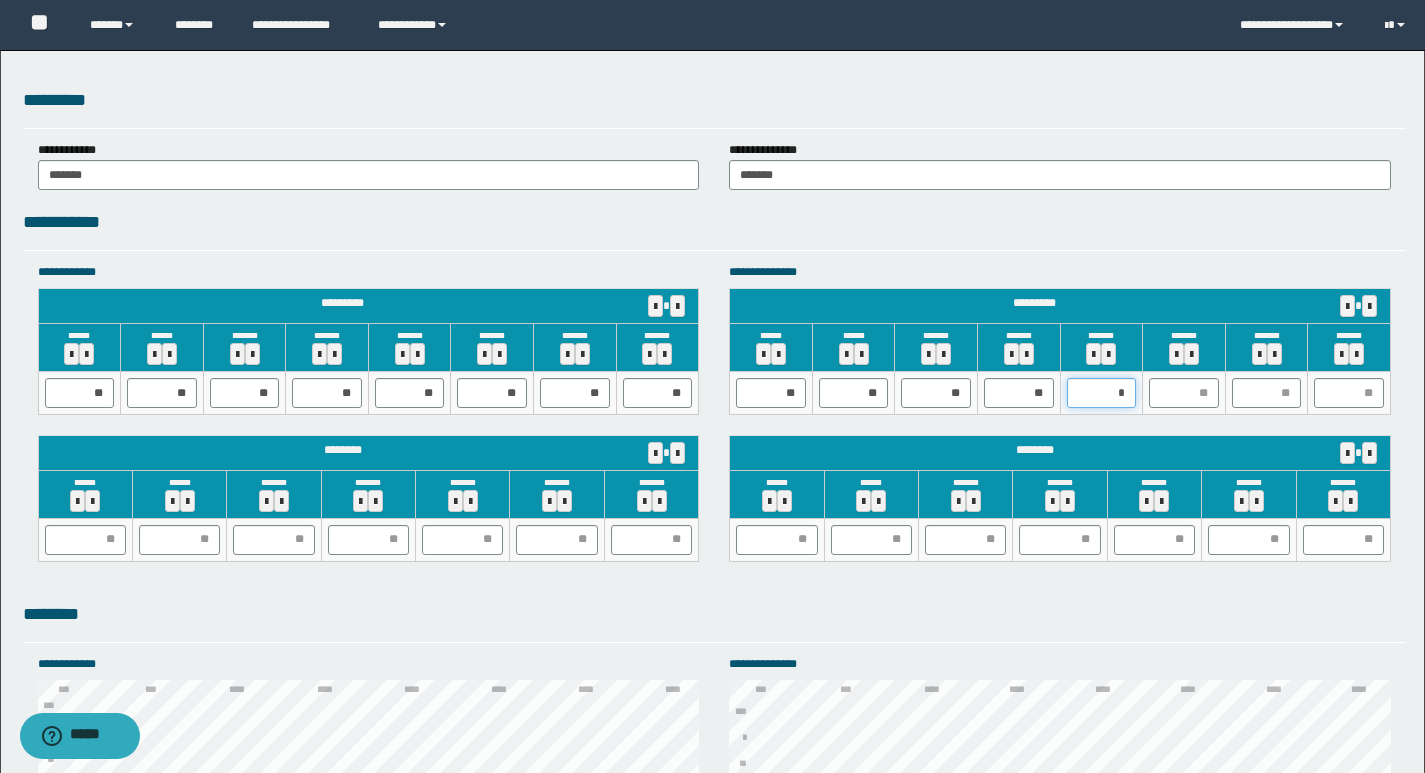 type on "**" 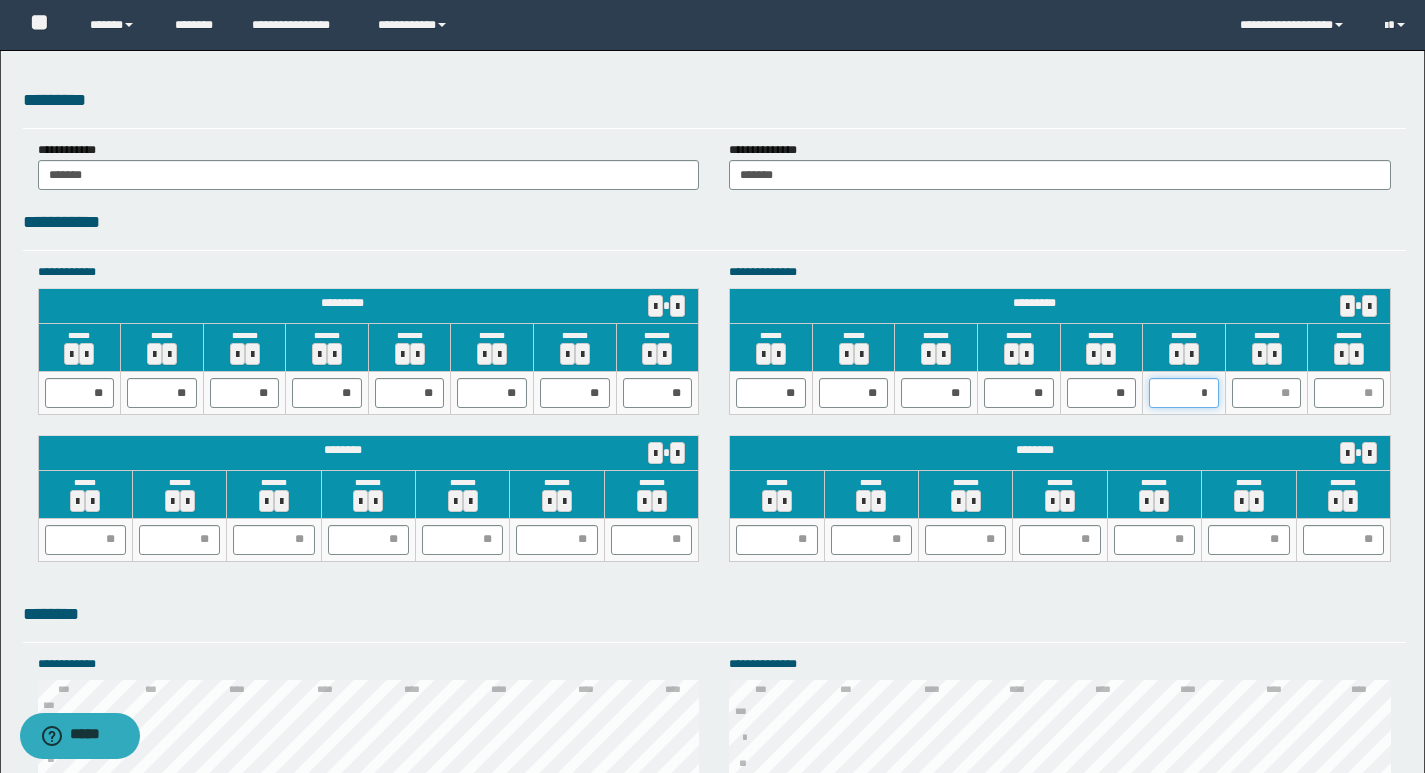 type on "**" 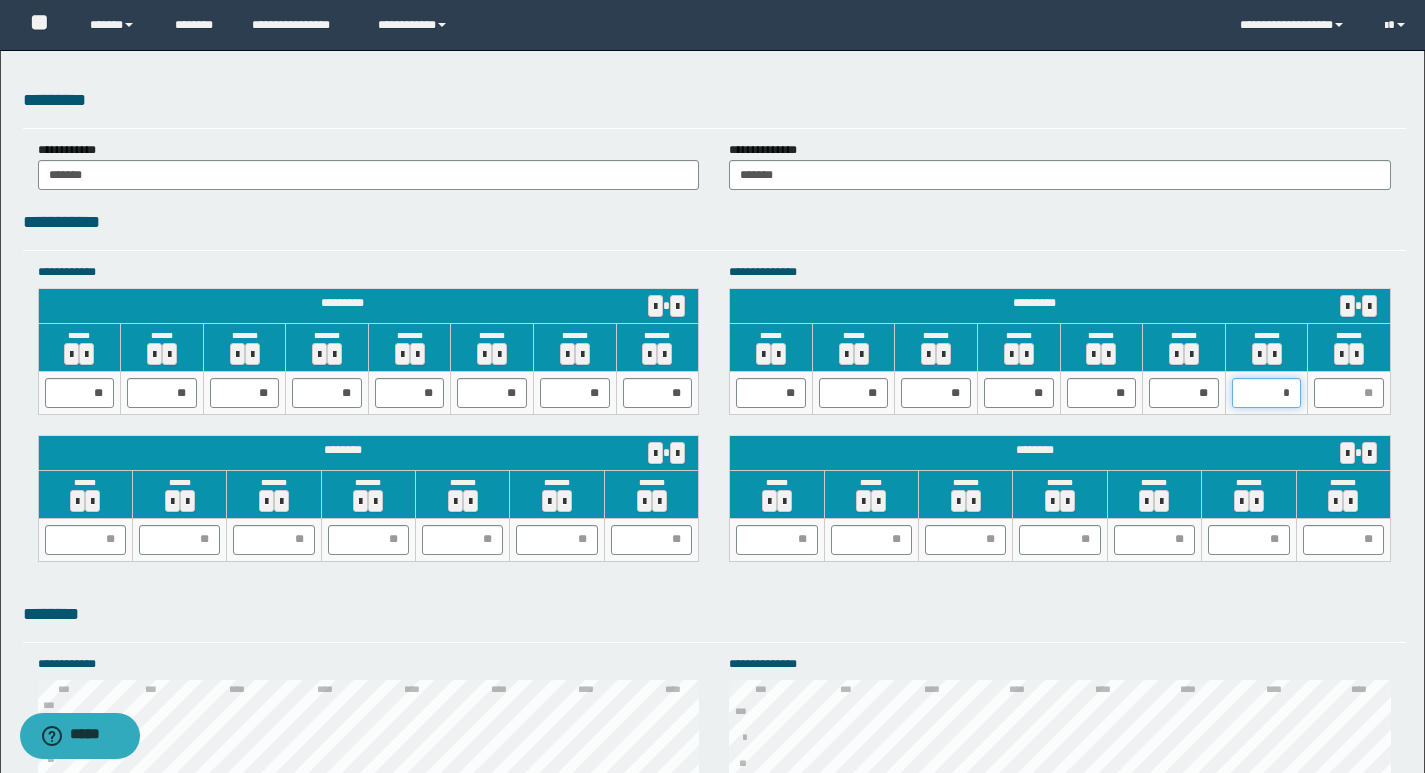 type on "**" 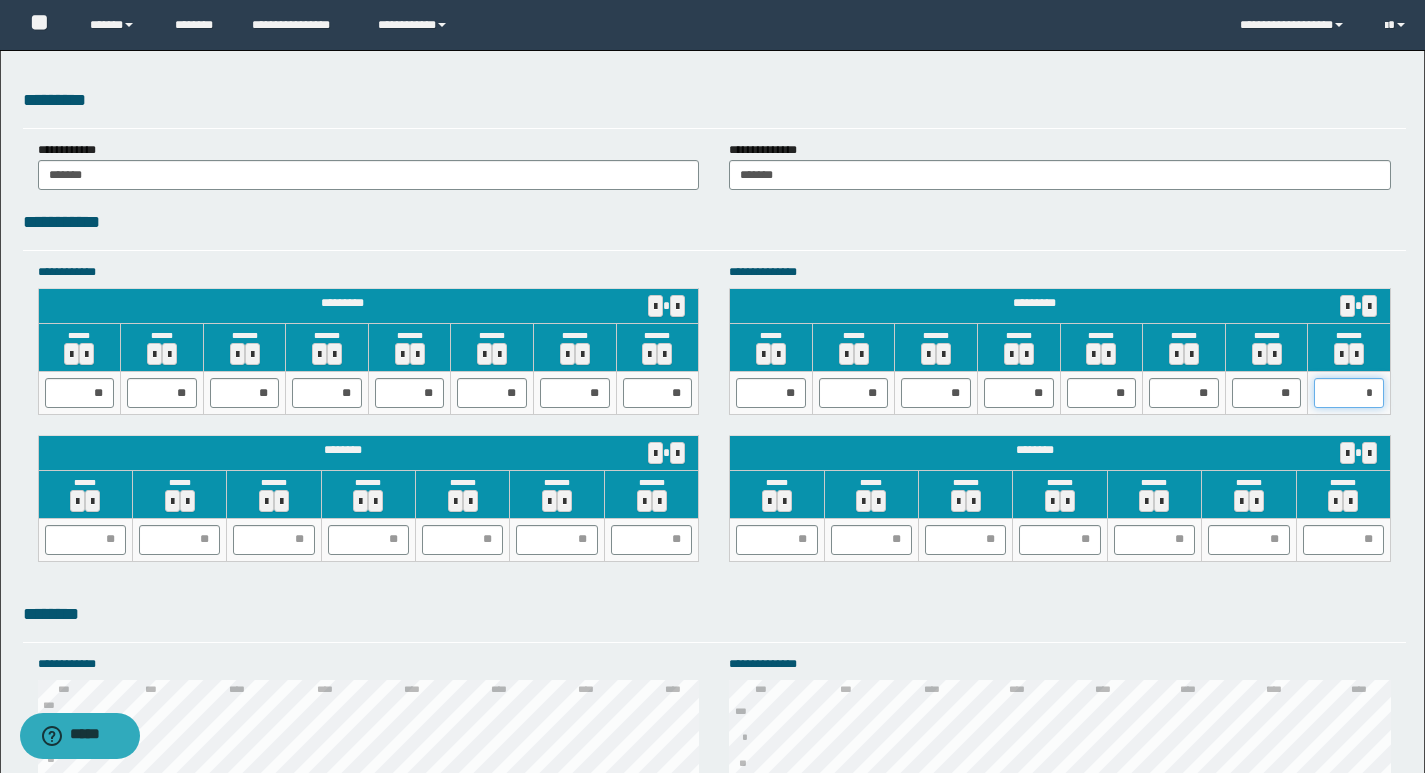 type on "**" 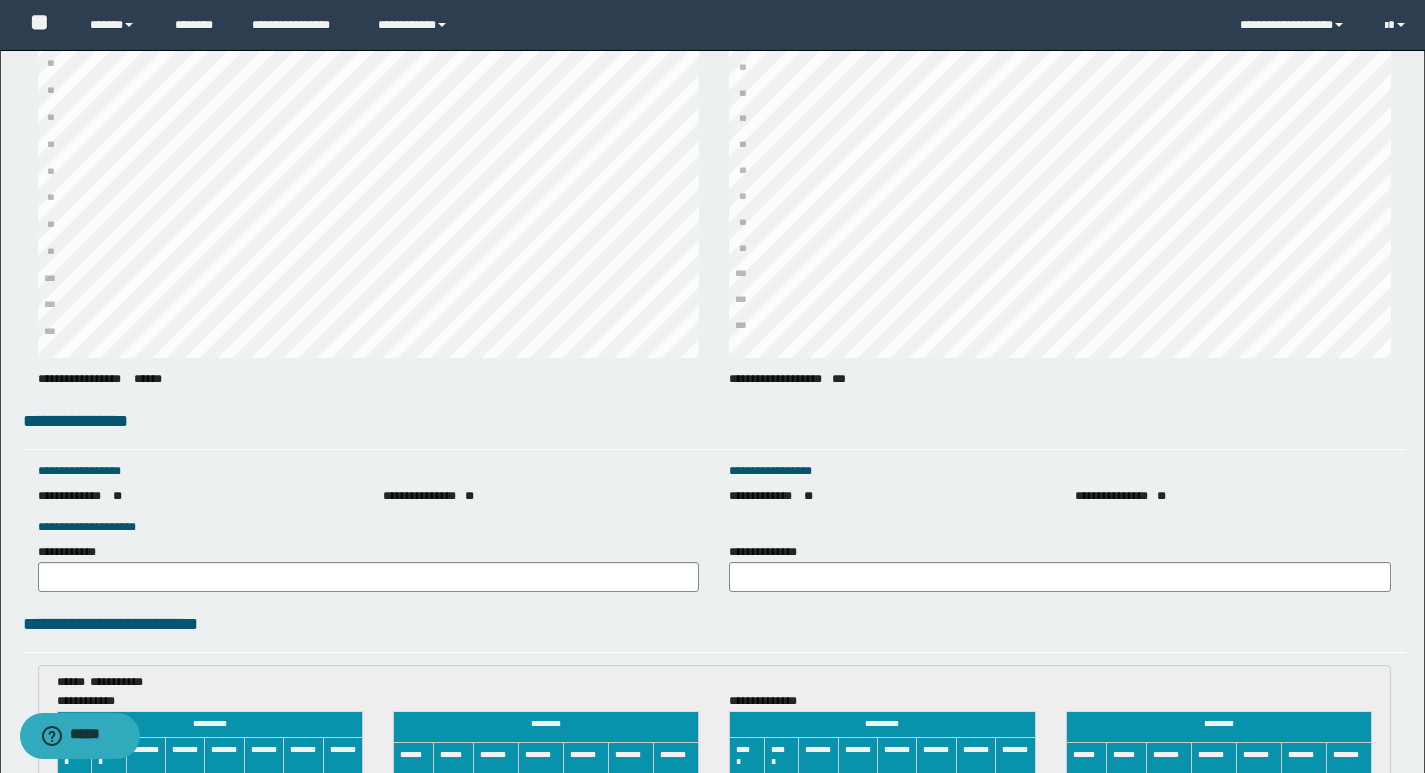 scroll, scrollTop: 2600, scrollLeft: 0, axis: vertical 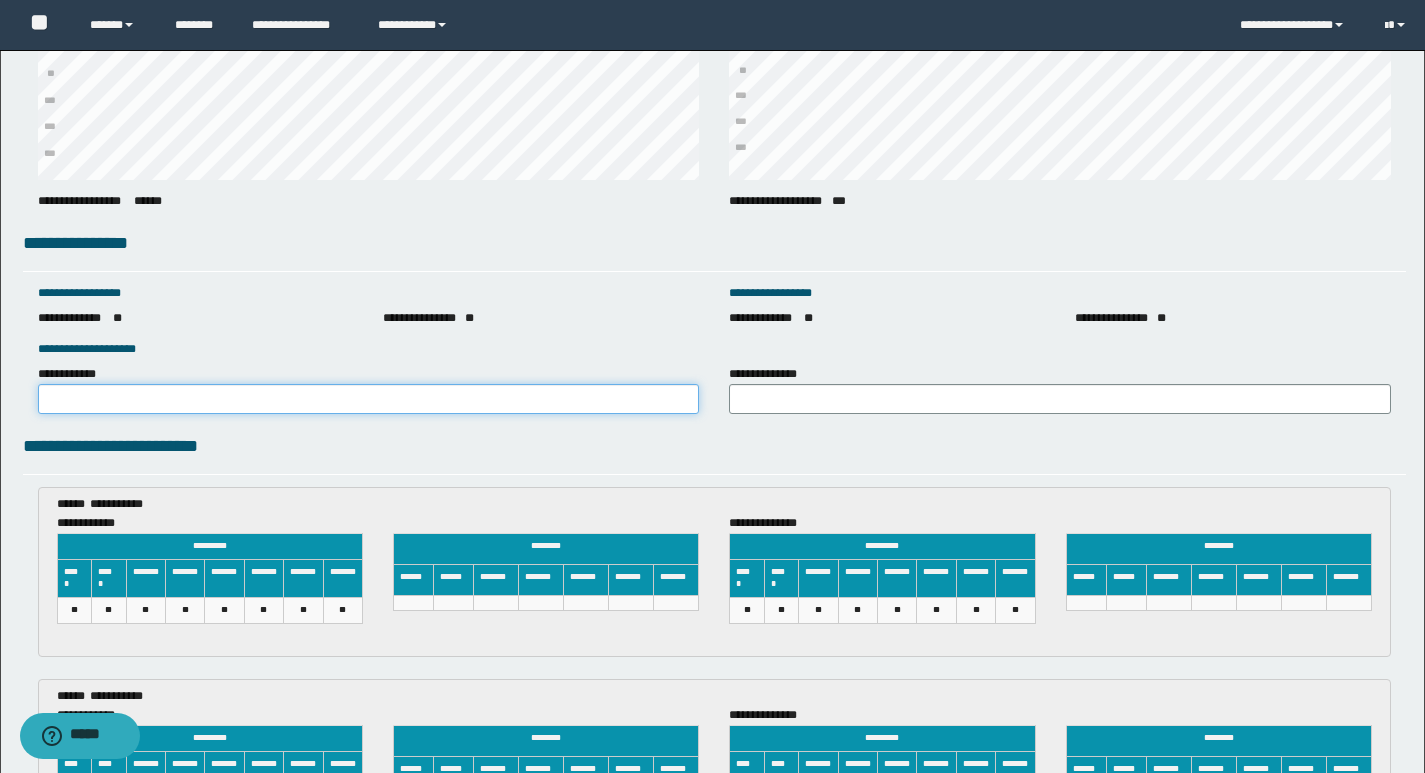 click on "**********" at bounding box center (369, 399) 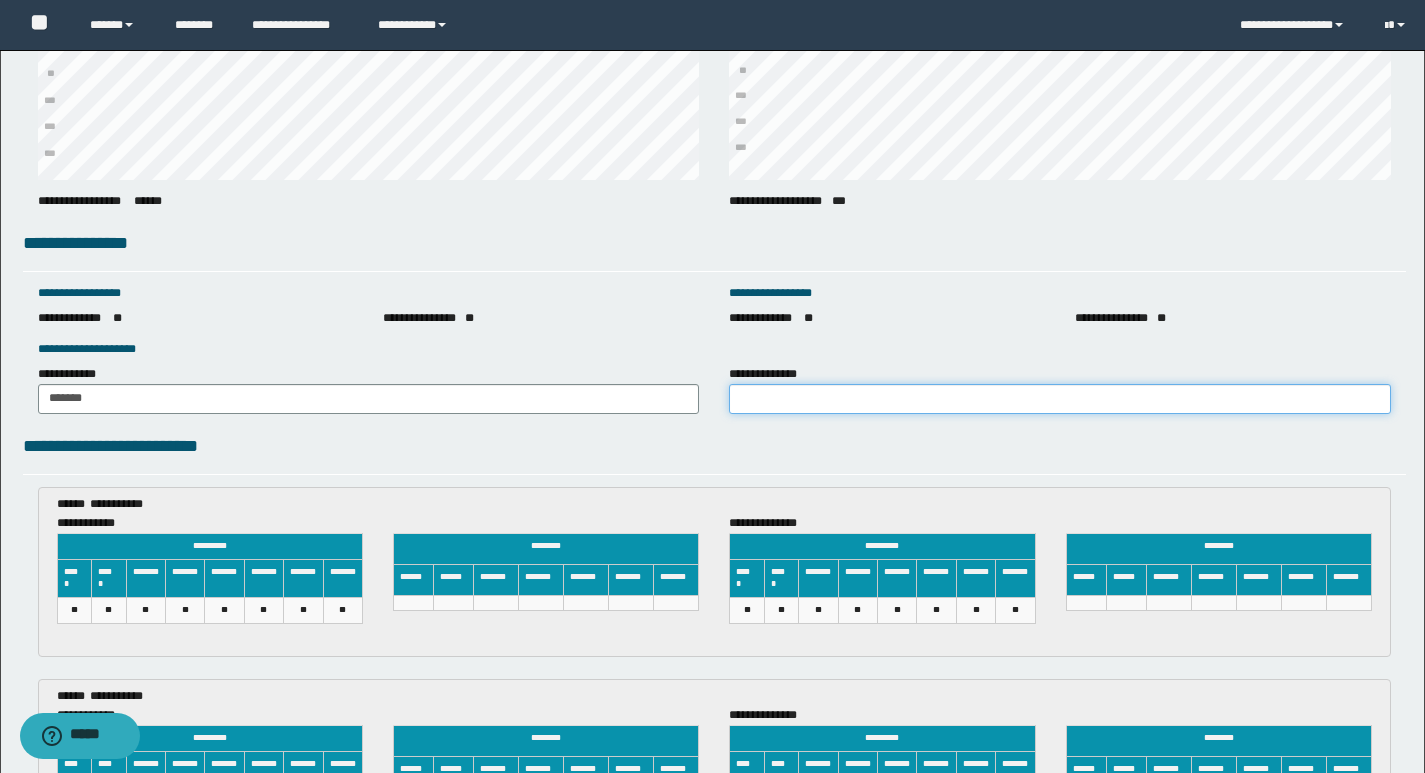 click on "**********" at bounding box center [1060, 399] 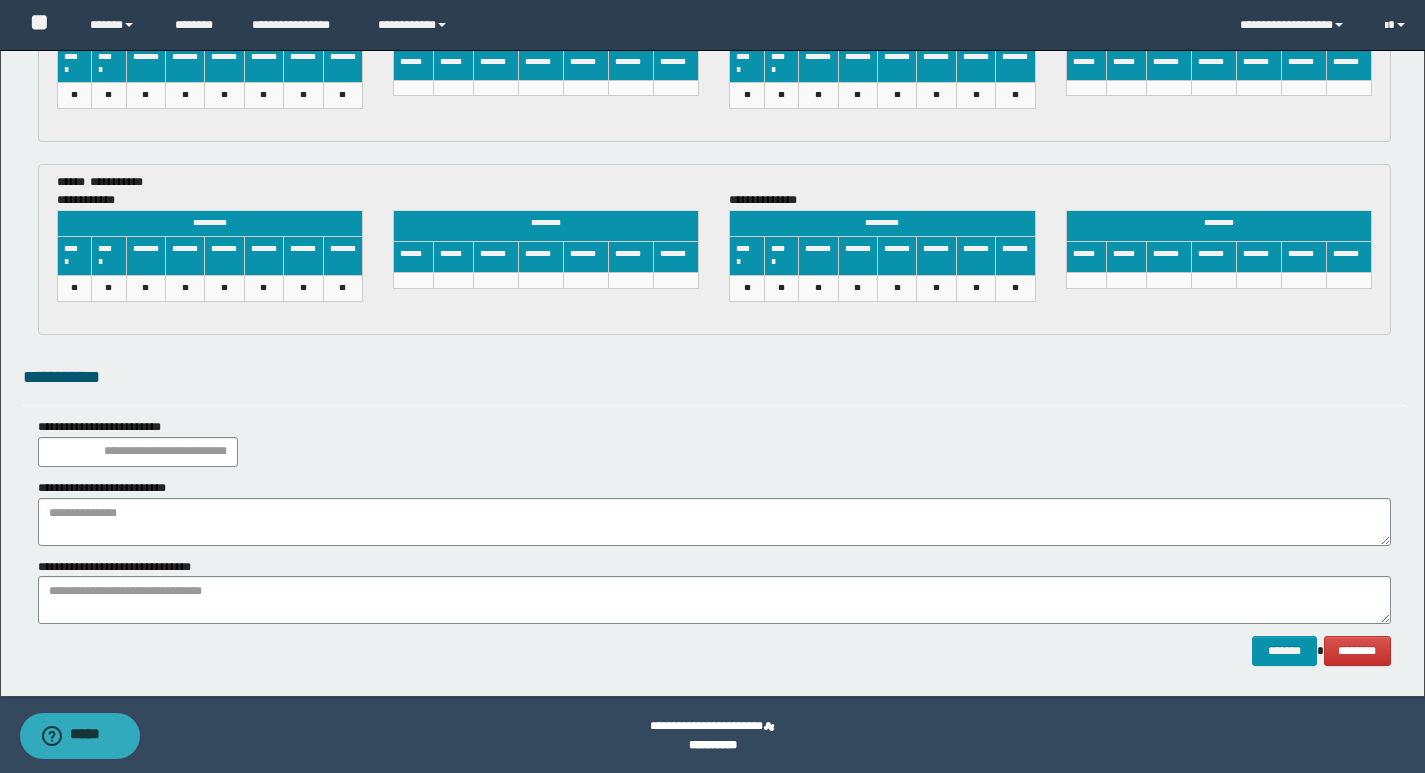 scroll, scrollTop: 3309, scrollLeft: 0, axis: vertical 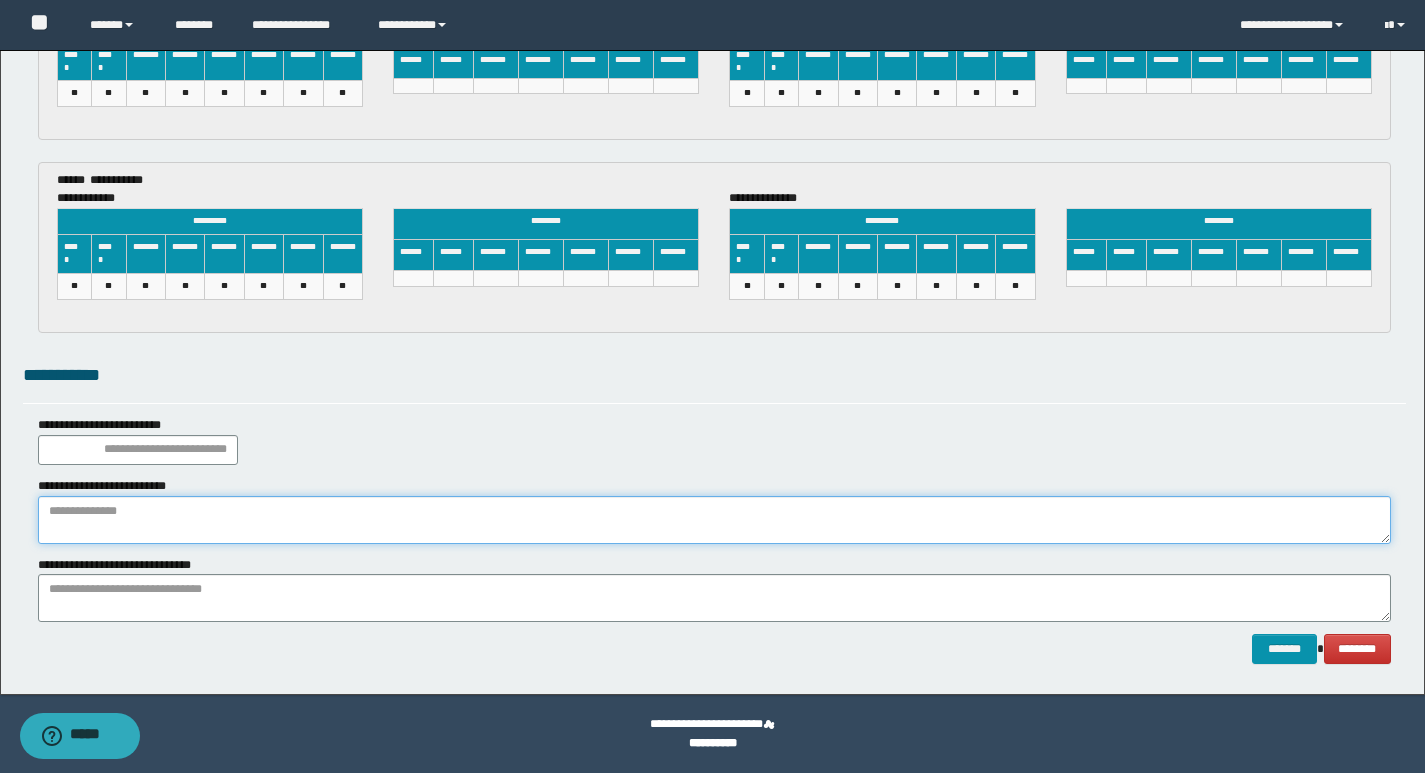 paste on "**********" 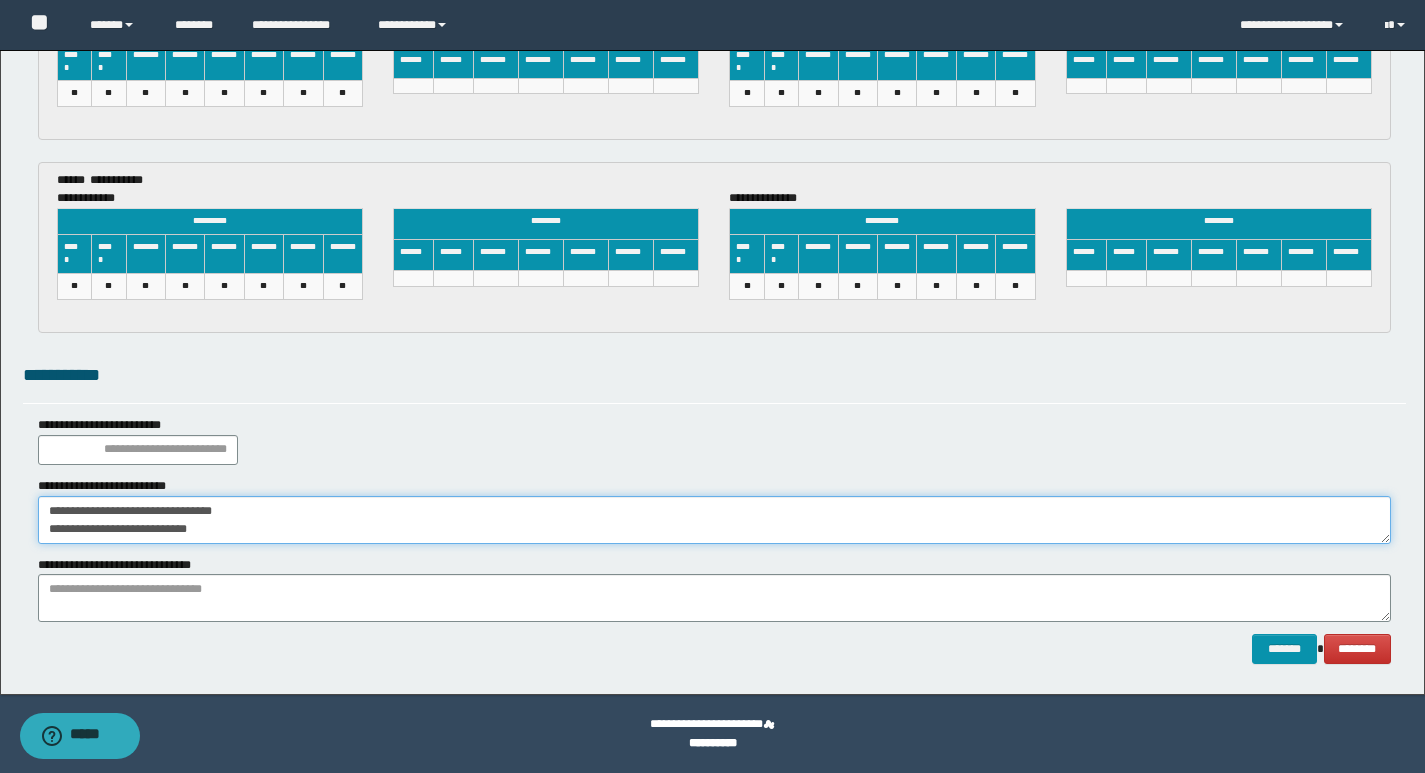 drag, startPoint x: 293, startPoint y: 498, endPoint x: 0, endPoint y: 493, distance: 293.04266 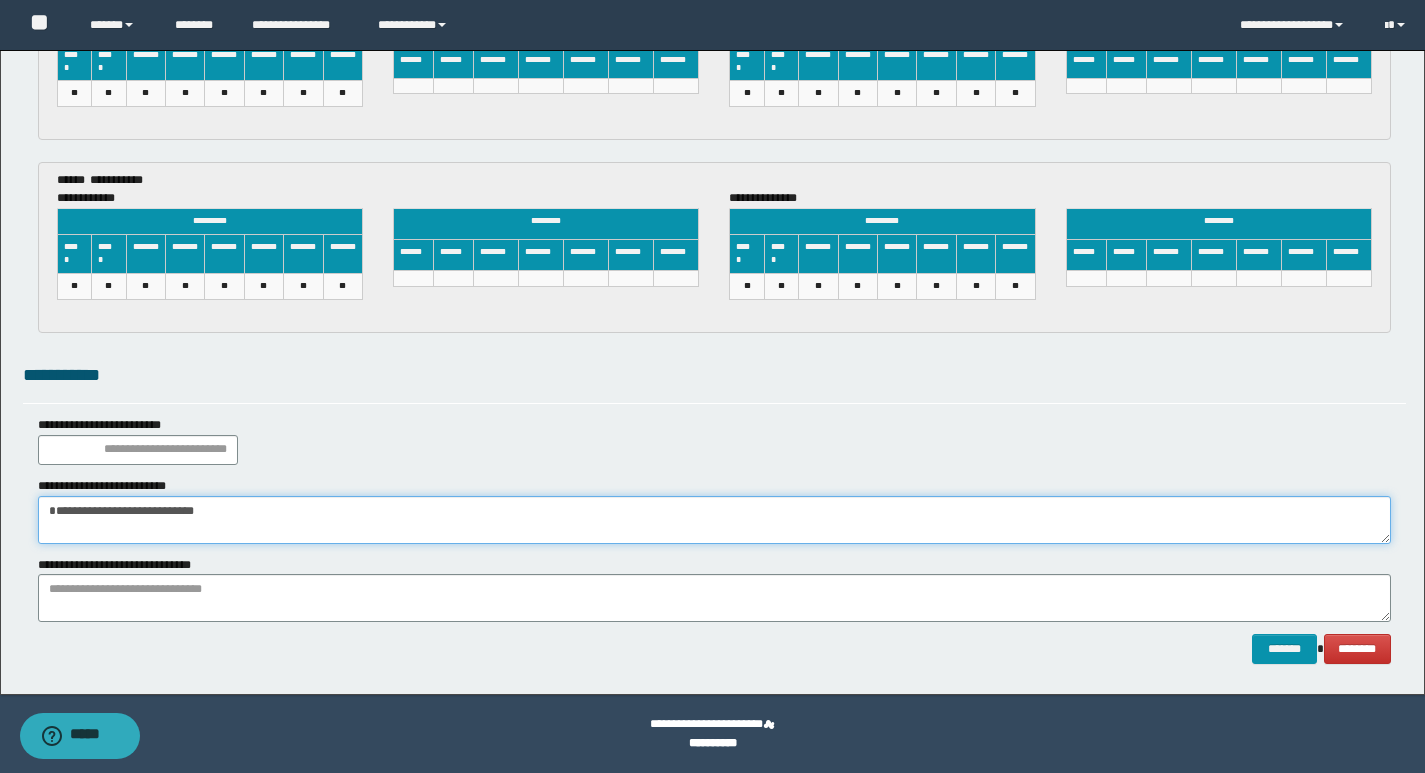click on "**********" at bounding box center [714, 520] 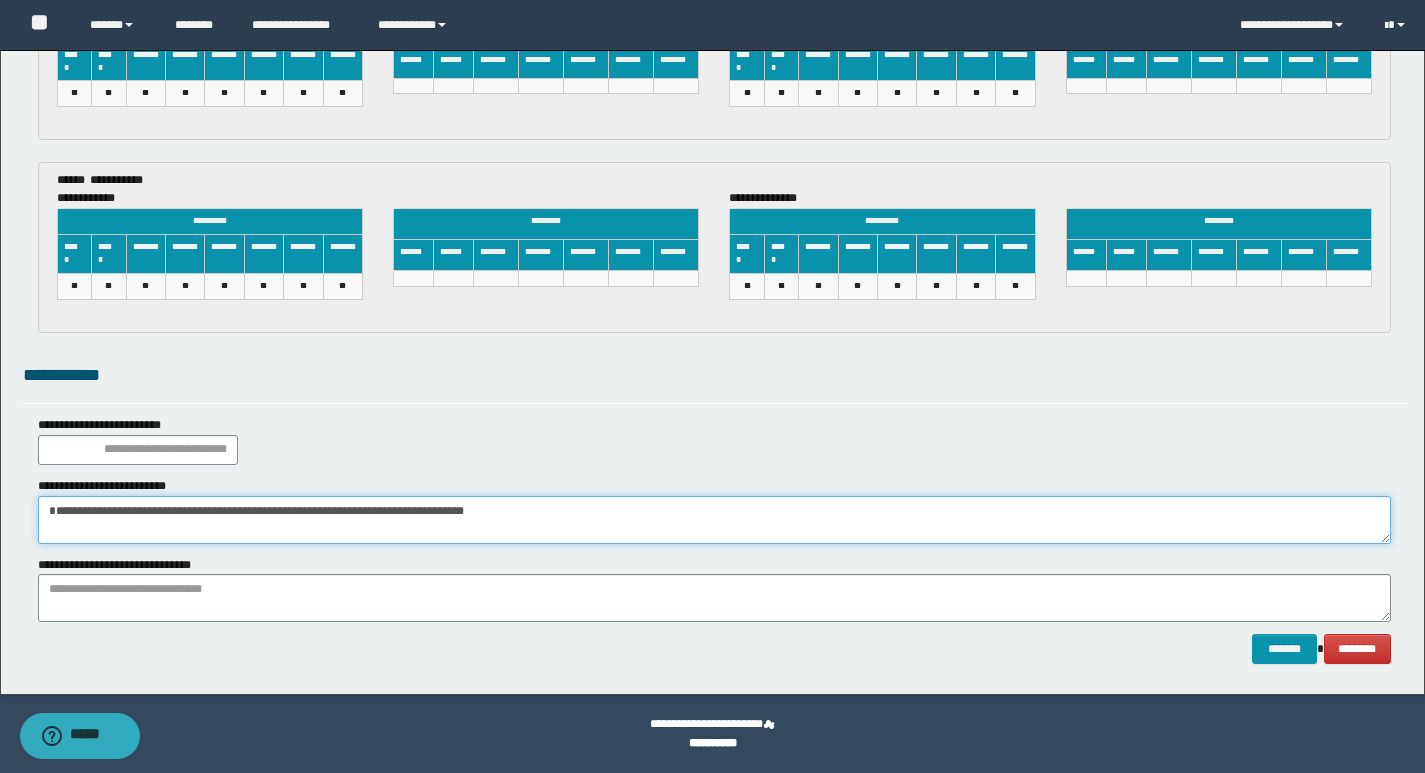 drag, startPoint x: 608, startPoint y: 532, endPoint x: 596, endPoint y: 550, distance: 21.633308 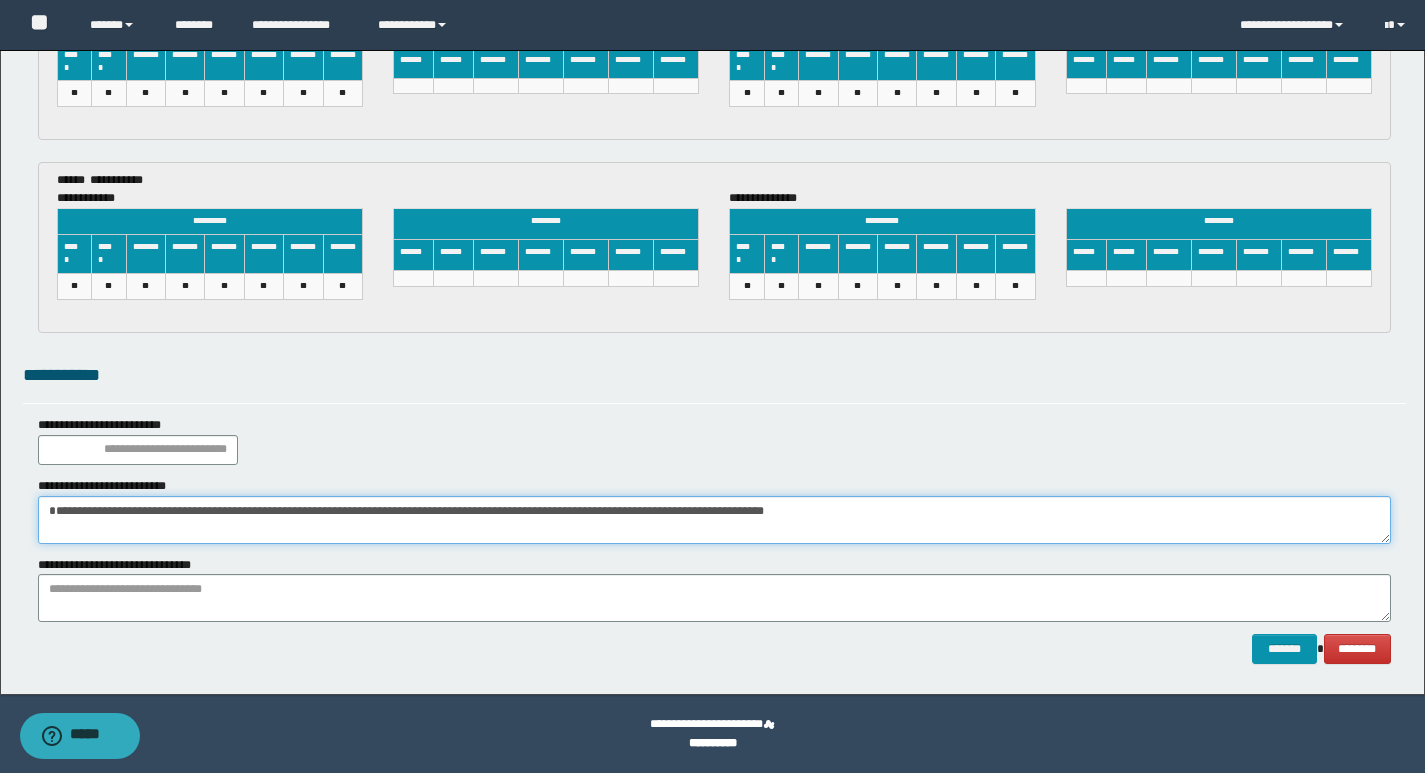 click on "**********" at bounding box center (714, 520) 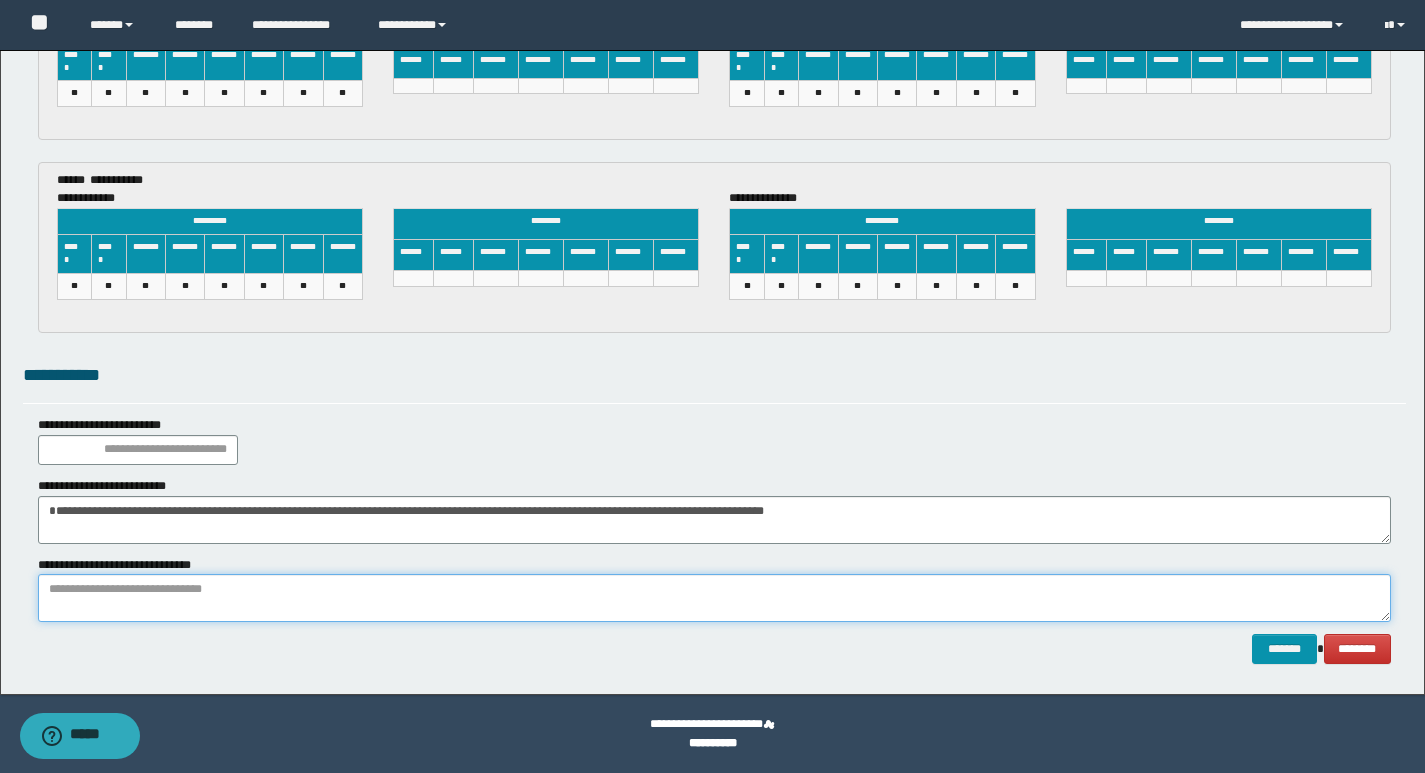 click at bounding box center [714, 598] 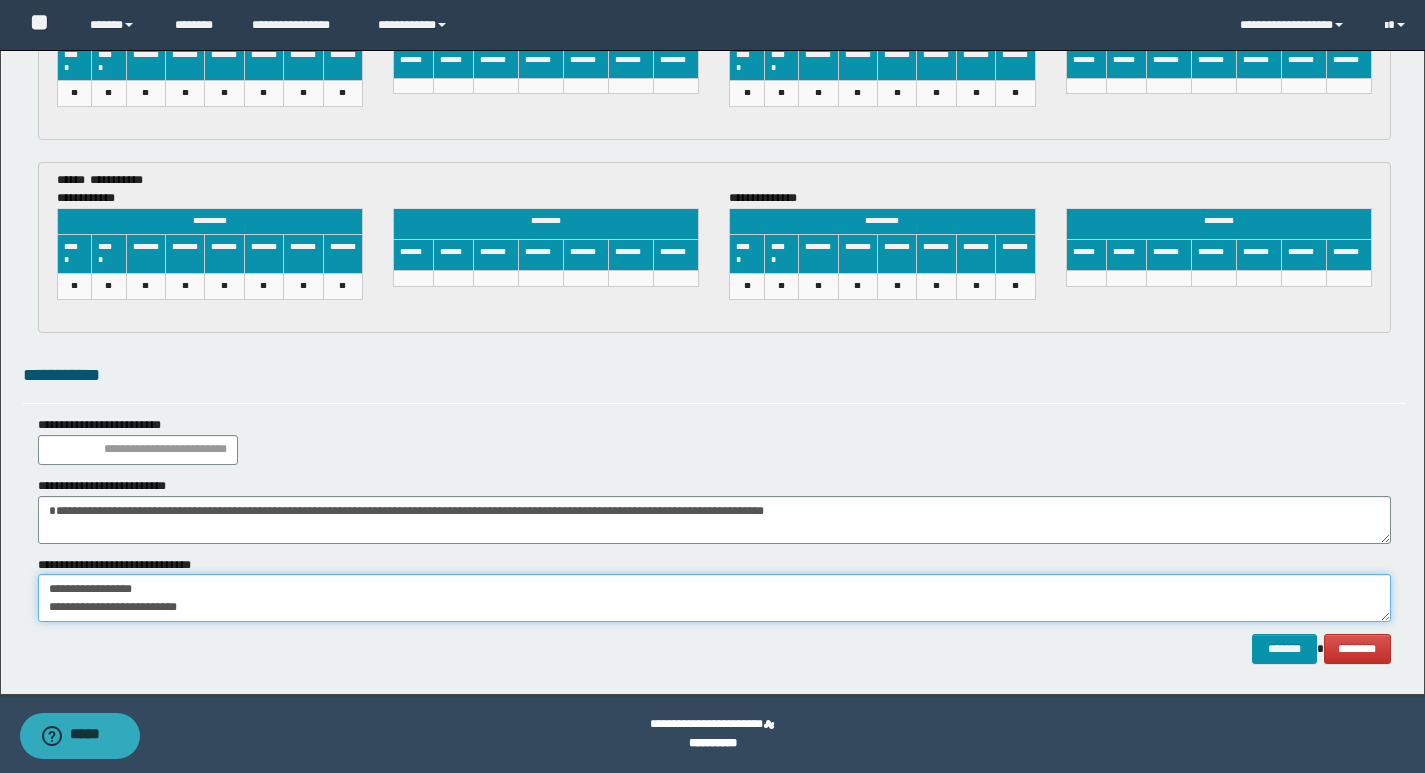 click on "**********" at bounding box center [714, 598] 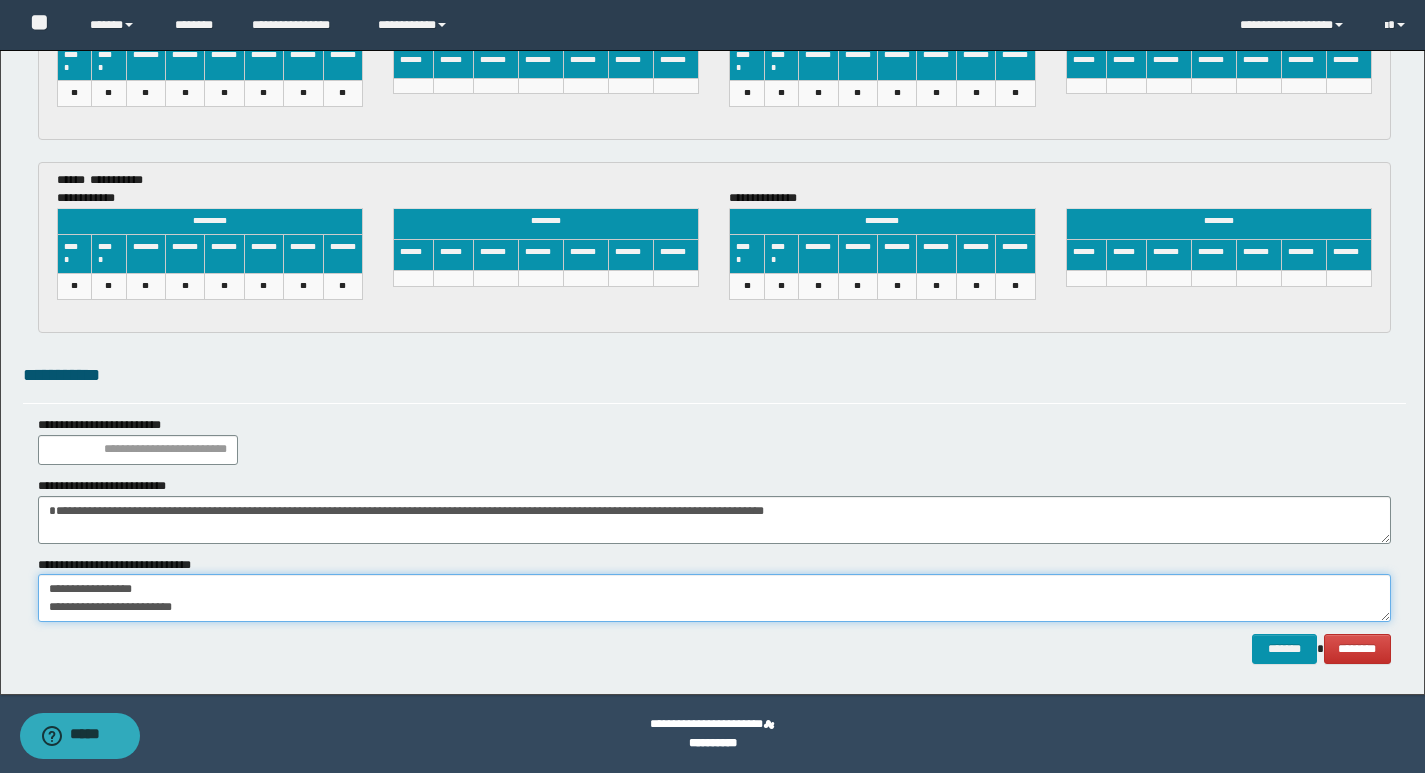 click on "**********" at bounding box center (714, 598) 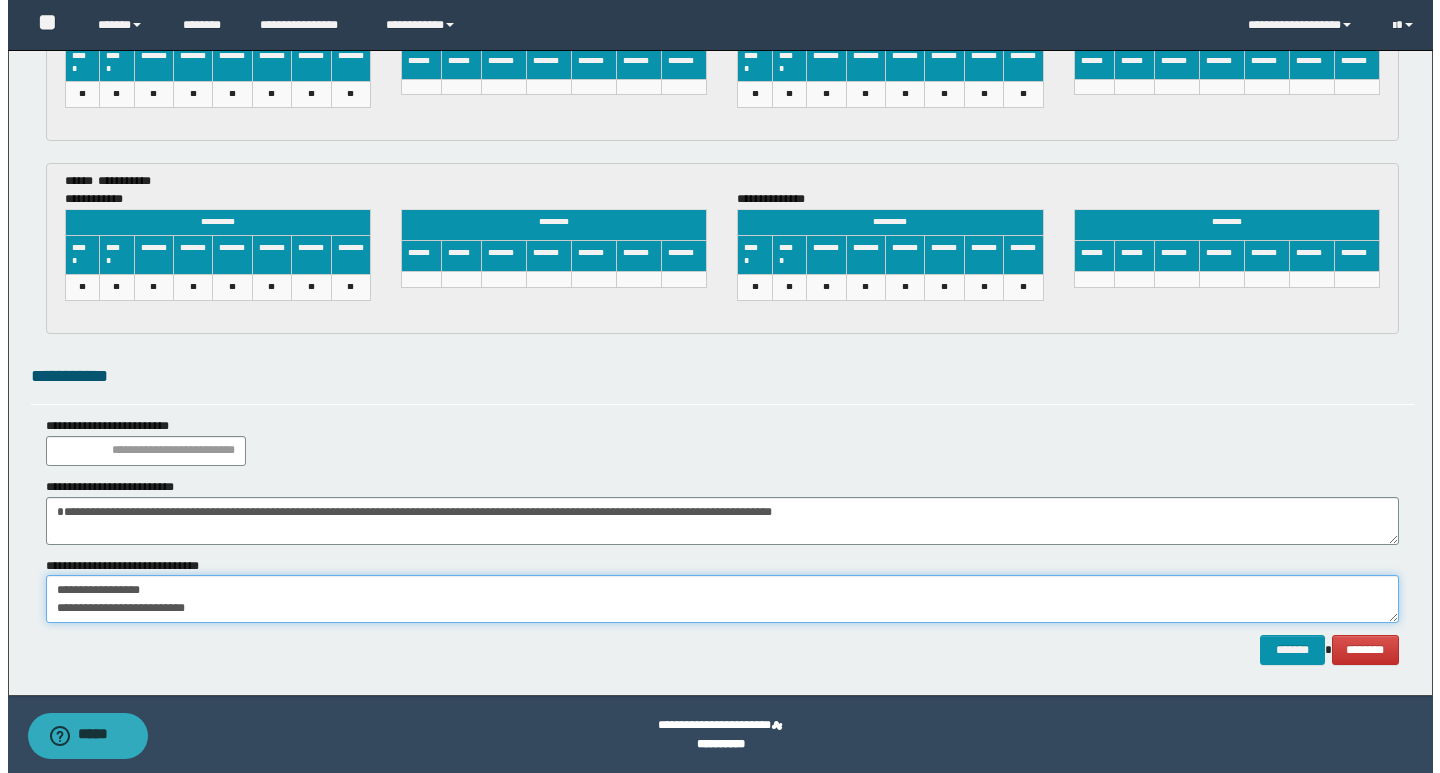 scroll, scrollTop: 3309, scrollLeft: 0, axis: vertical 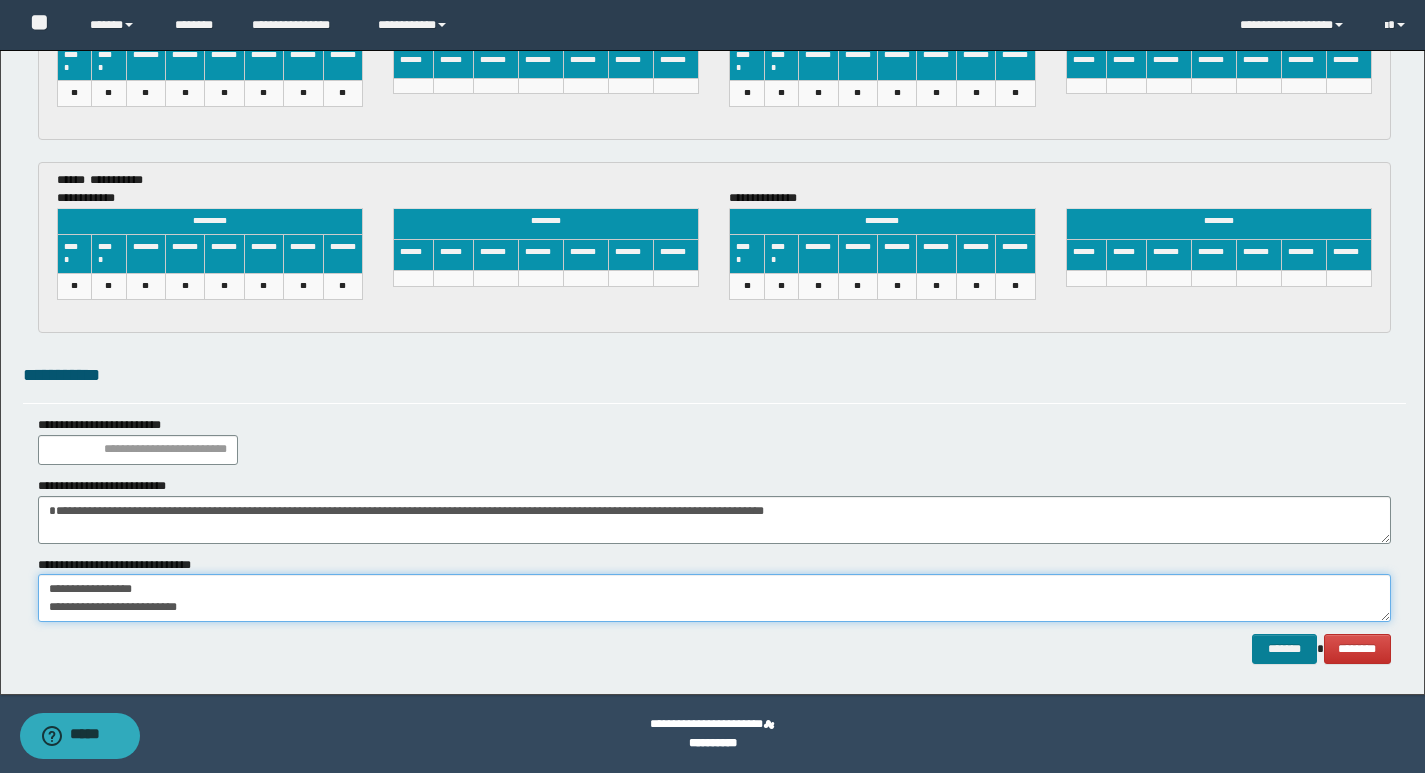 type on "**********" 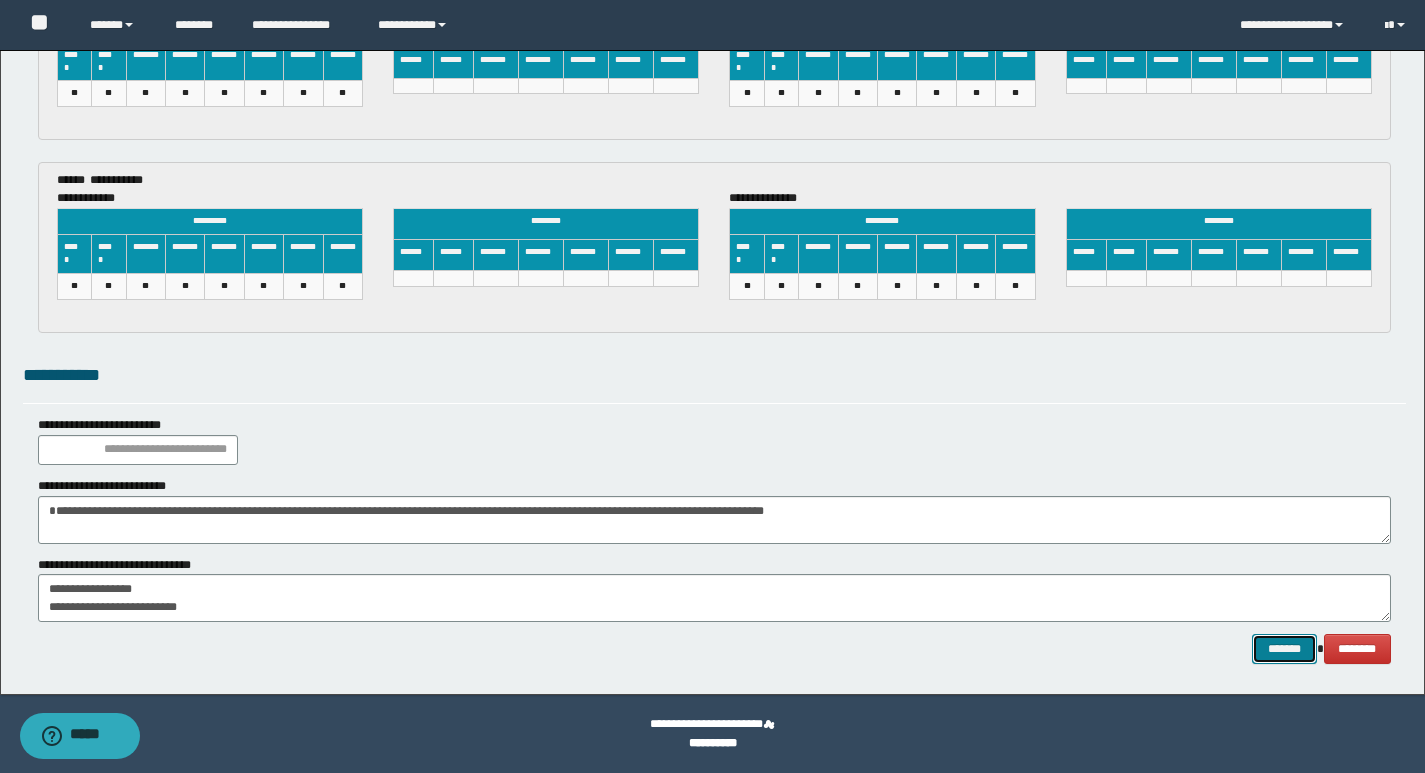 click on "*******" at bounding box center [1284, 649] 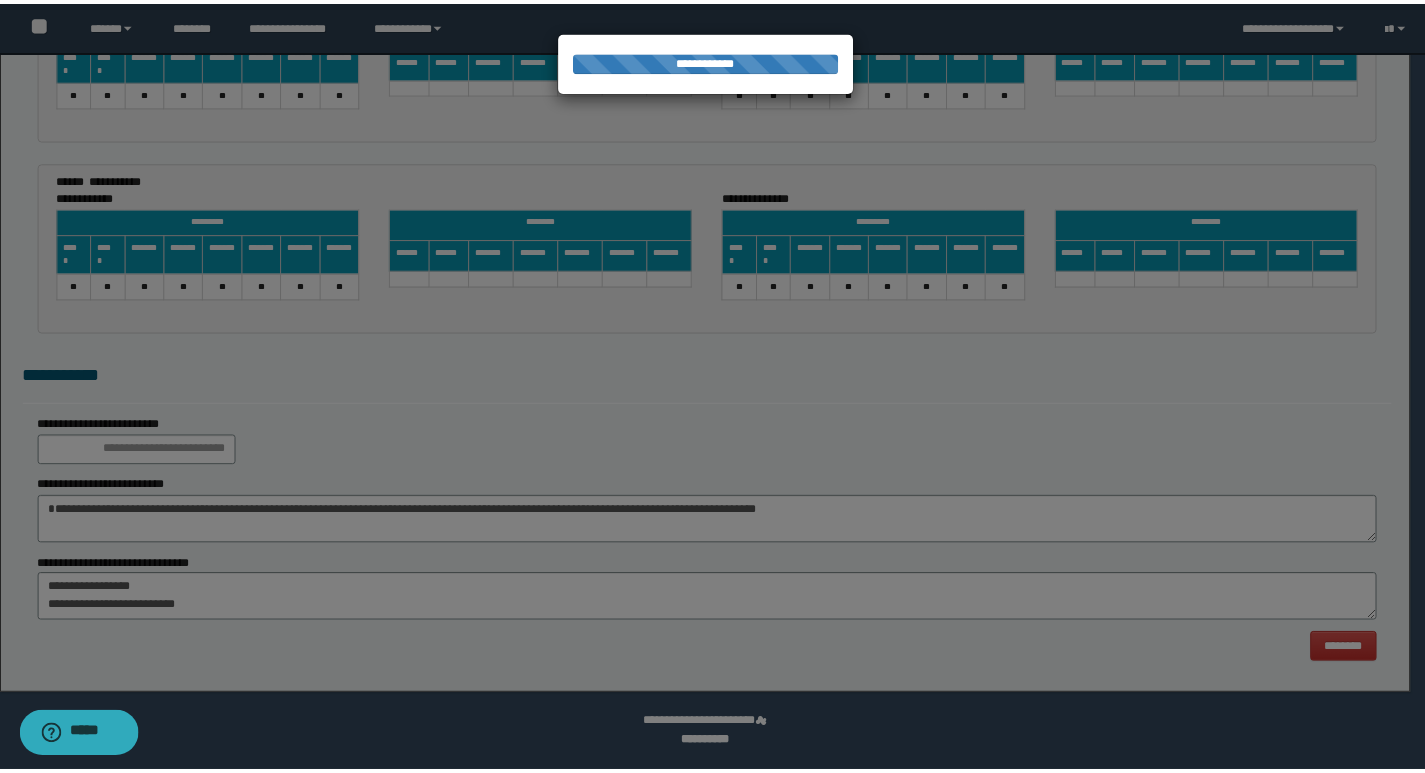 scroll, scrollTop: 0, scrollLeft: 0, axis: both 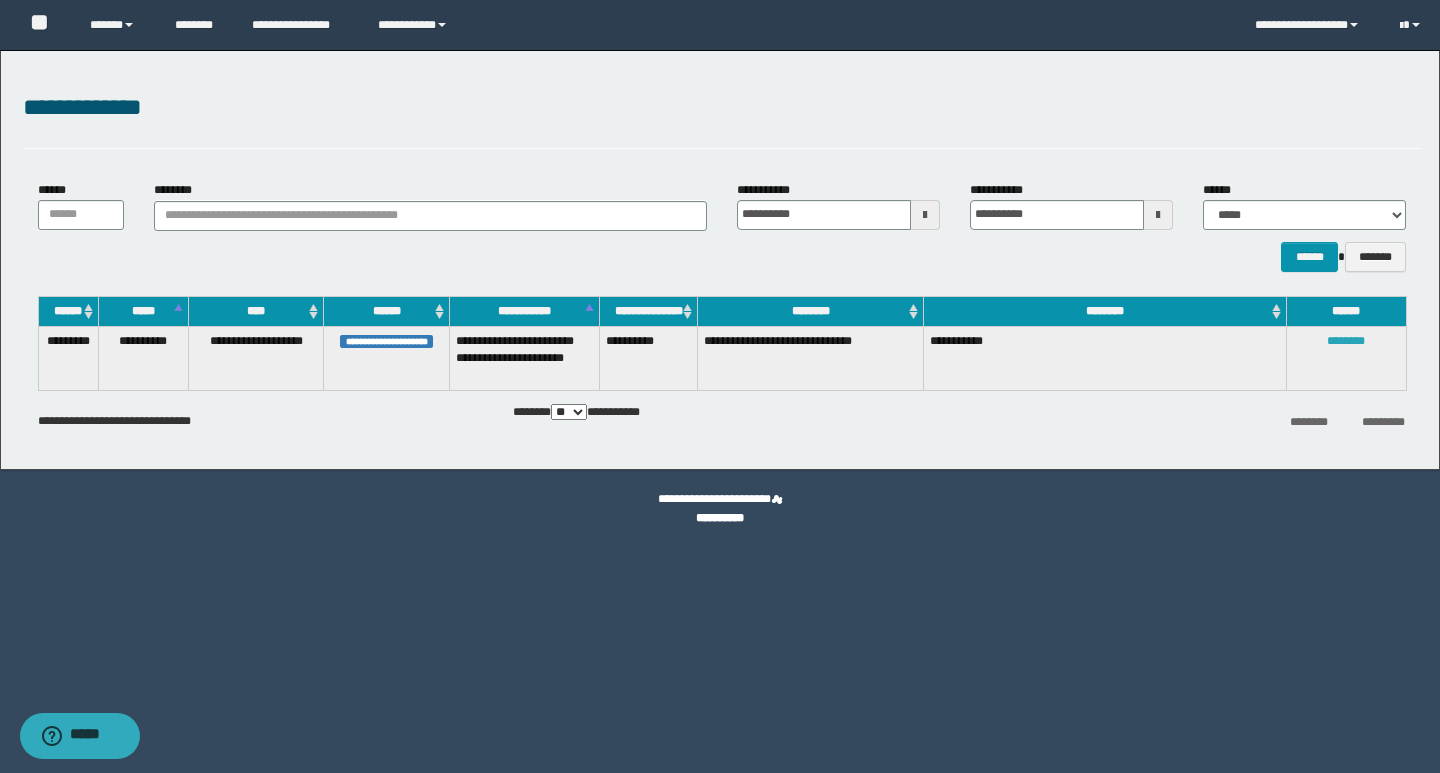 click on "********" at bounding box center [1346, 341] 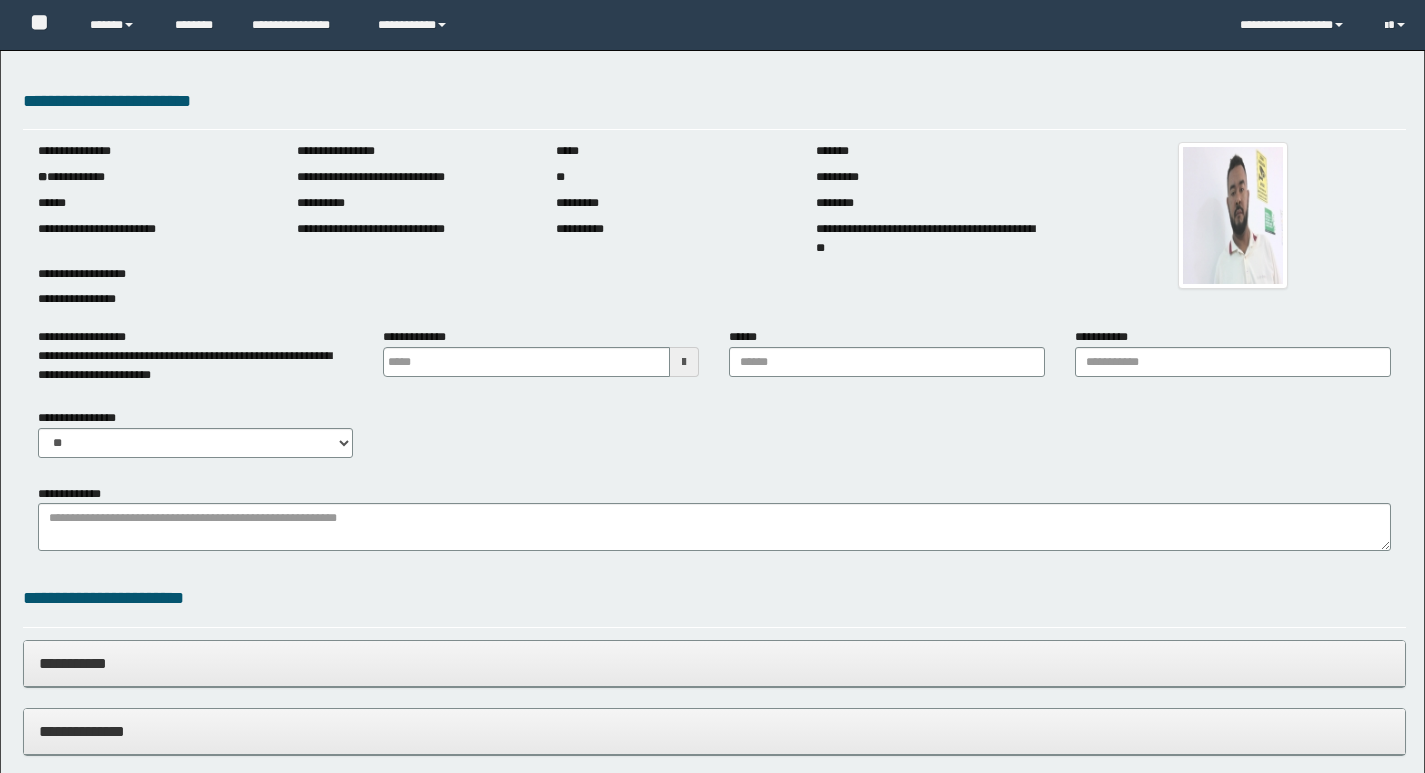 click at bounding box center (684, 362) 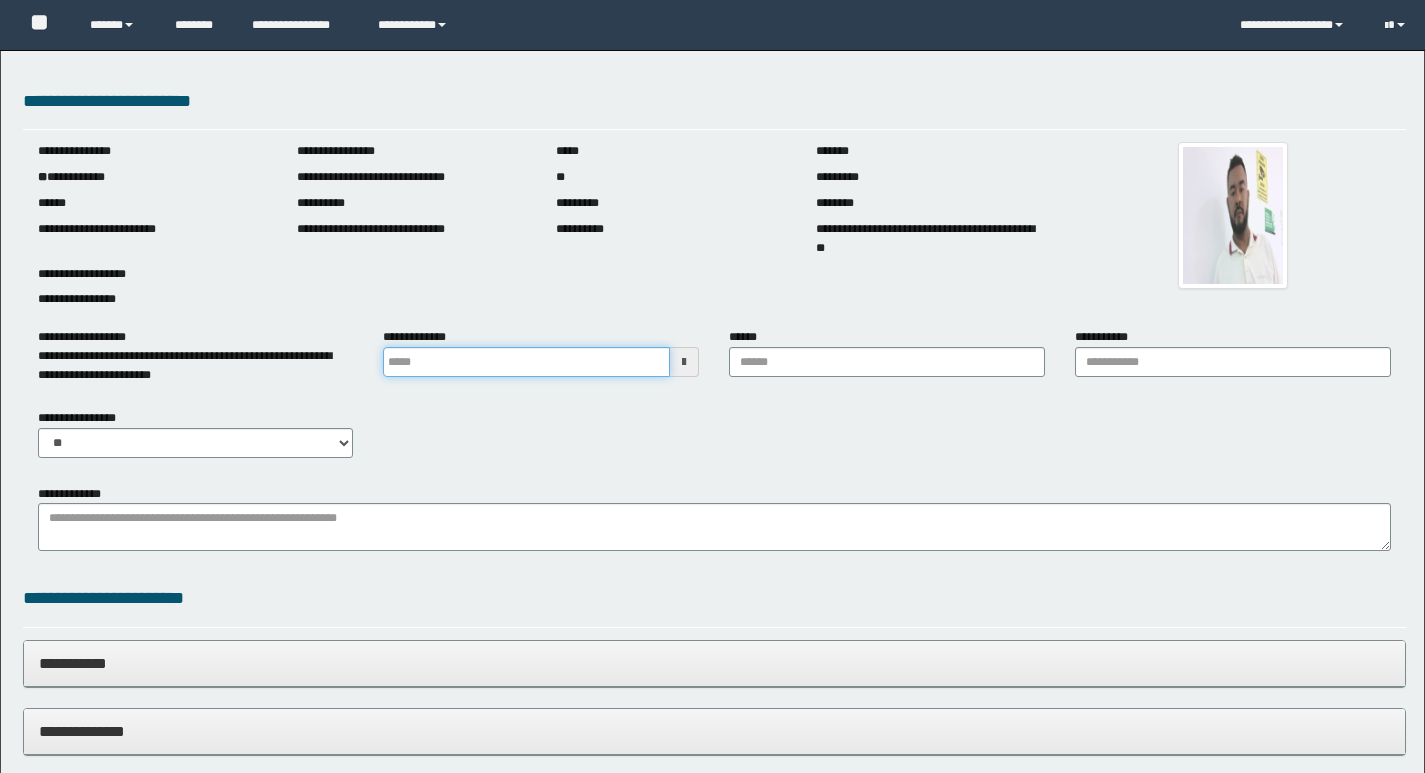 scroll, scrollTop: 0, scrollLeft: 0, axis: both 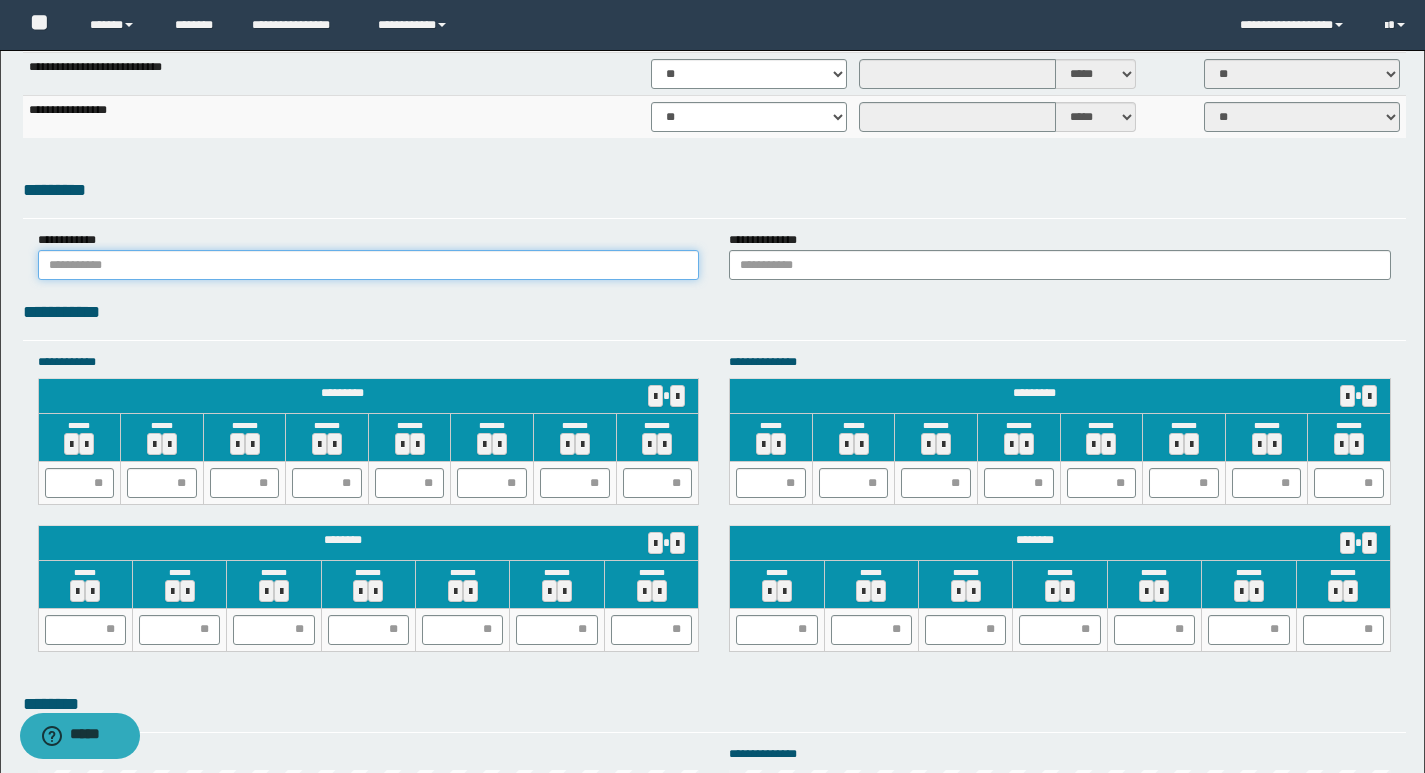 type 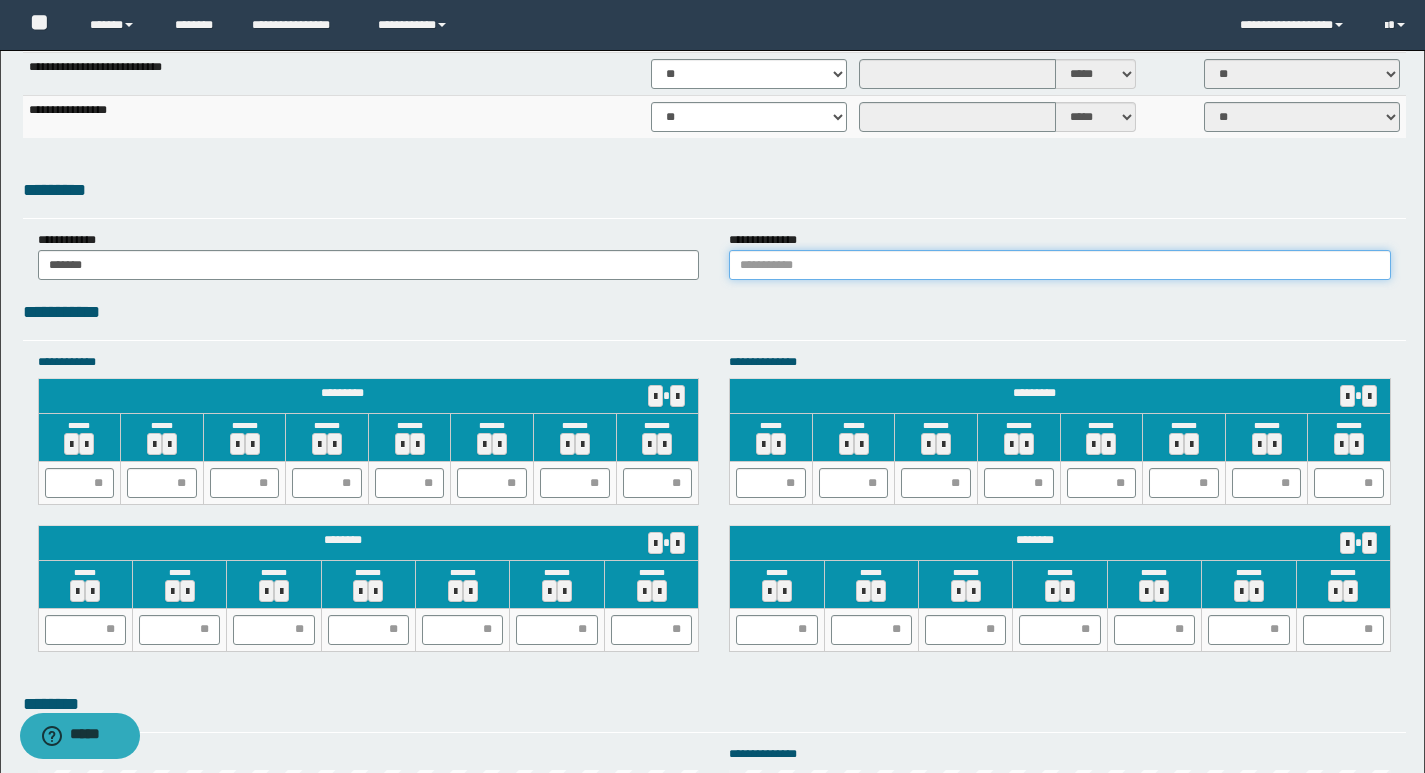 click at bounding box center [1060, 265] 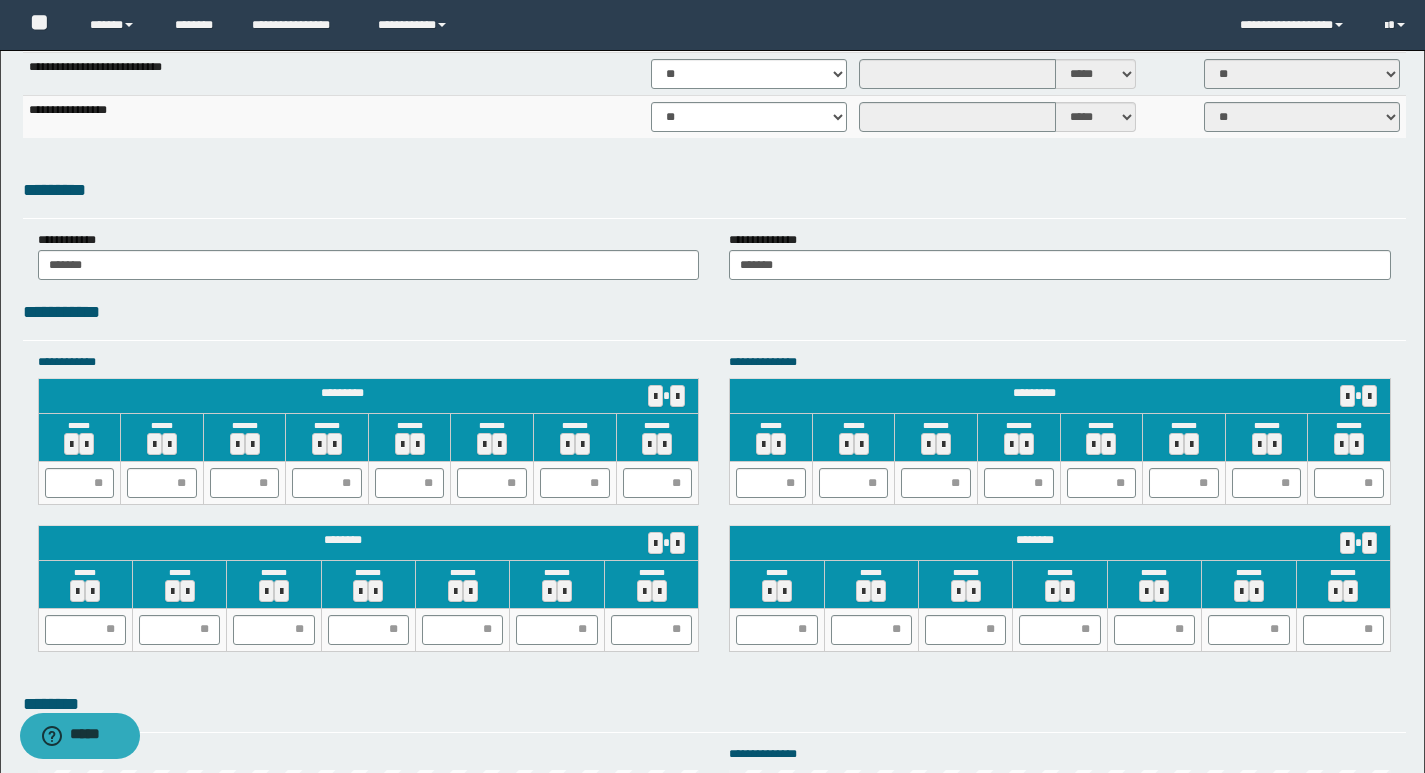drag, startPoint x: 117, startPoint y: 475, endPoint x: 106, endPoint y: 477, distance: 11.18034 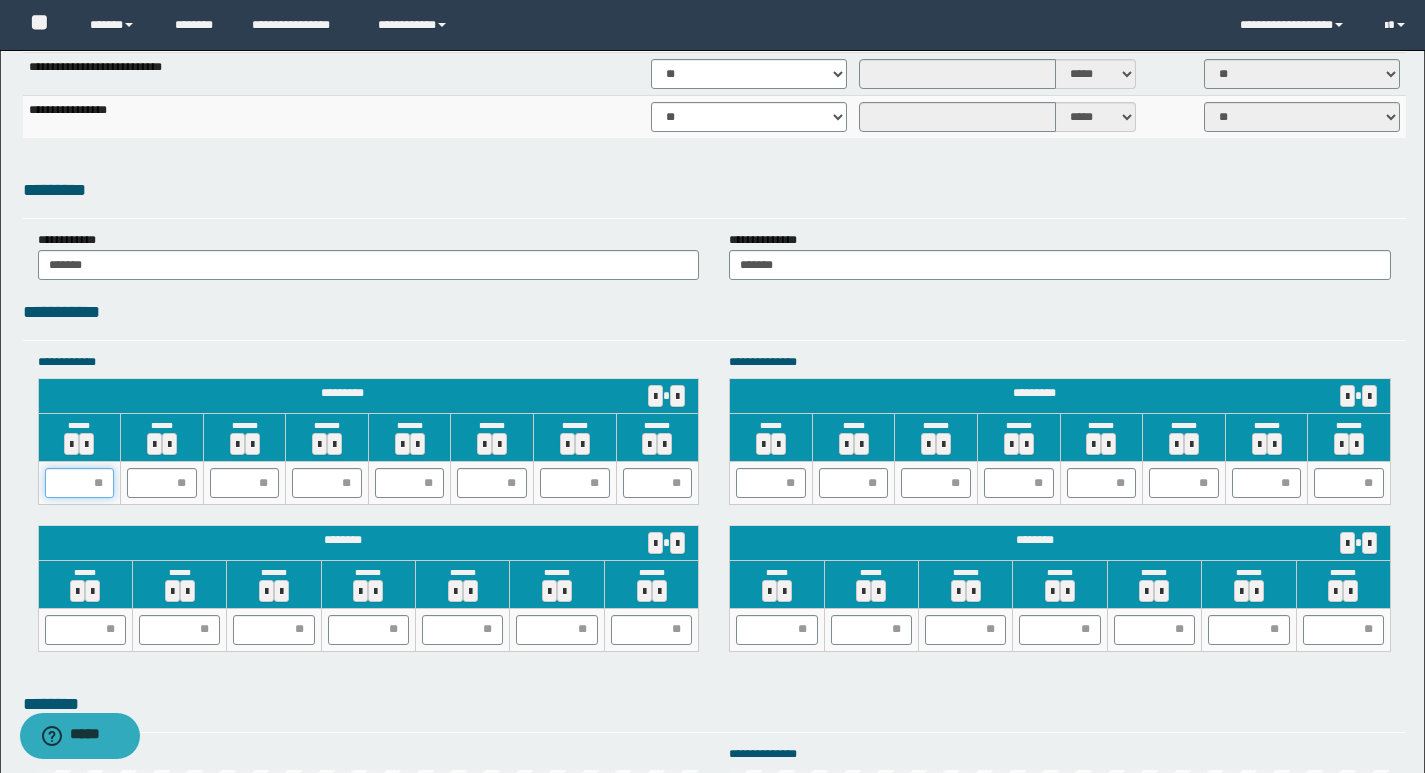 click at bounding box center (80, 483) 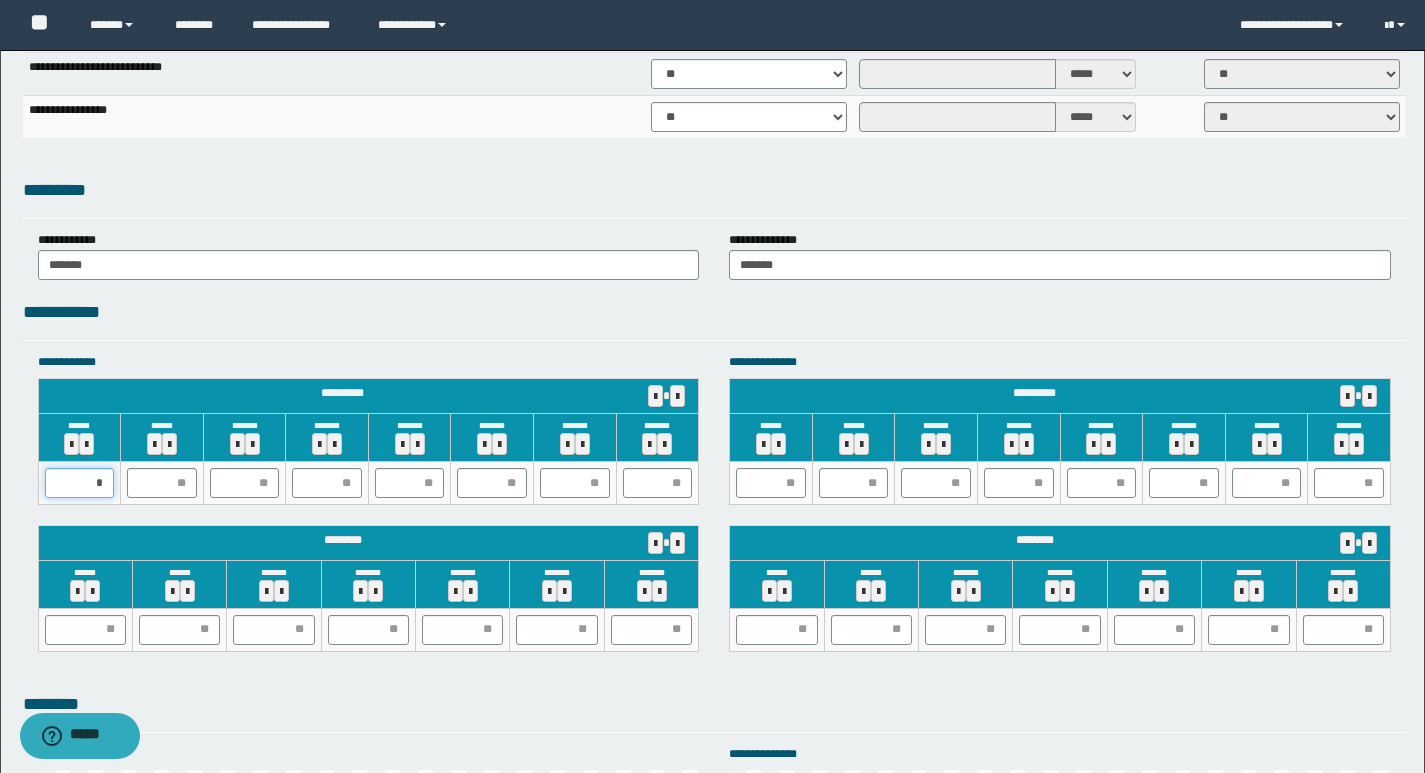 type on "**" 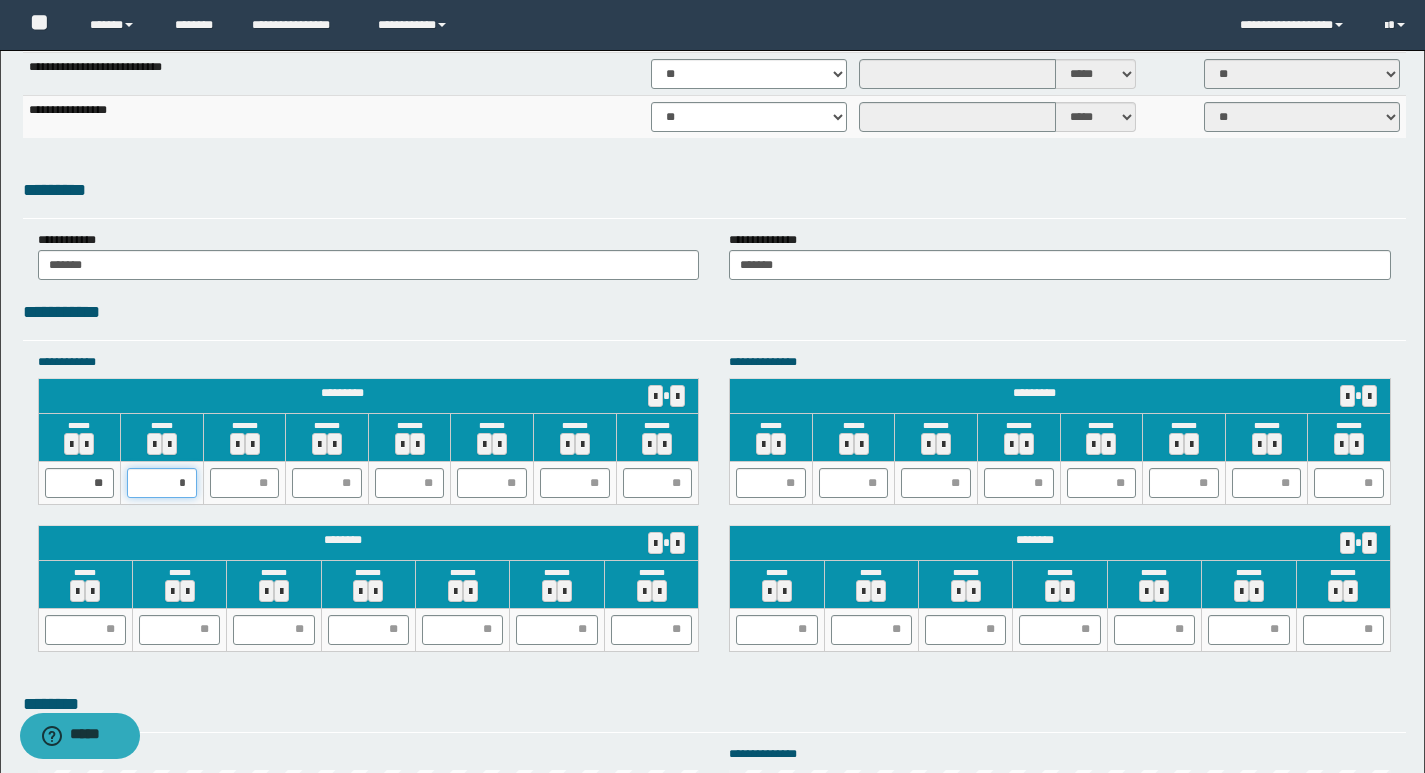 type on "**" 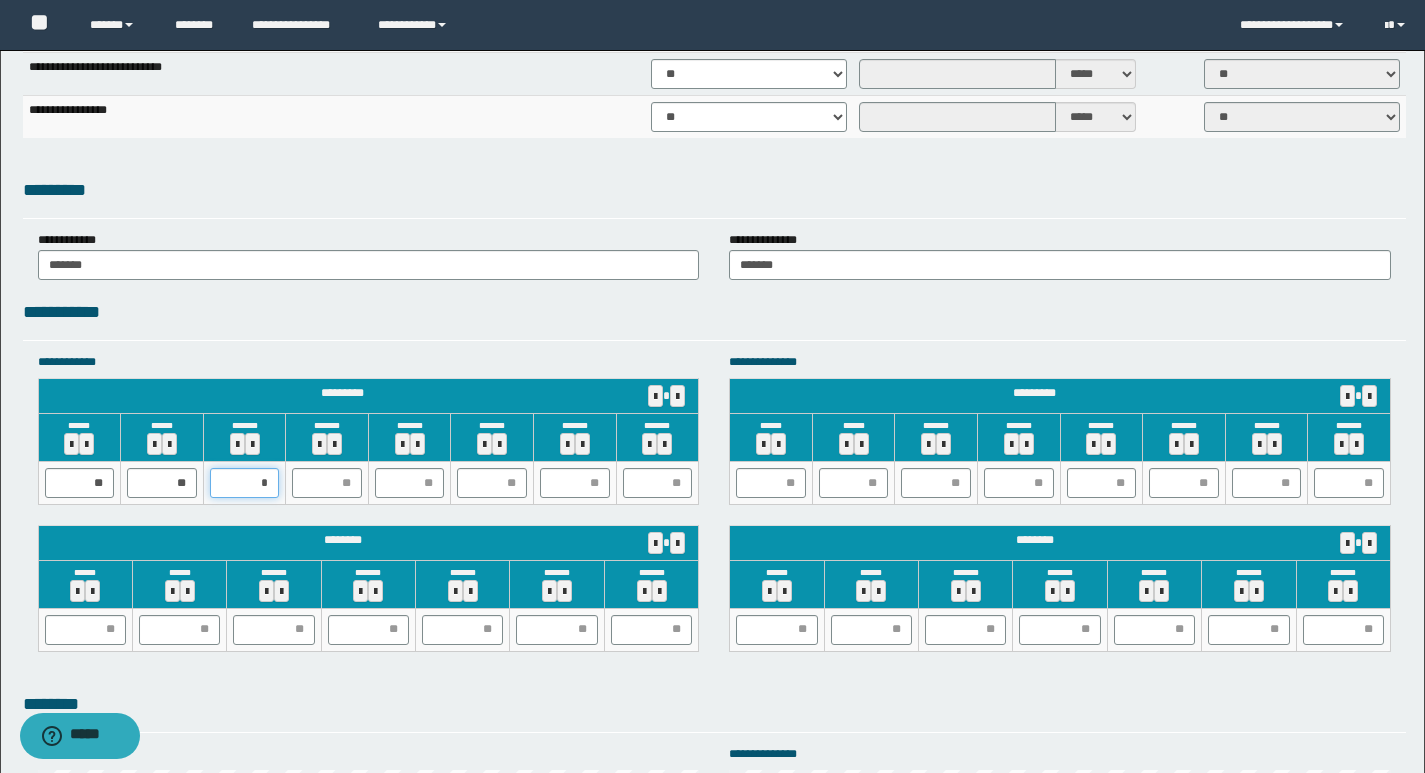 type on "**" 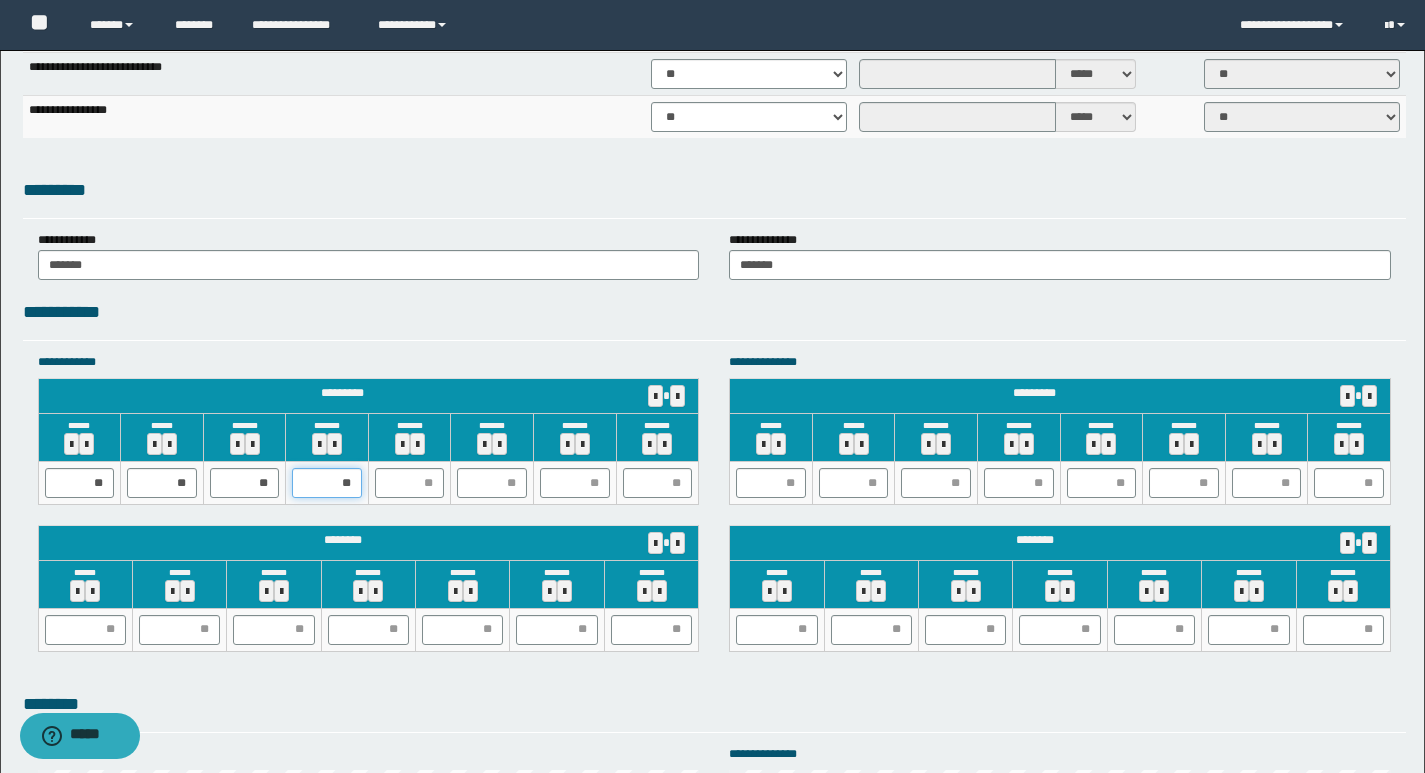 type on "***" 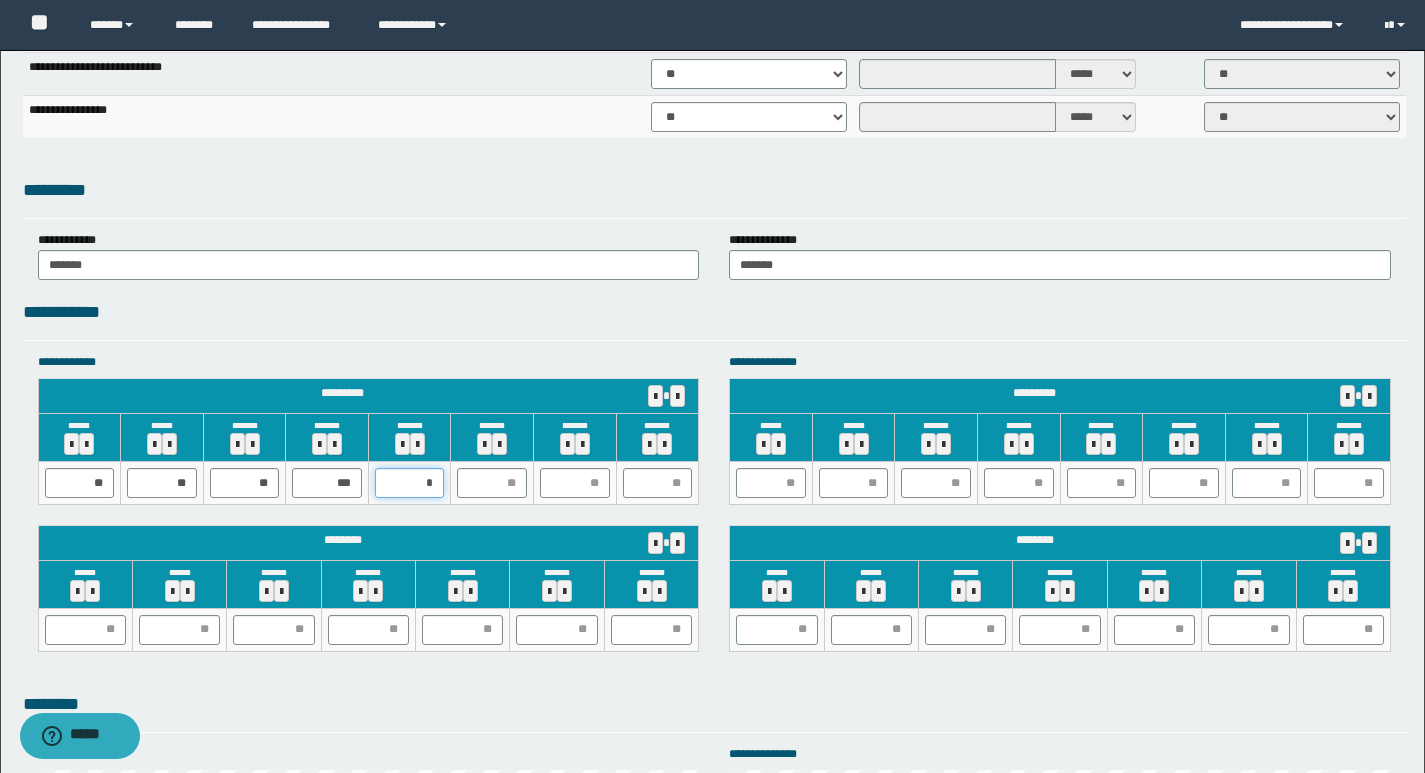 type on "**" 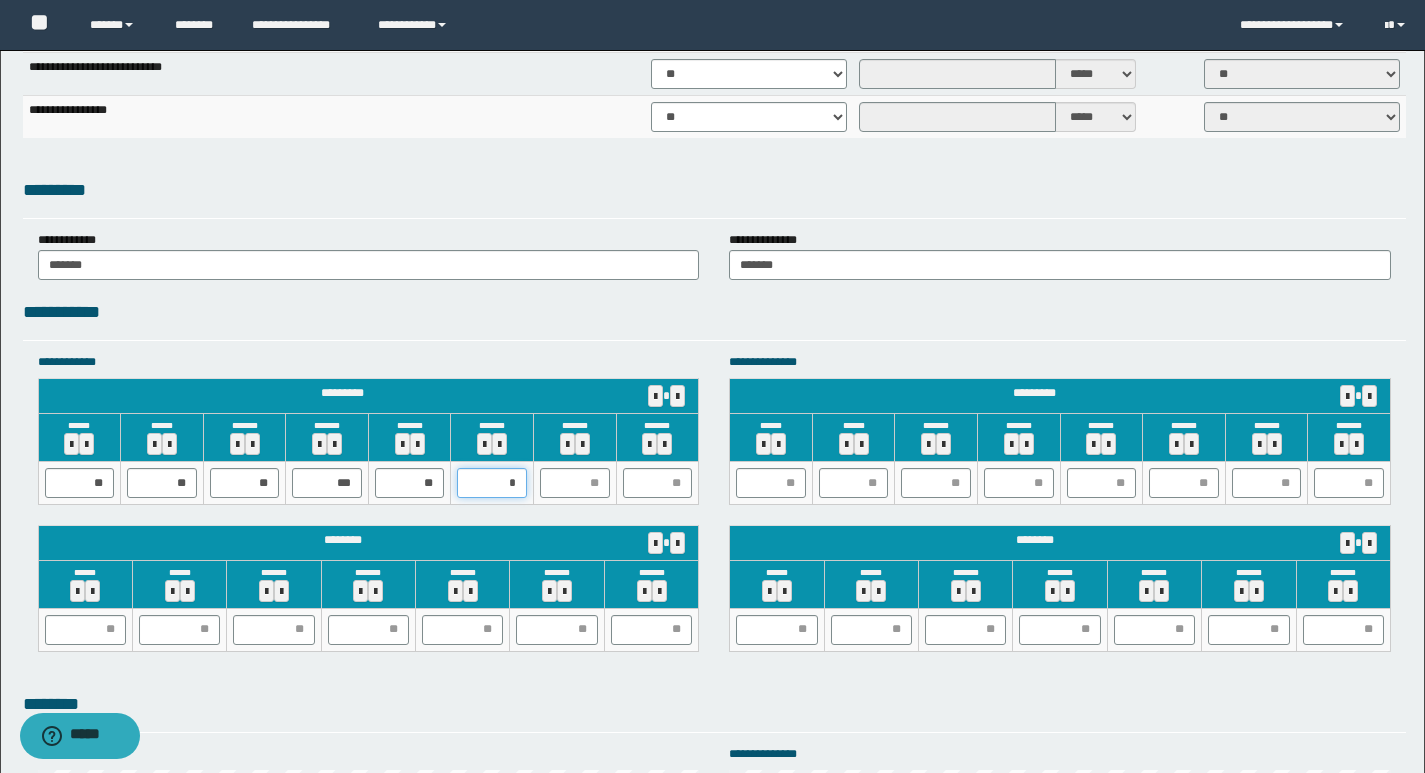 type on "**" 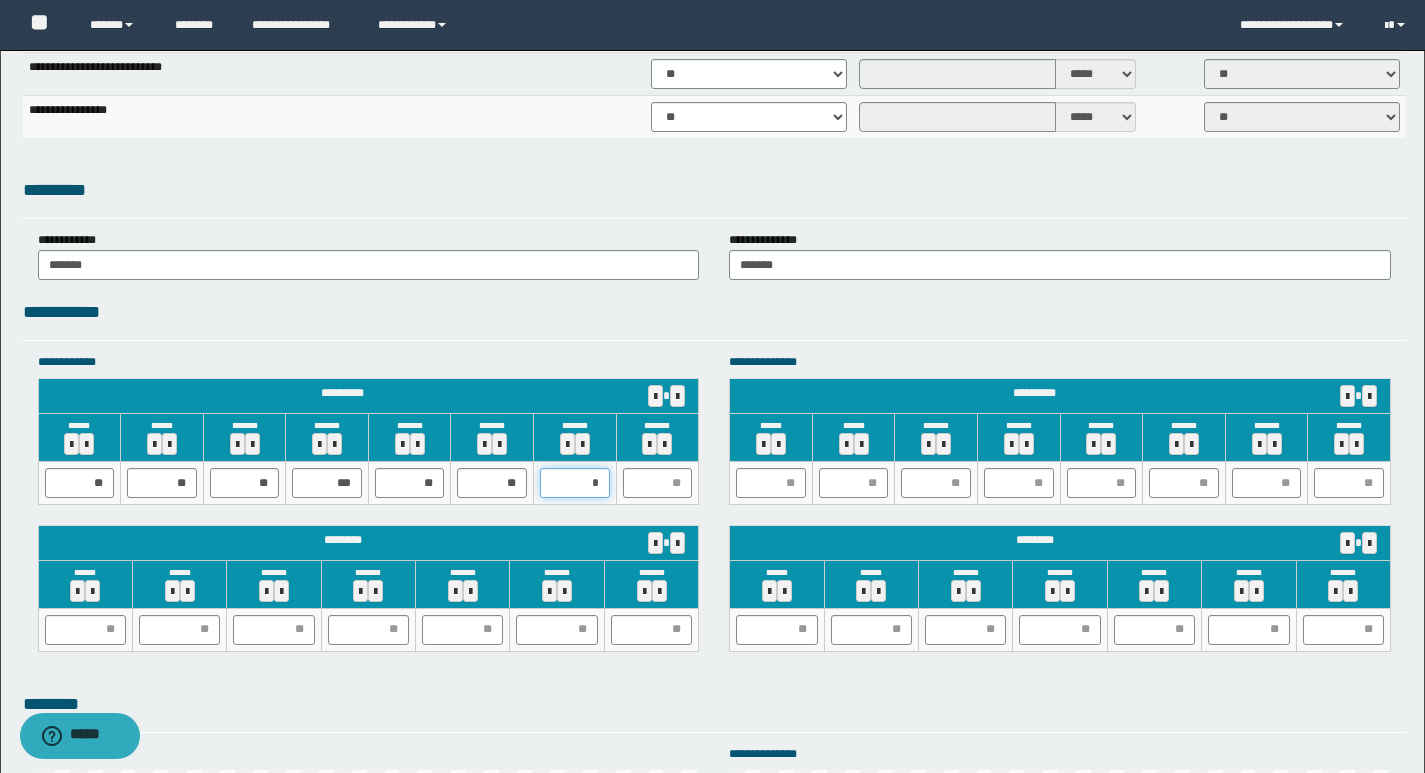 type on "**" 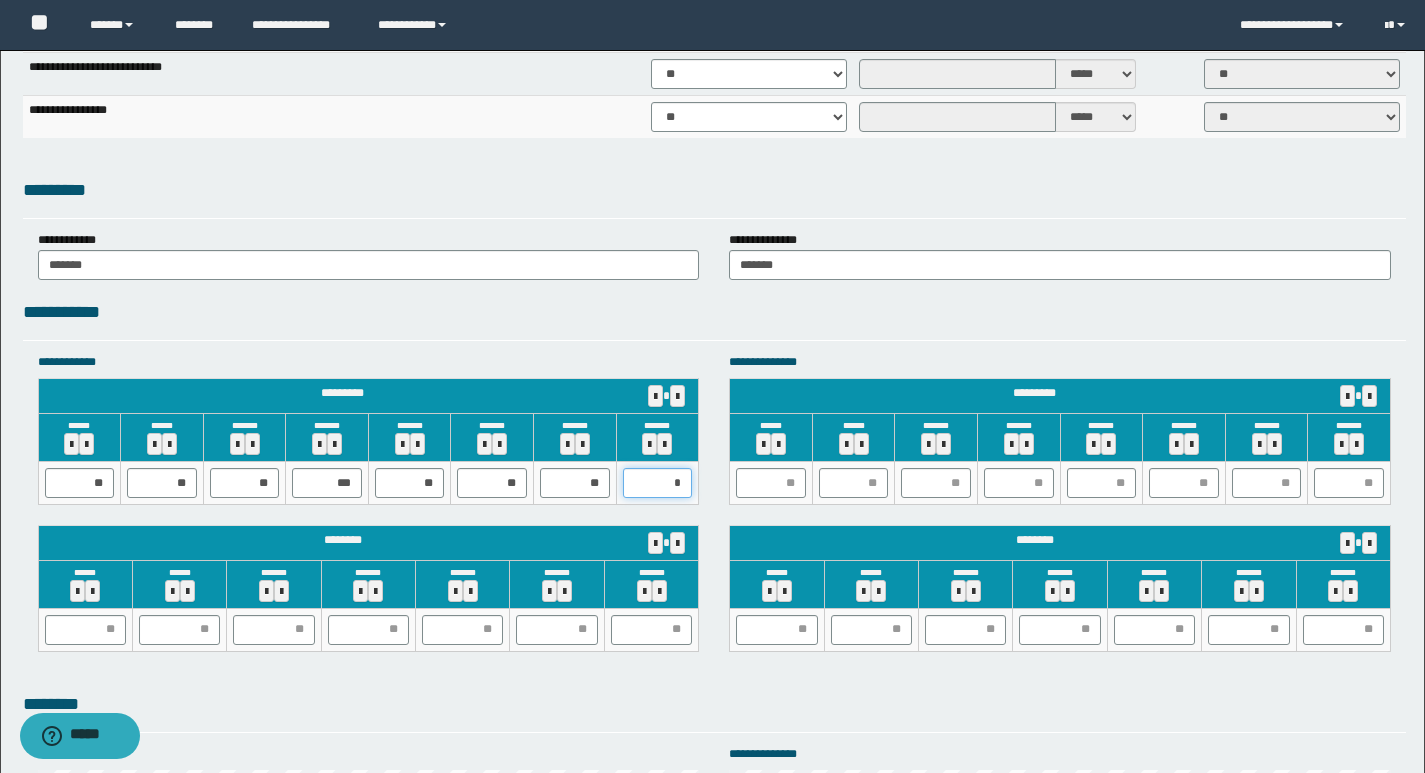 type on "**" 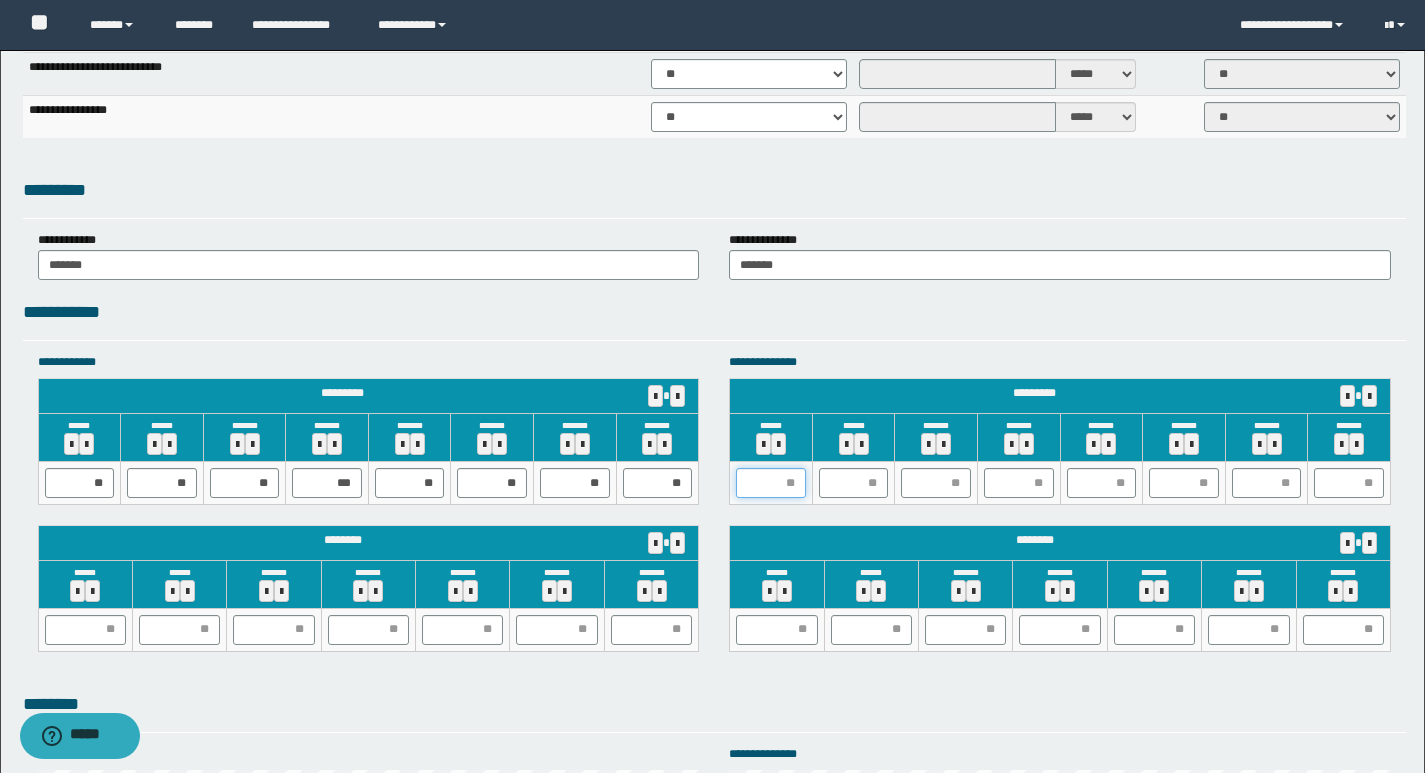 click at bounding box center [771, 483] 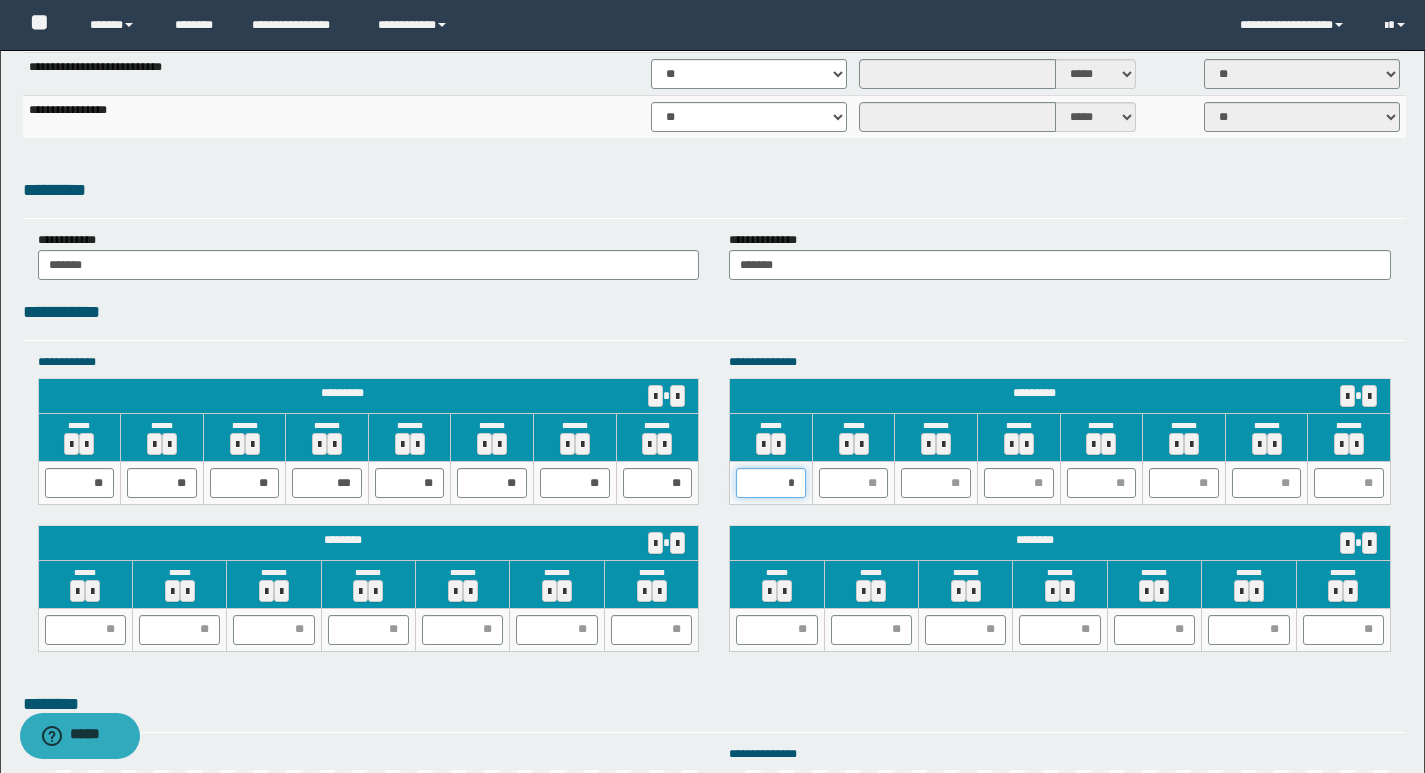 type on "**" 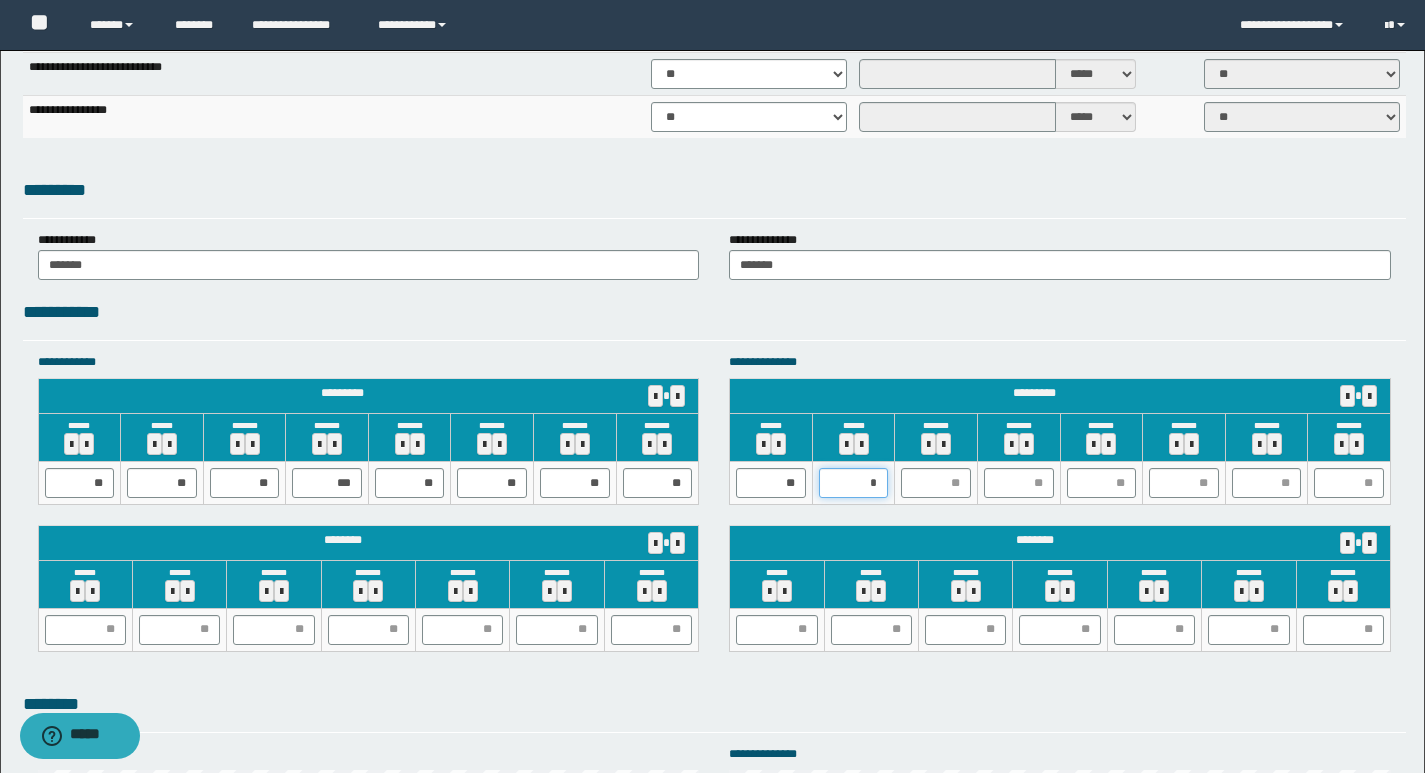 type on "**" 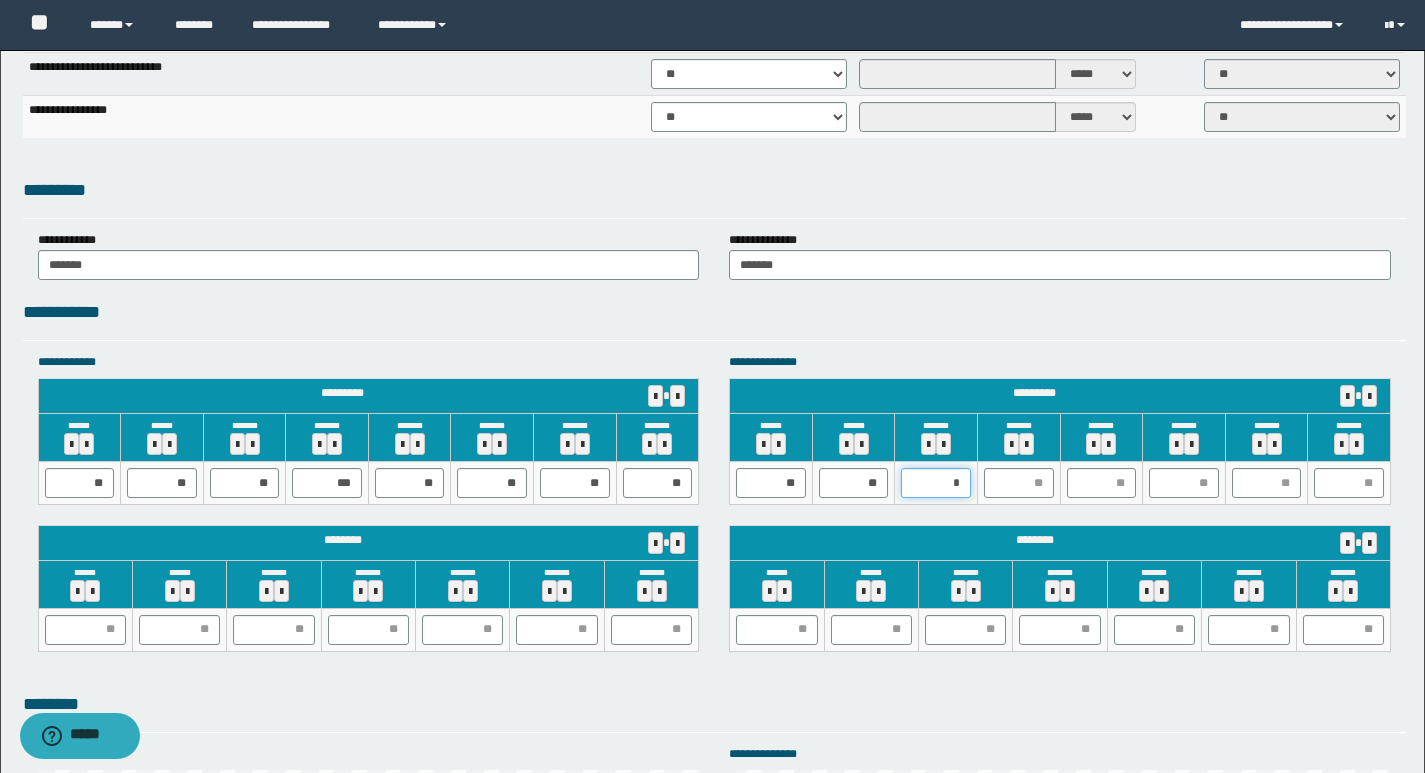 type on "**" 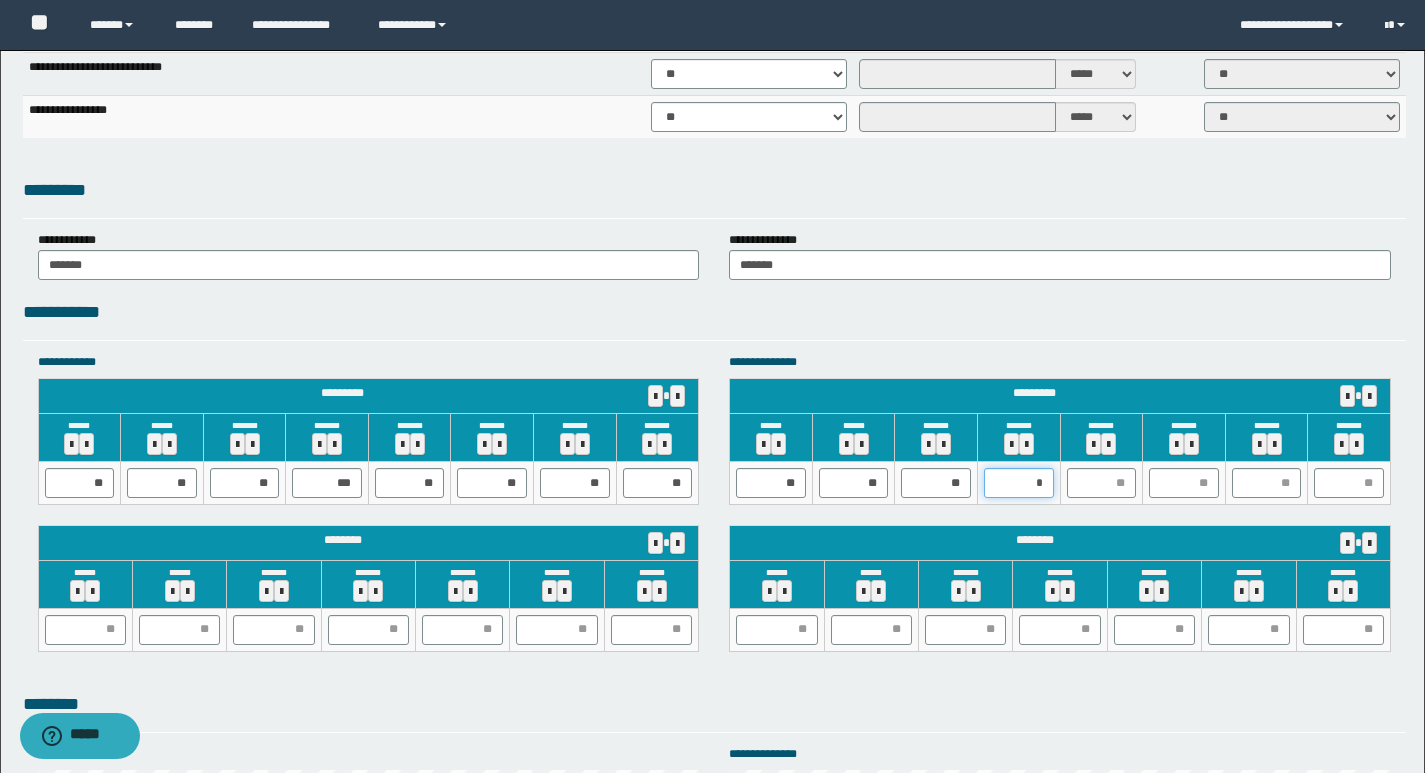 type on "**" 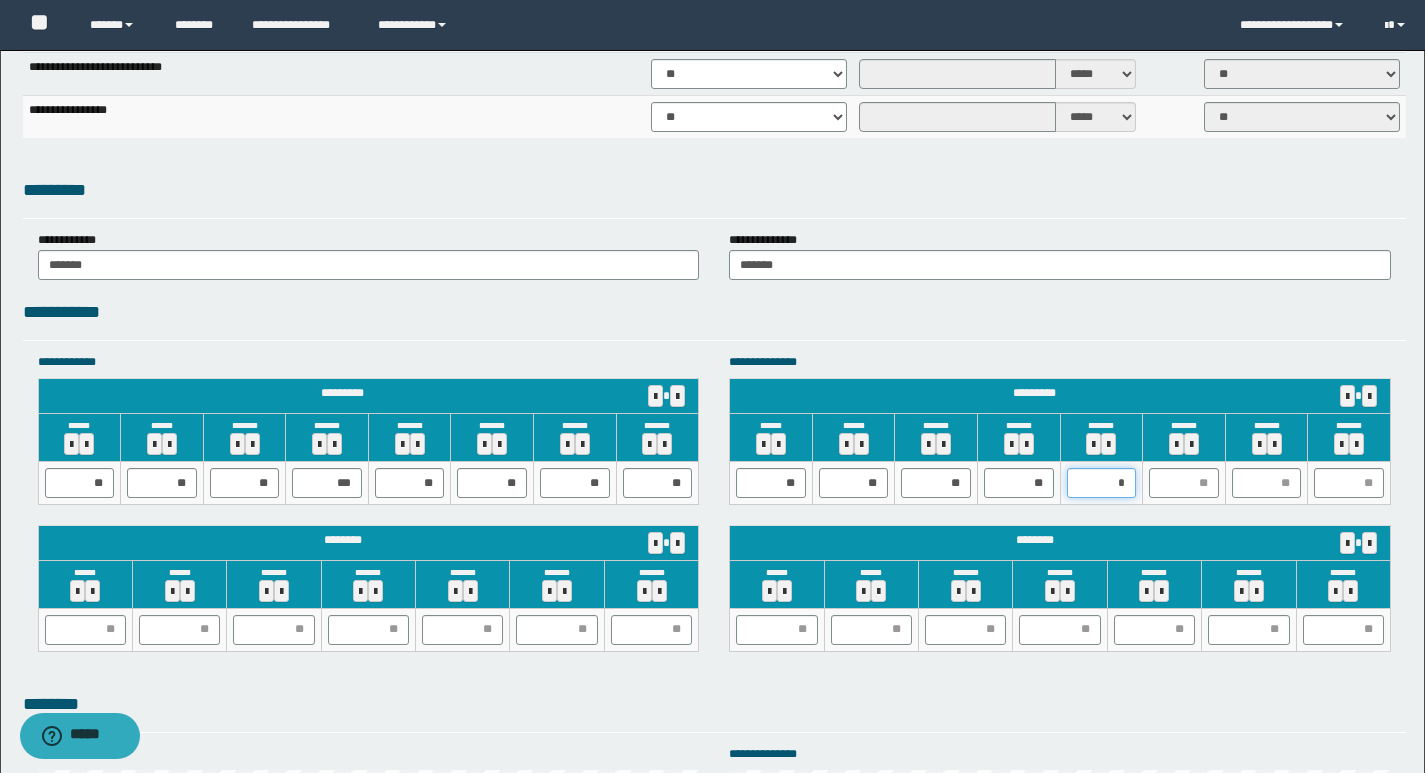 type on "**" 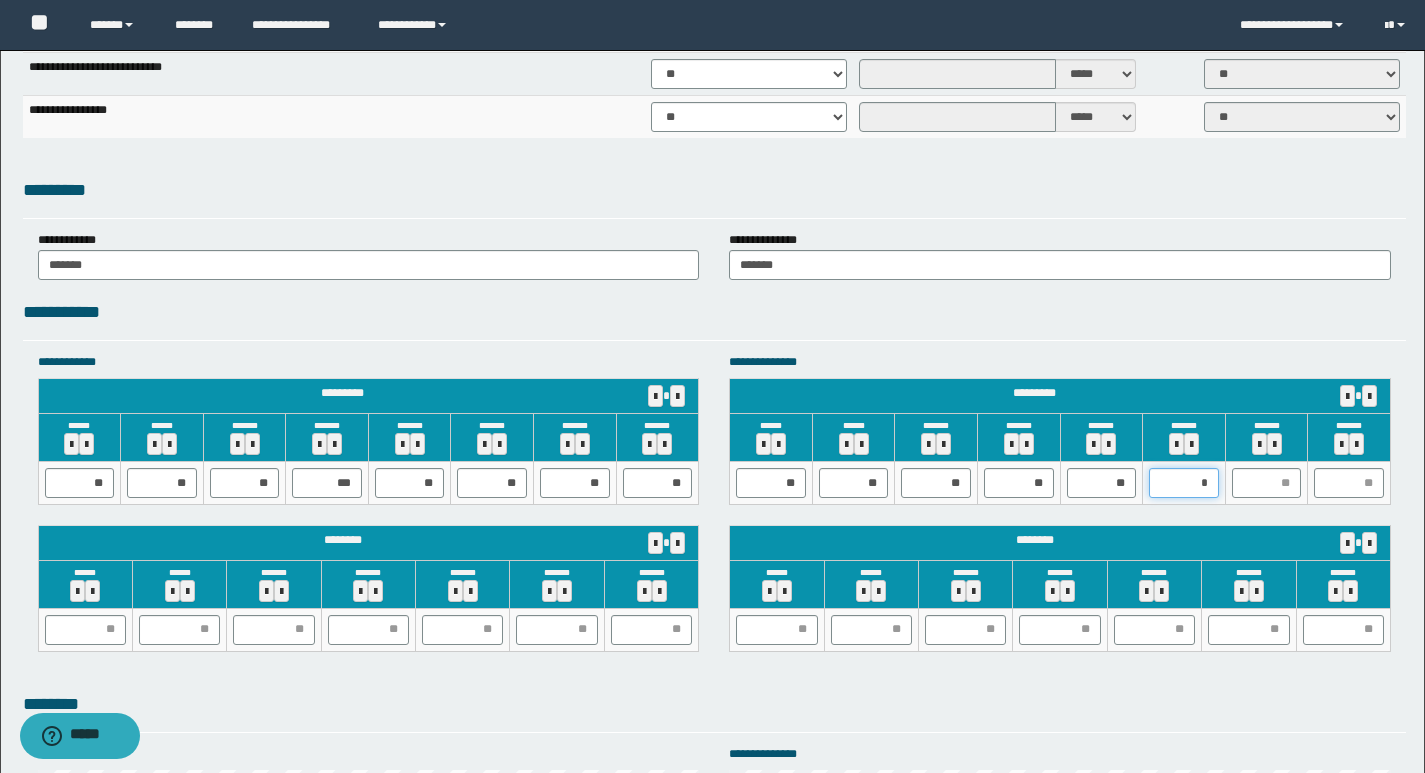 type on "**" 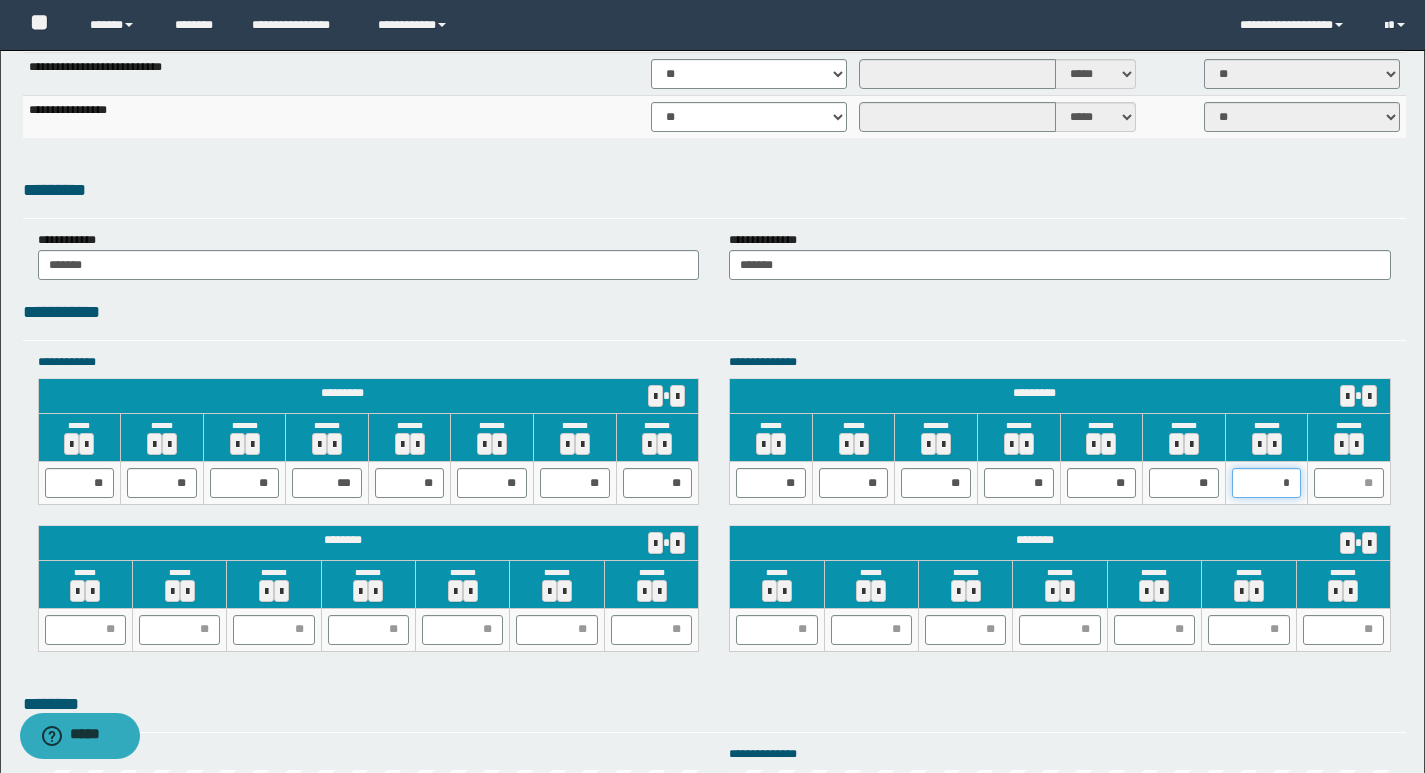 type on "**" 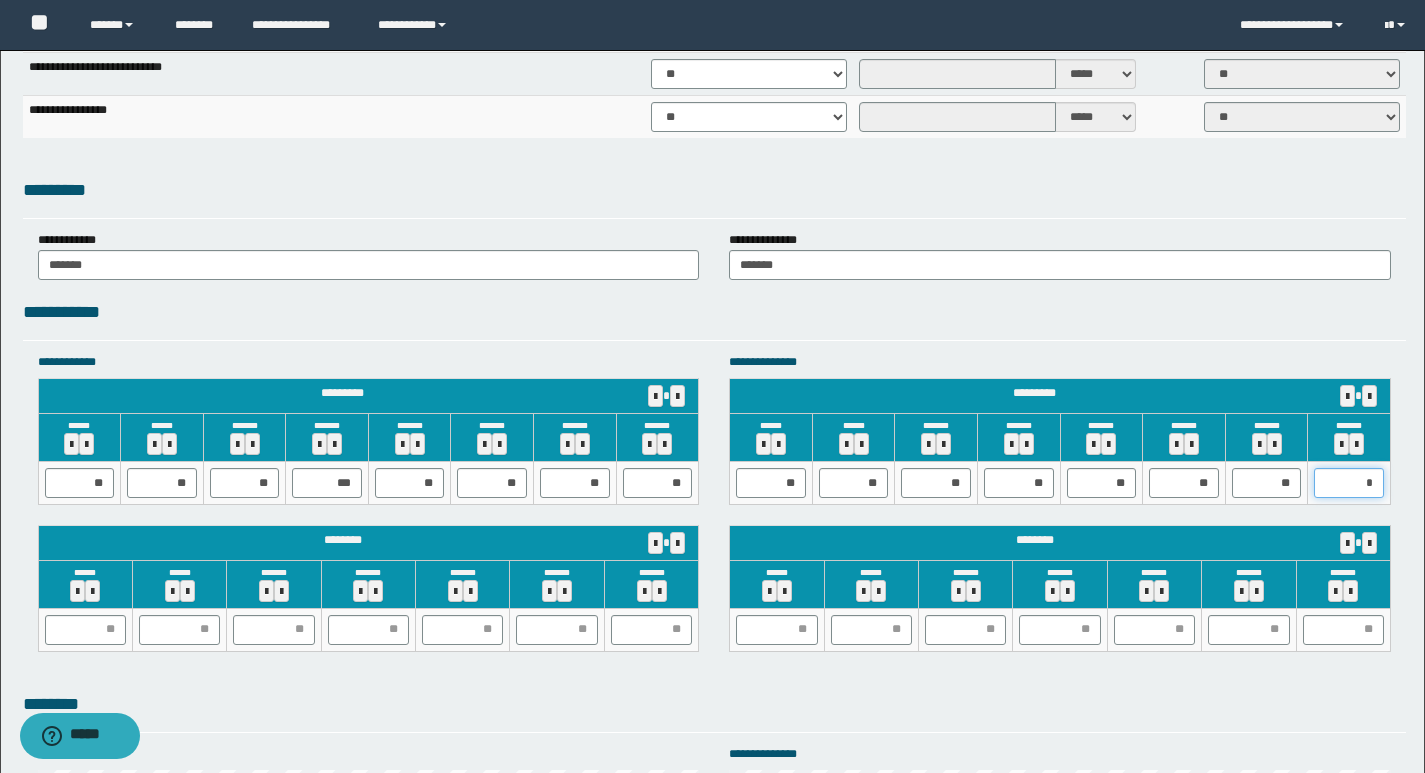 type on "**" 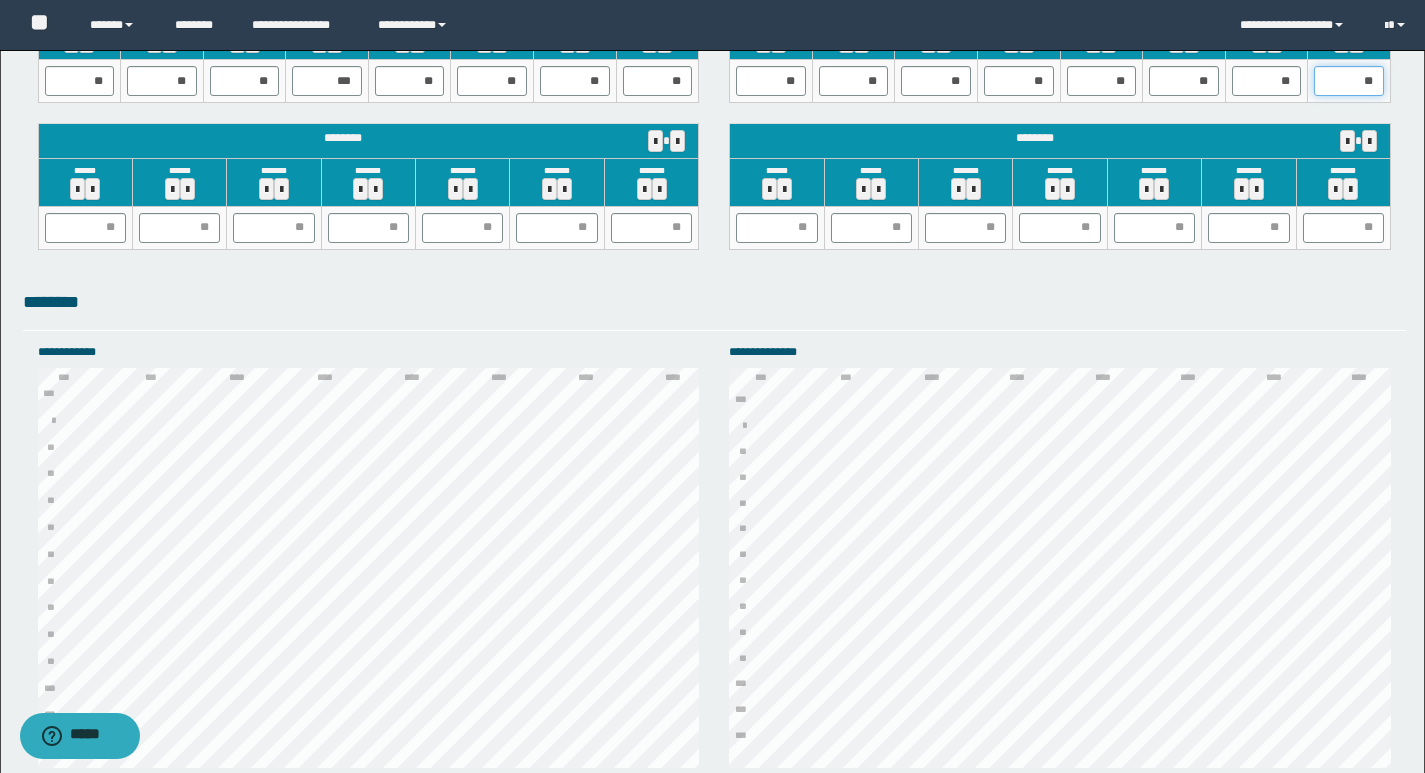 scroll, scrollTop: 2077, scrollLeft: 0, axis: vertical 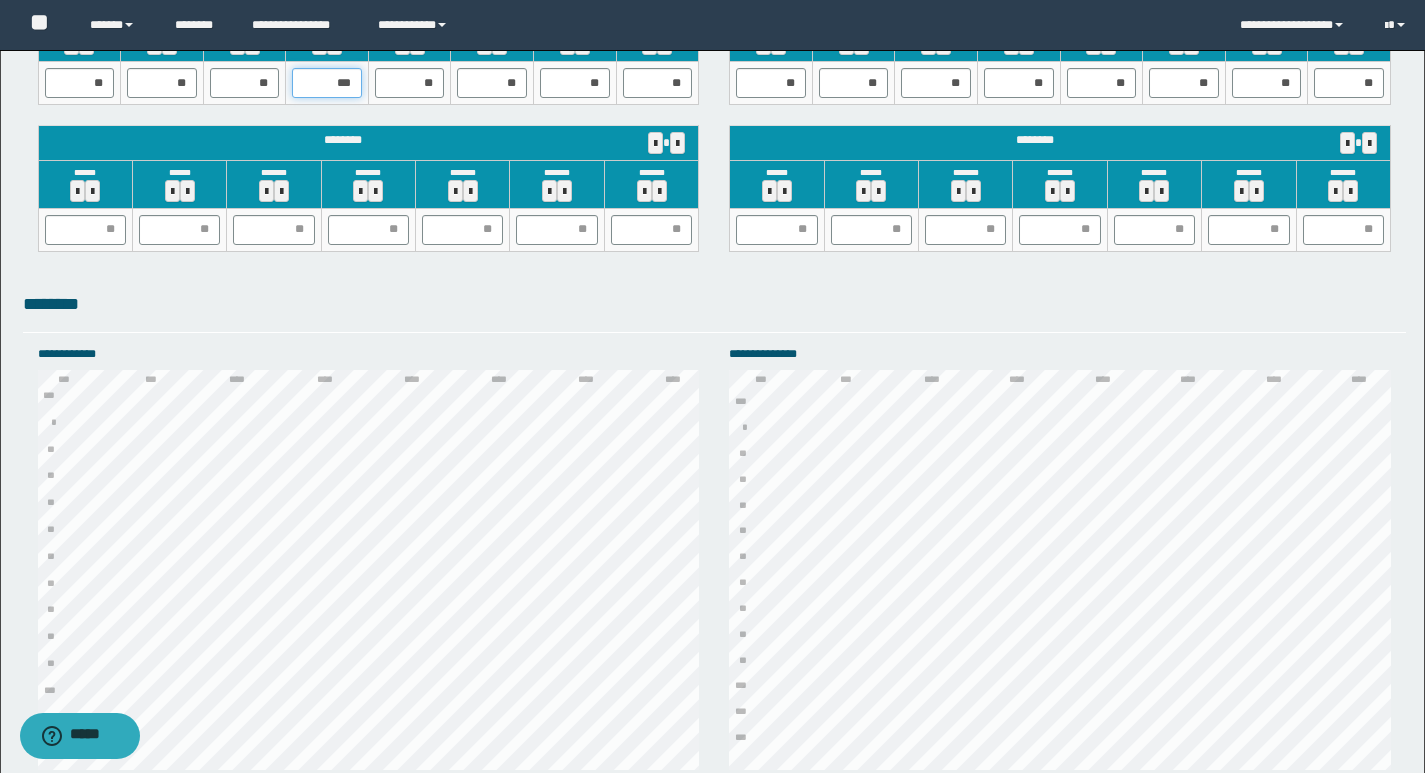 click on "***" at bounding box center [327, 83] 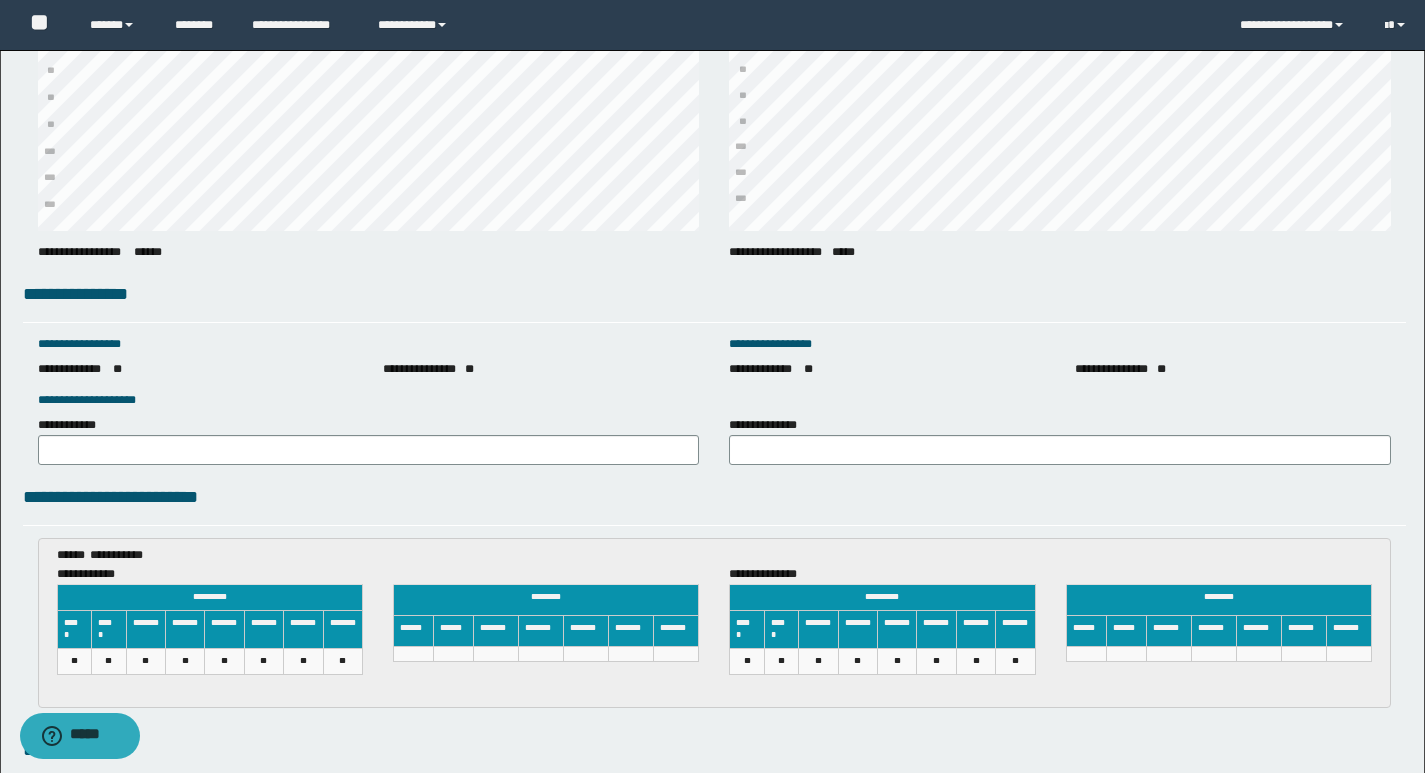 scroll, scrollTop: 2677, scrollLeft: 0, axis: vertical 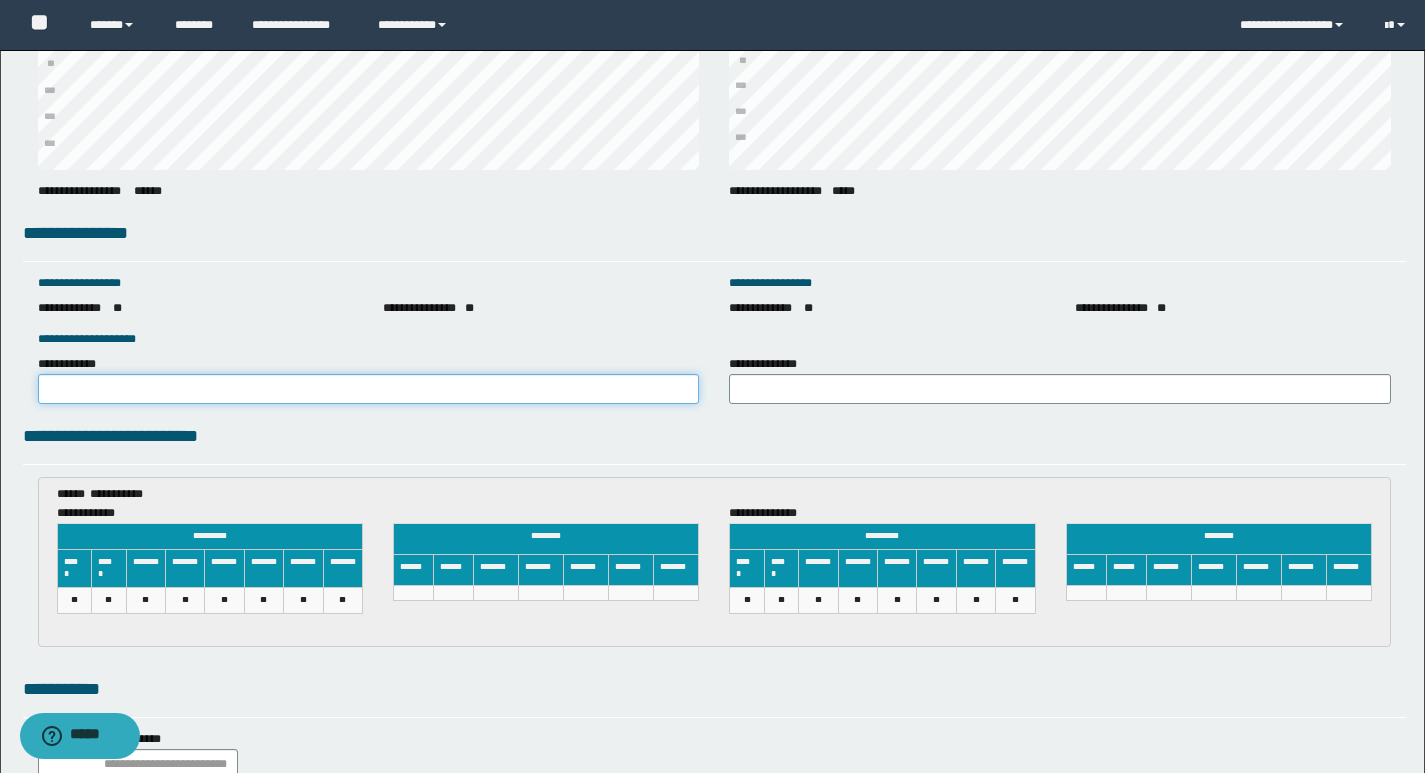 click on "**********" at bounding box center [369, 389] 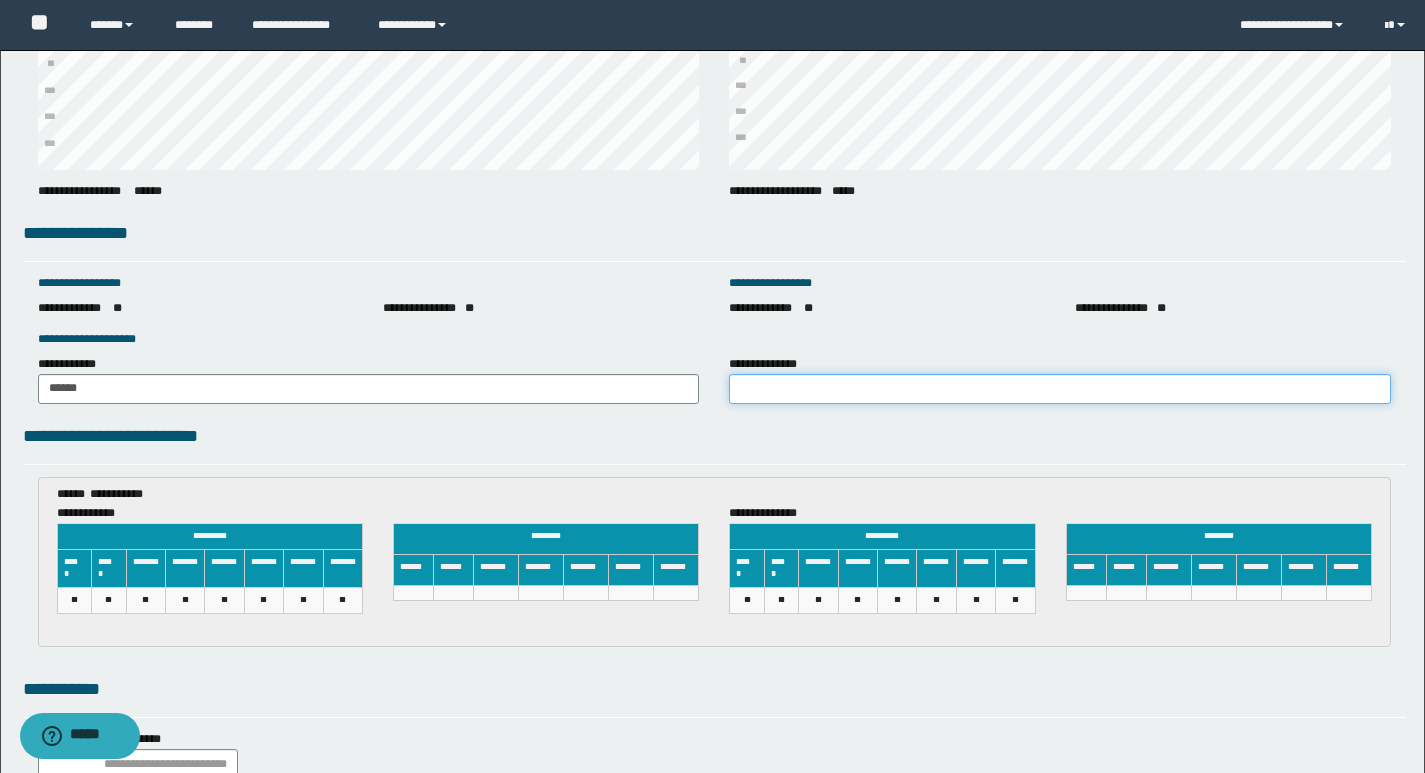 click on "**********" at bounding box center [1060, 389] 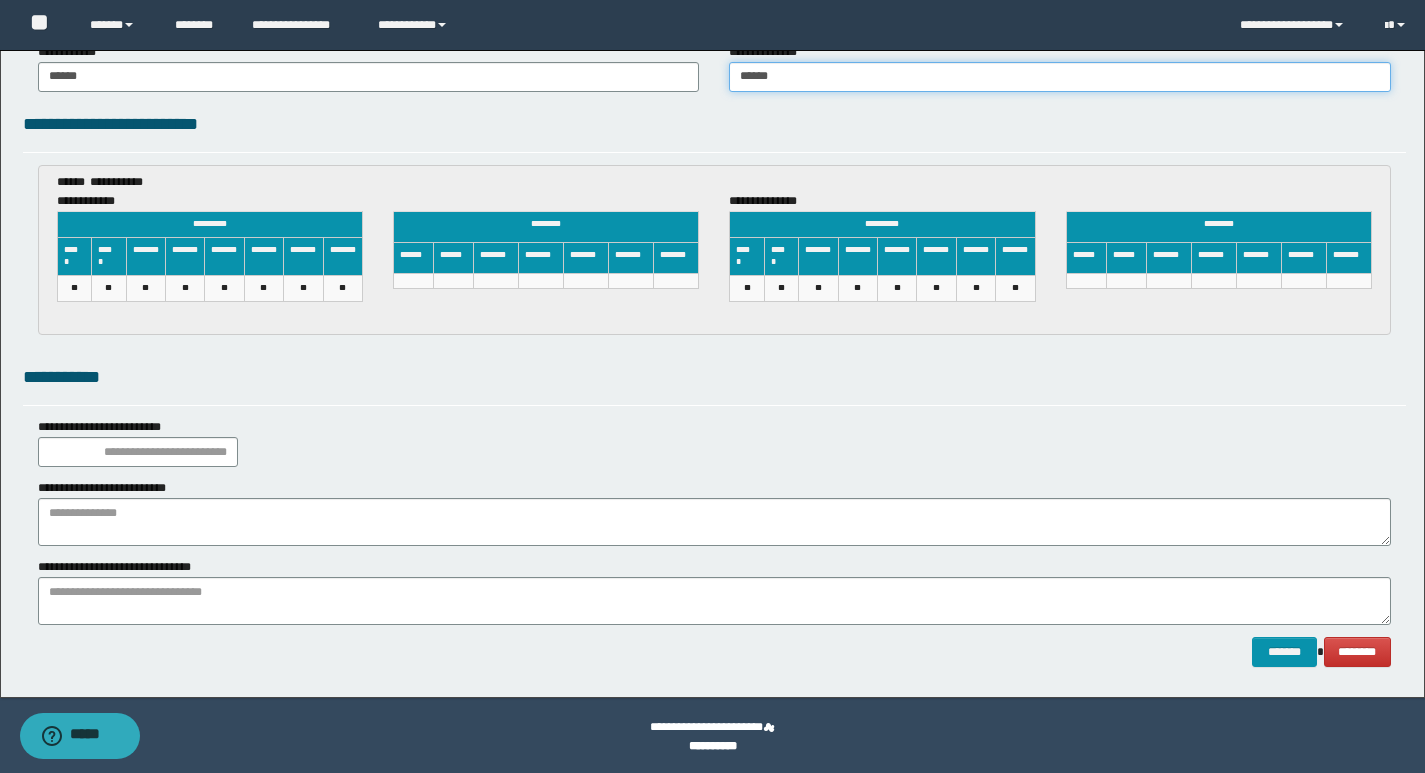 scroll, scrollTop: 2992, scrollLeft: 0, axis: vertical 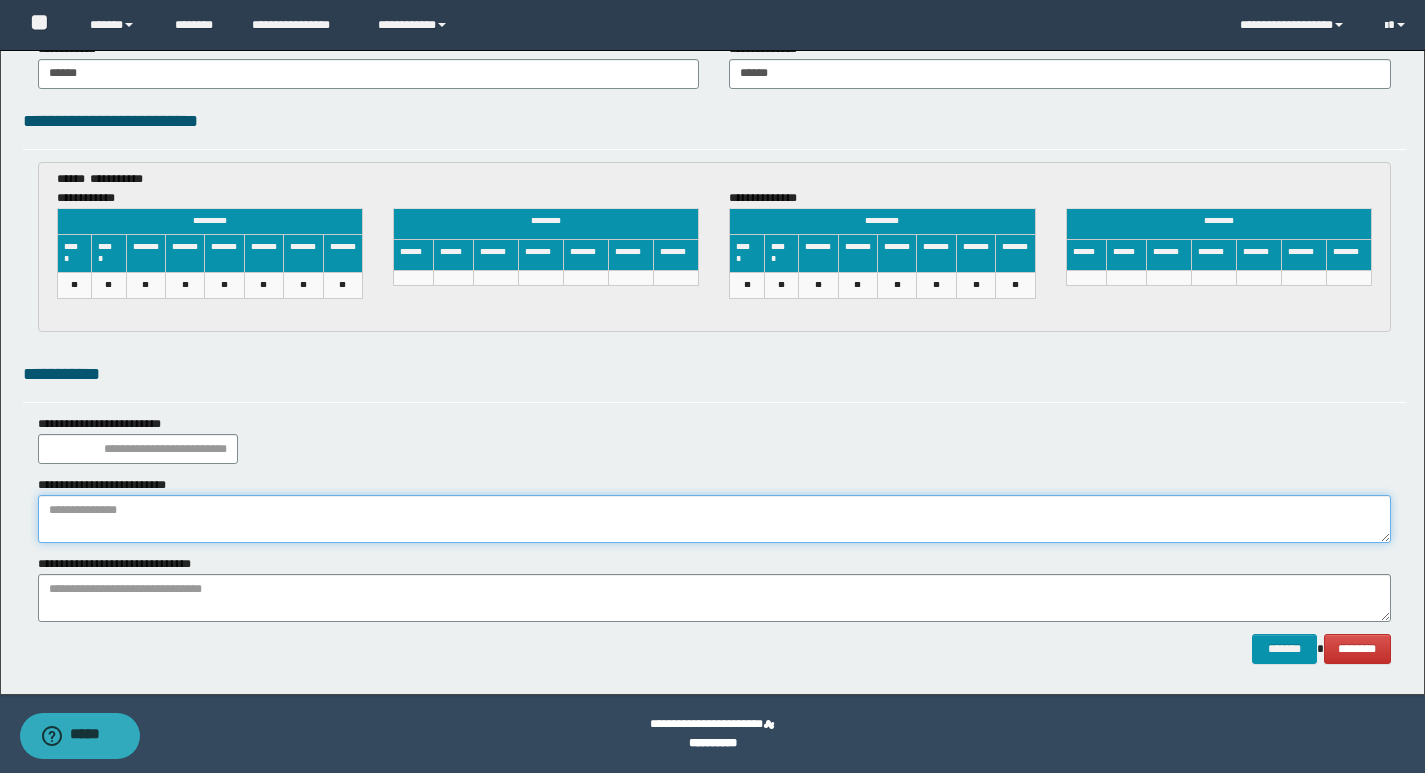paste on "**********" 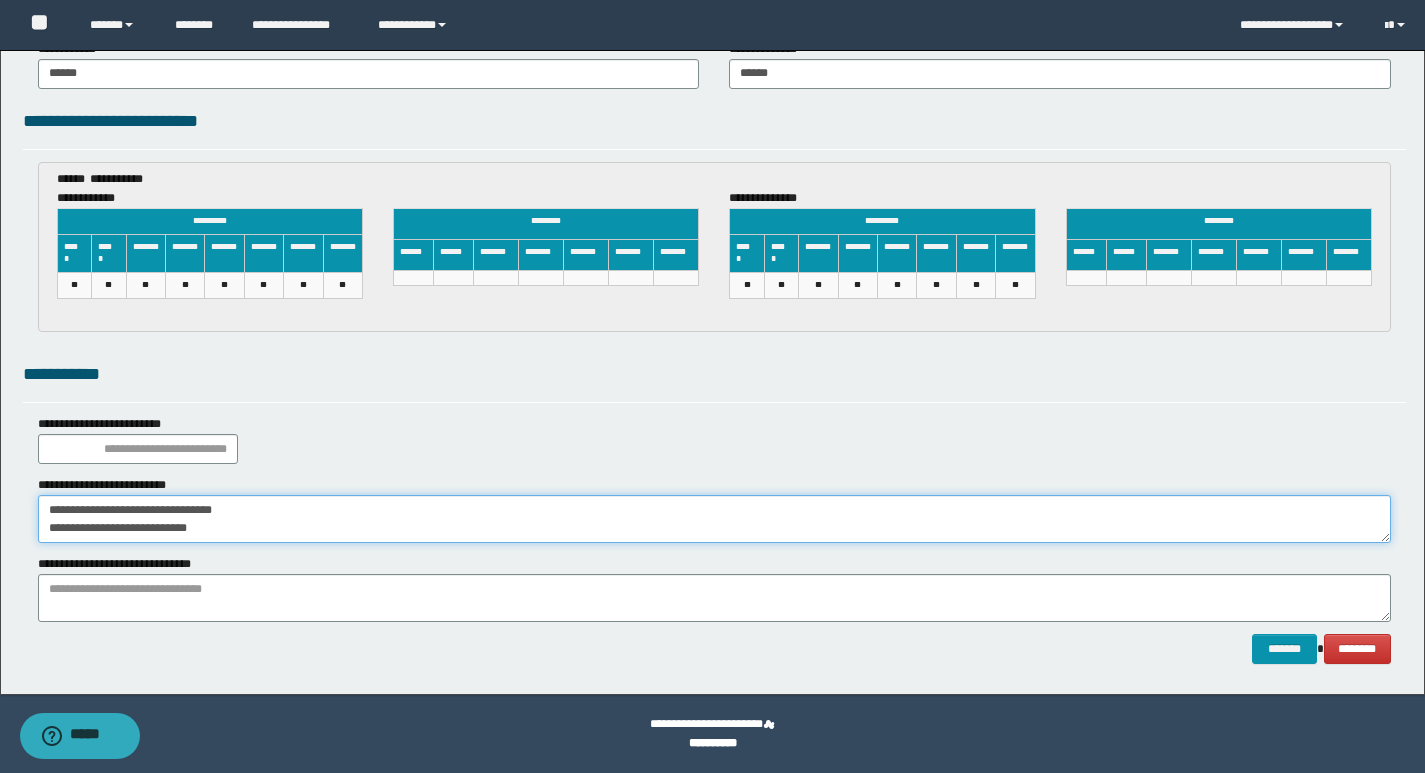 drag, startPoint x: 255, startPoint y: 542, endPoint x: 0, endPoint y: 544, distance: 255.00784 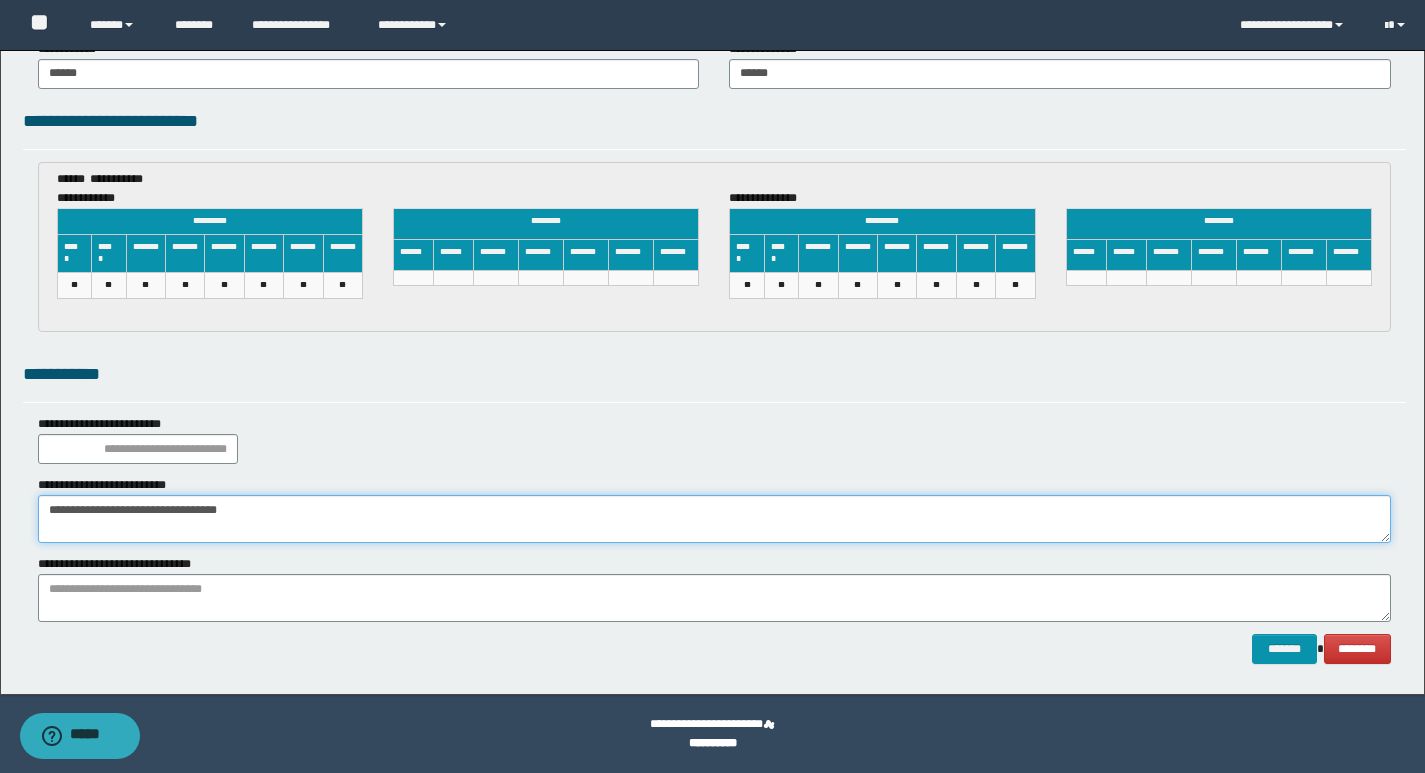 type on "**********" 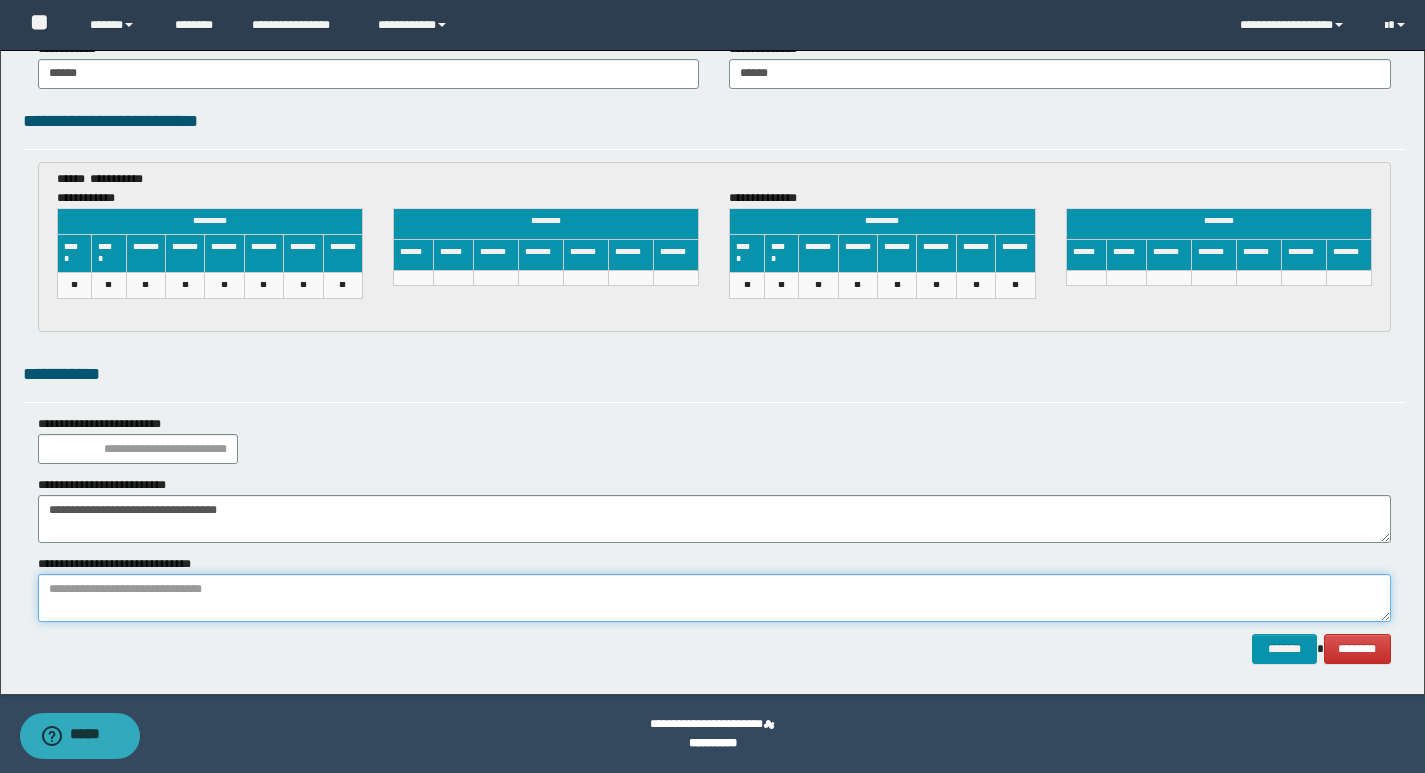 click at bounding box center (714, 598) 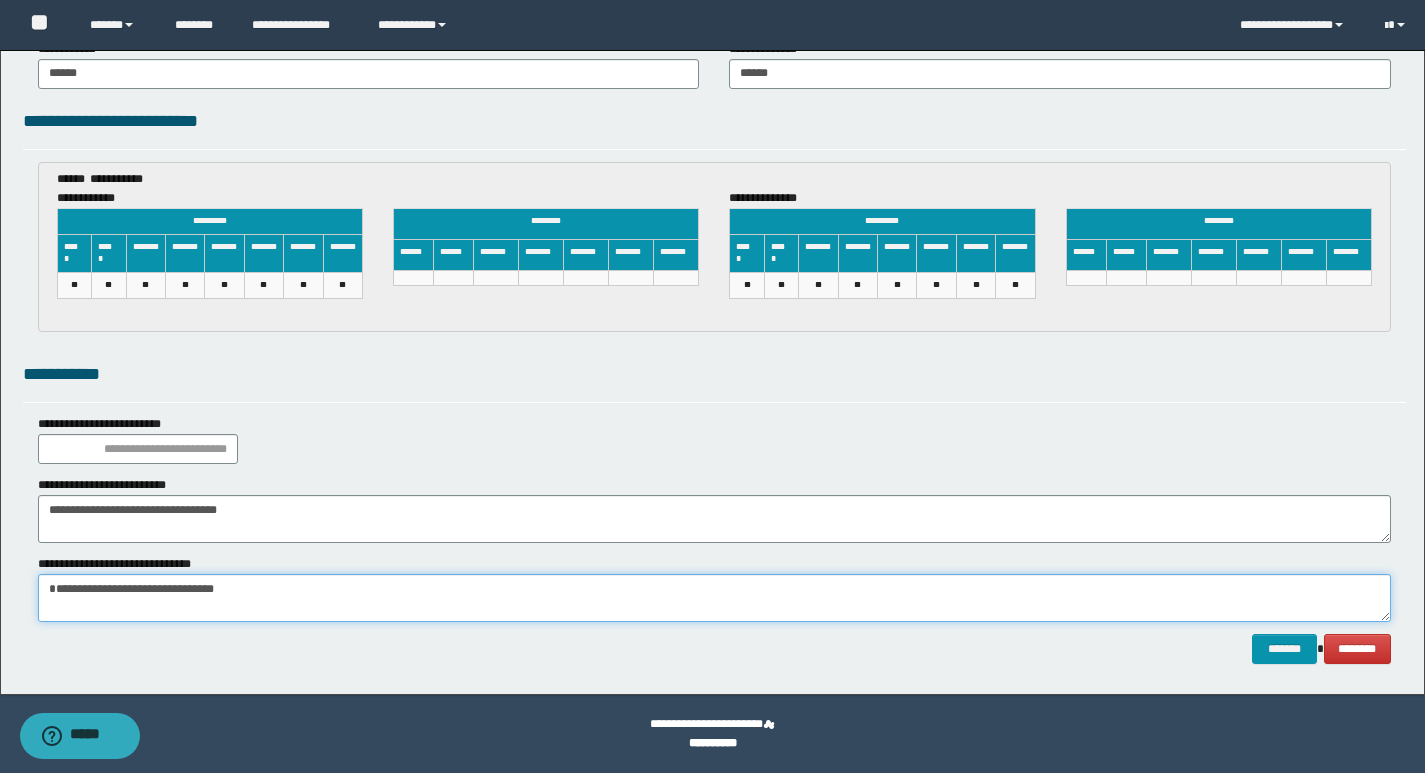 click on "**********" at bounding box center [714, 598] 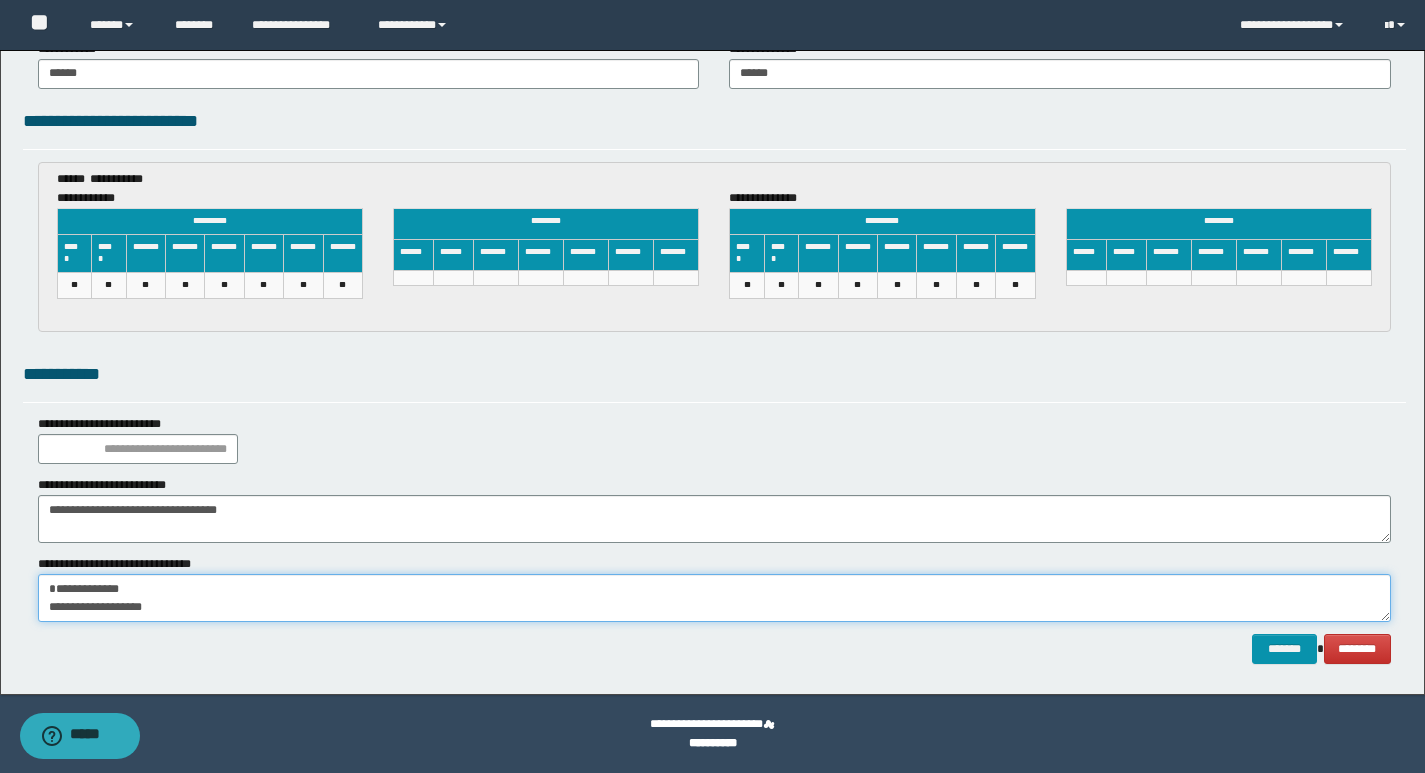 click on "**********" at bounding box center [714, 598] 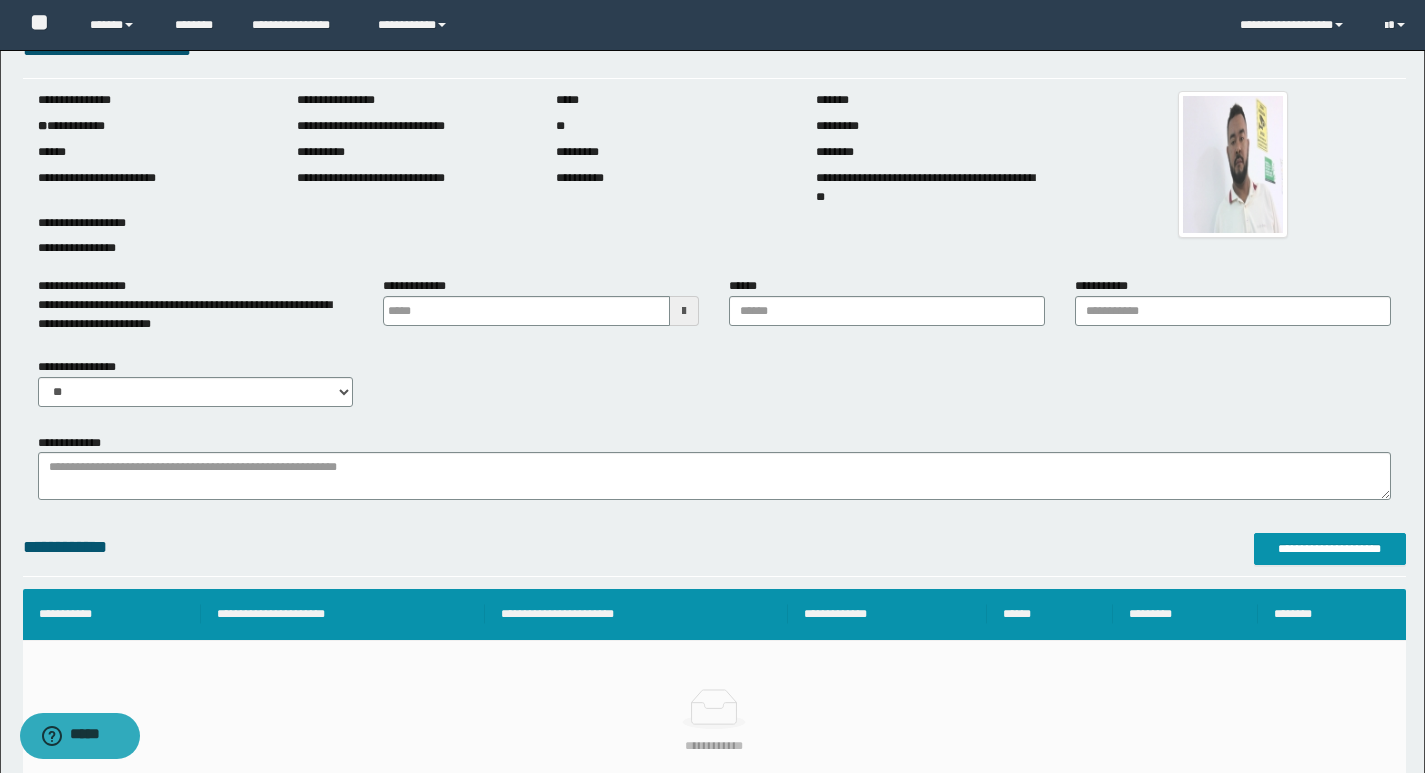 scroll, scrollTop: 31, scrollLeft: 0, axis: vertical 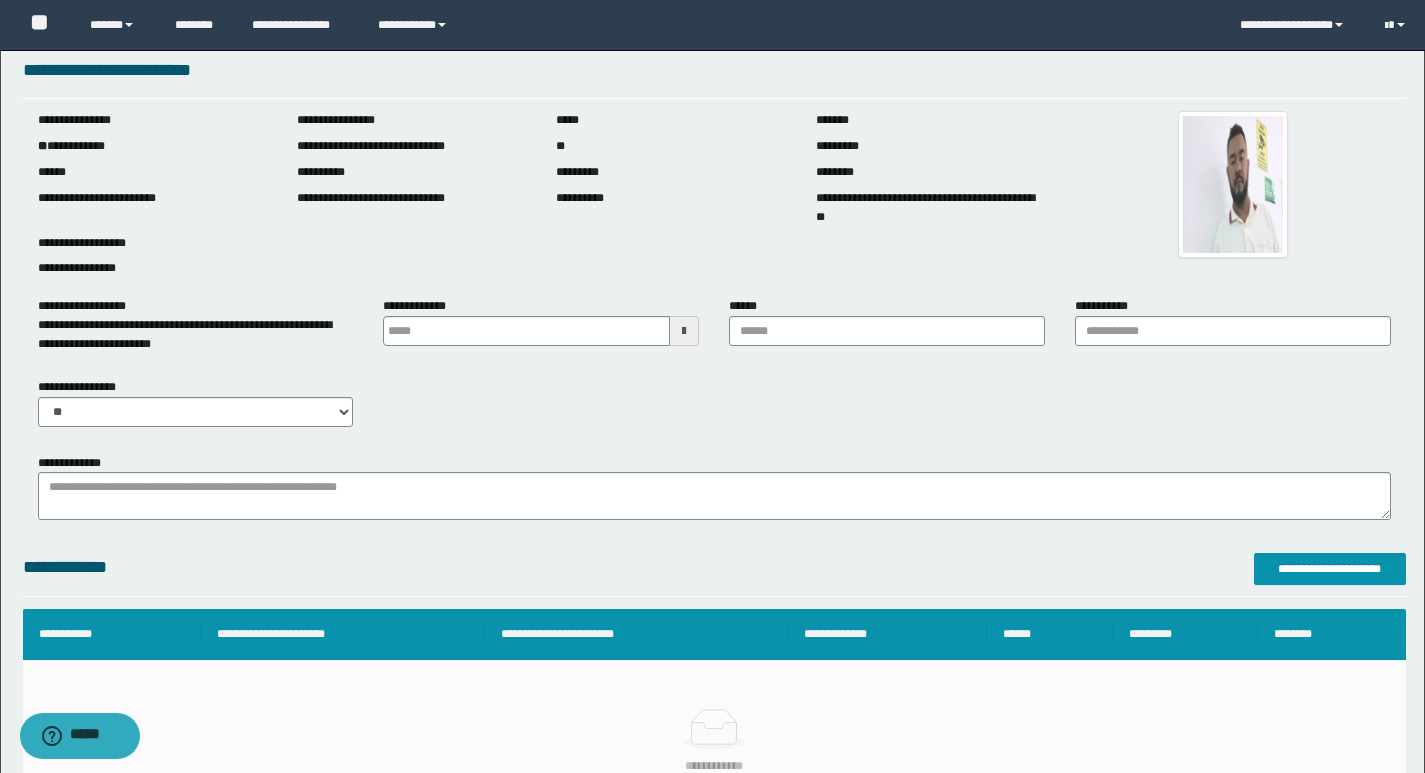 type on "**********" 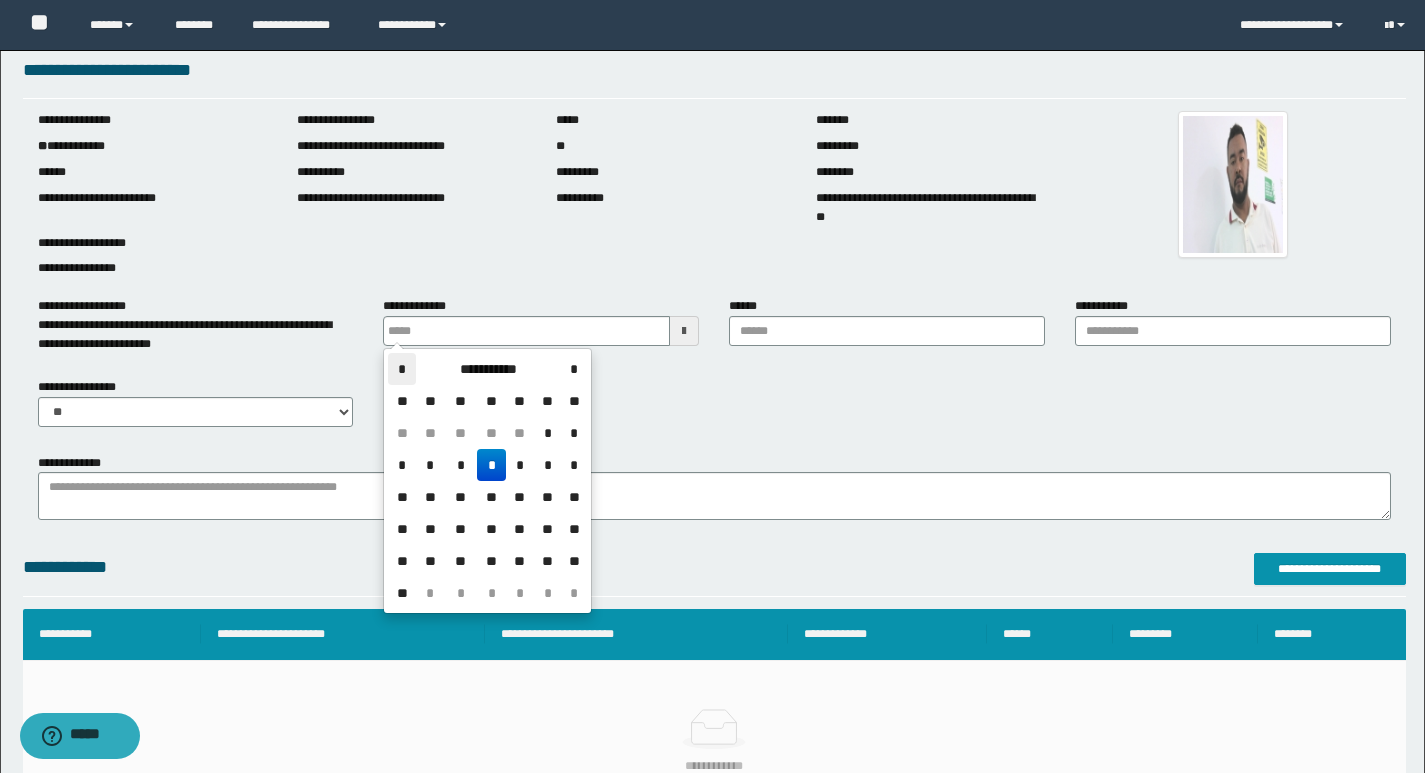 click on "*" at bounding box center (402, 369) 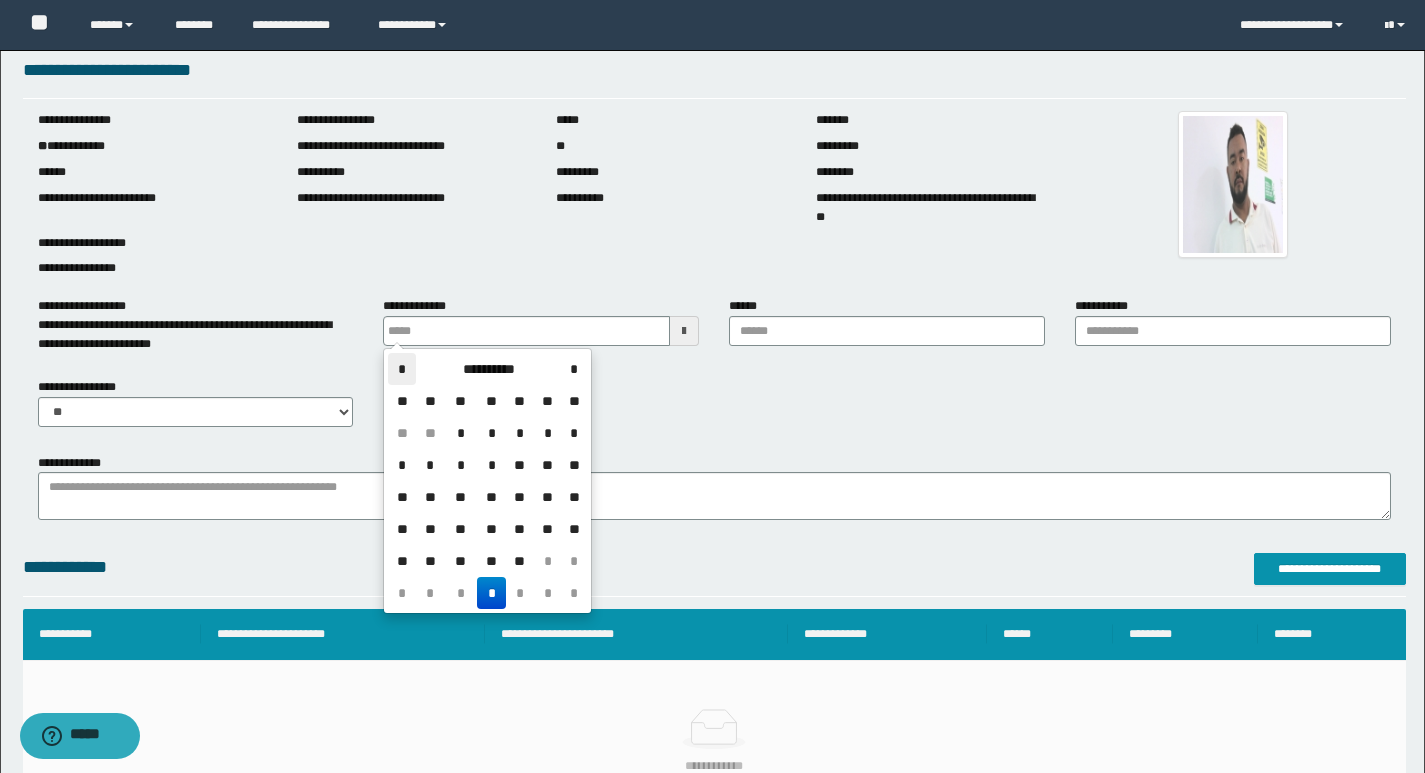 click on "*" at bounding box center [402, 369] 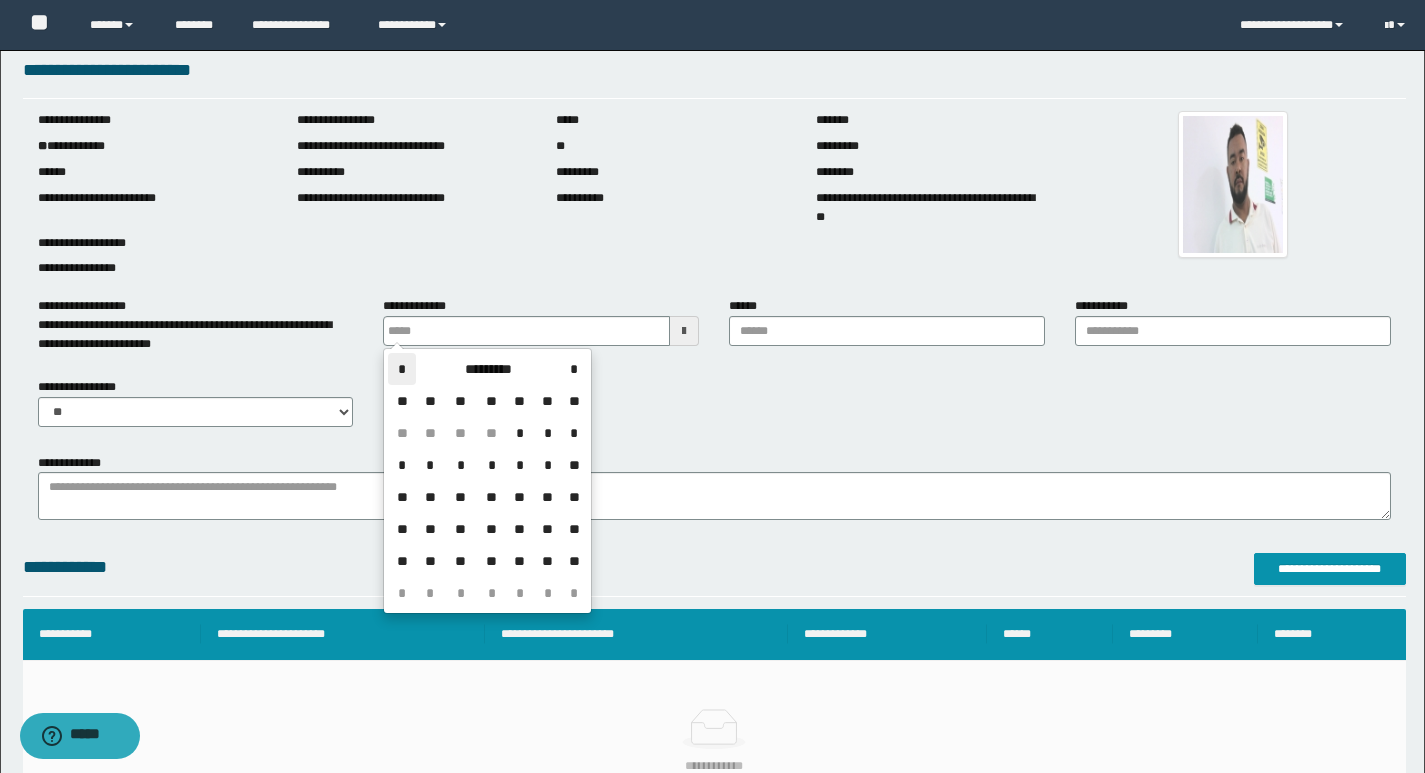 click on "*" at bounding box center (402, 369) 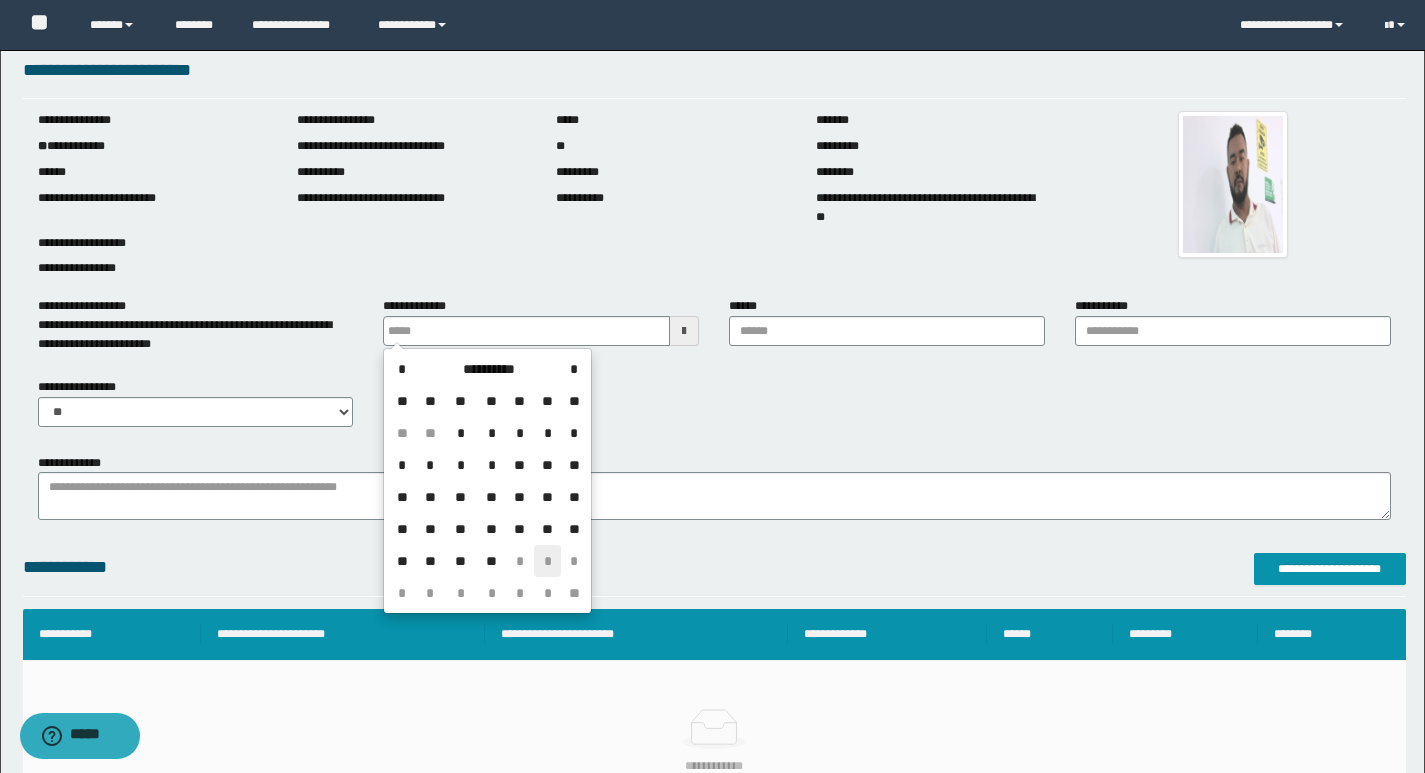 click on "*" at bounding box center [548, 561] 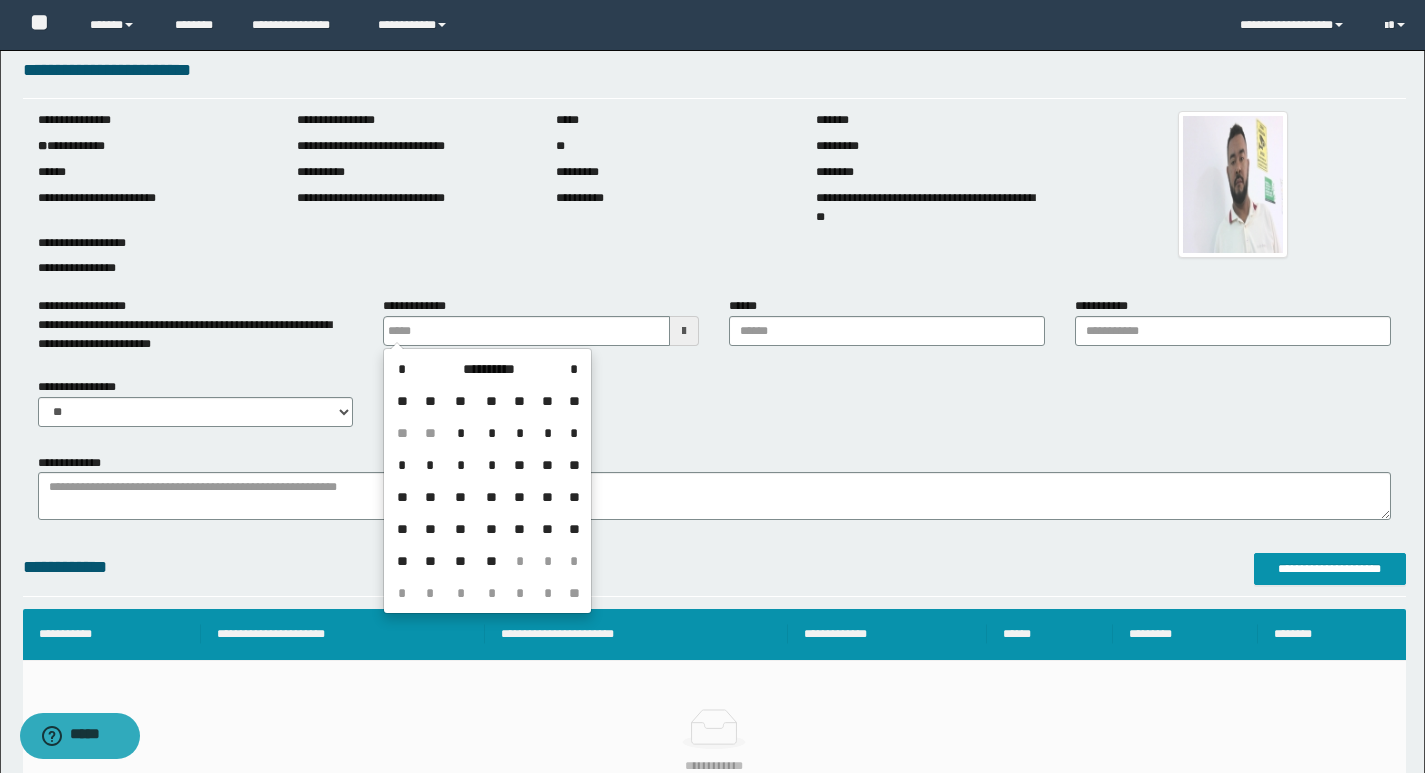 type on "**********" 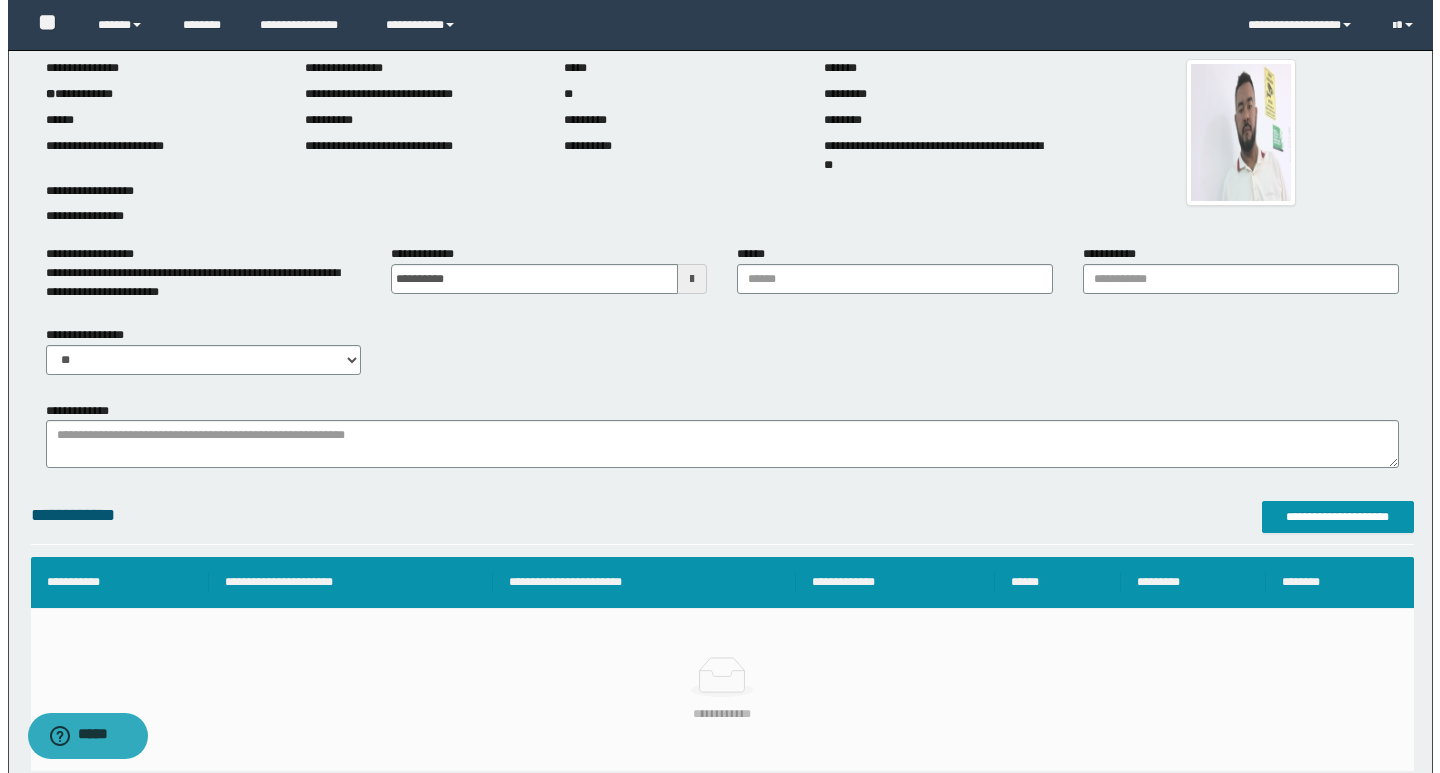 scroll, scrollTop: 131, scrollLeft: 0, axis: vertical 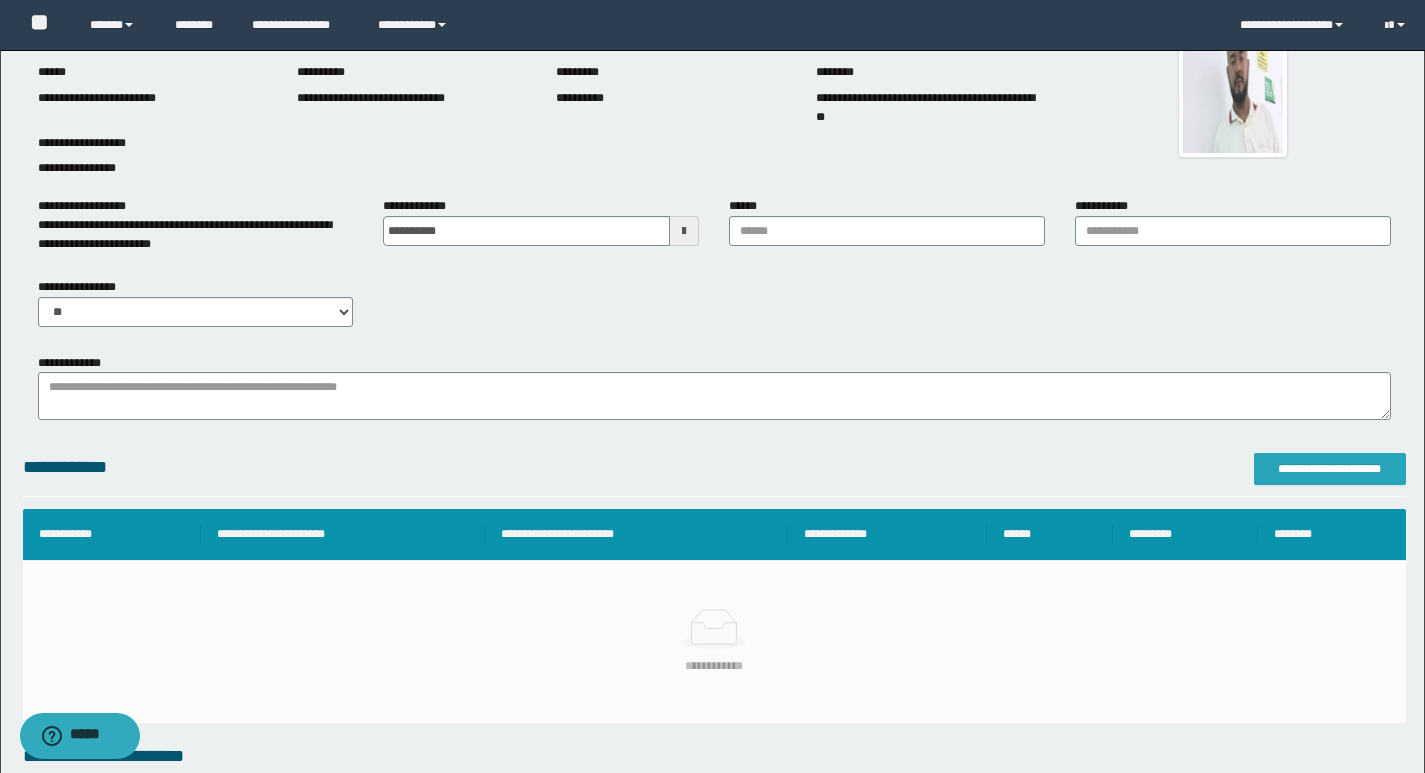 click on "**********" at bounding box center (1330, 469) 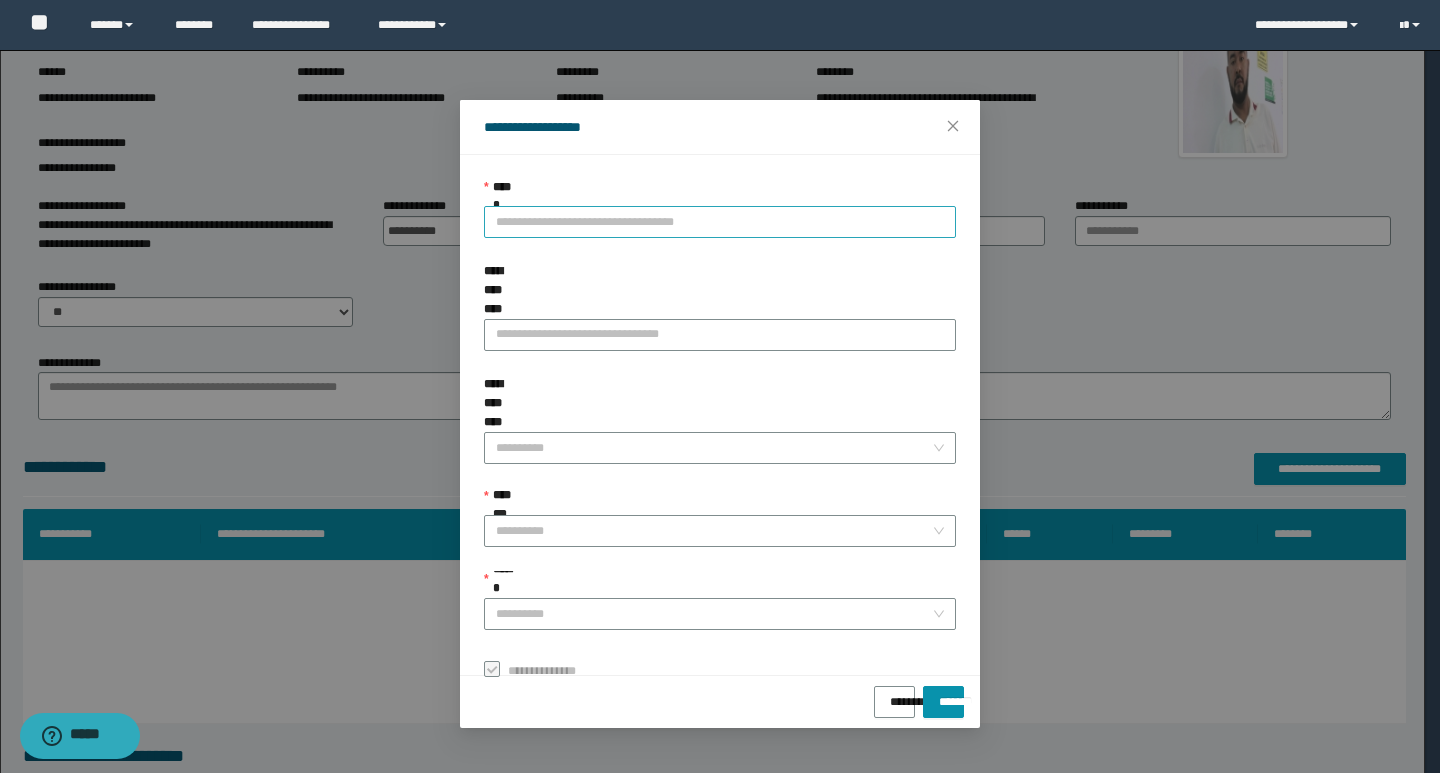 click on "**********" at bounding box center (720, 222) 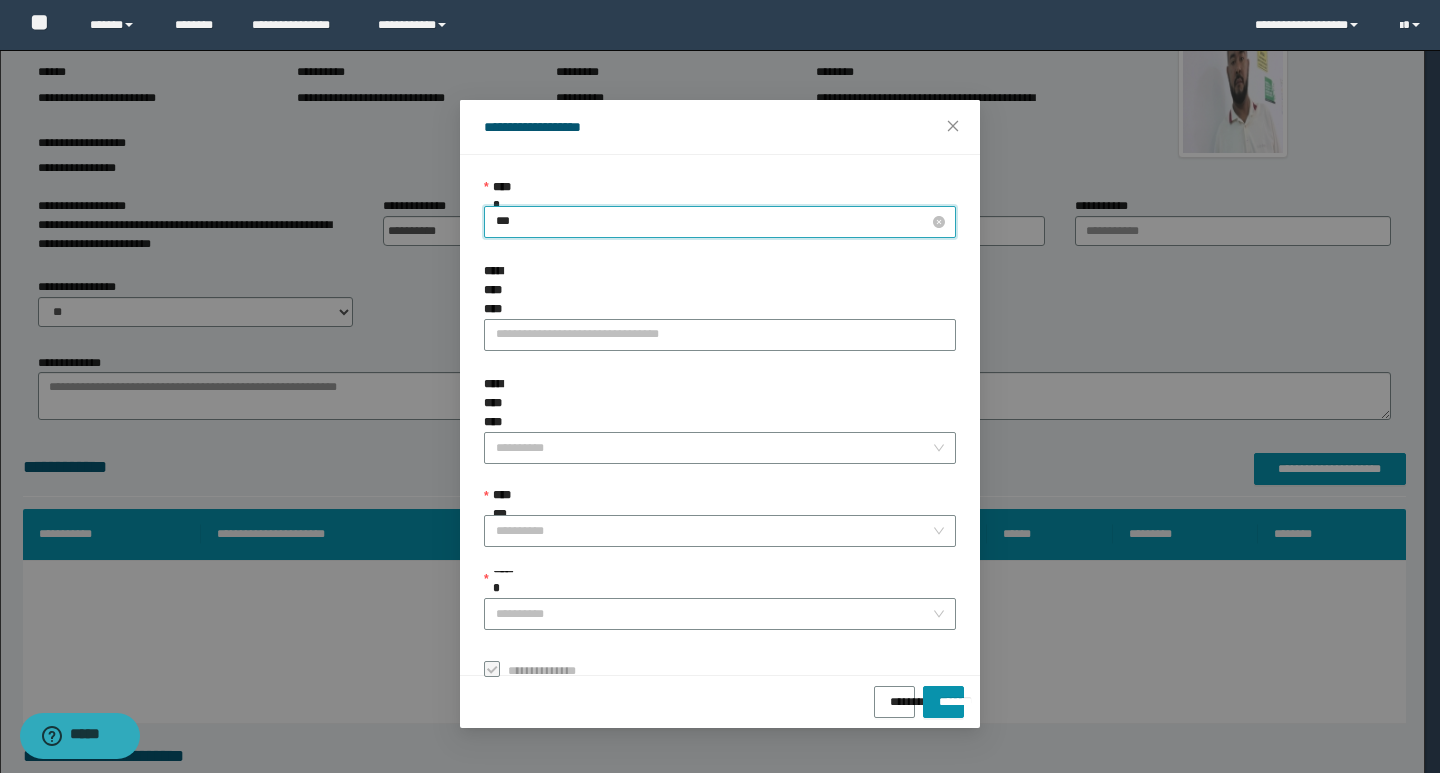 type on "****" 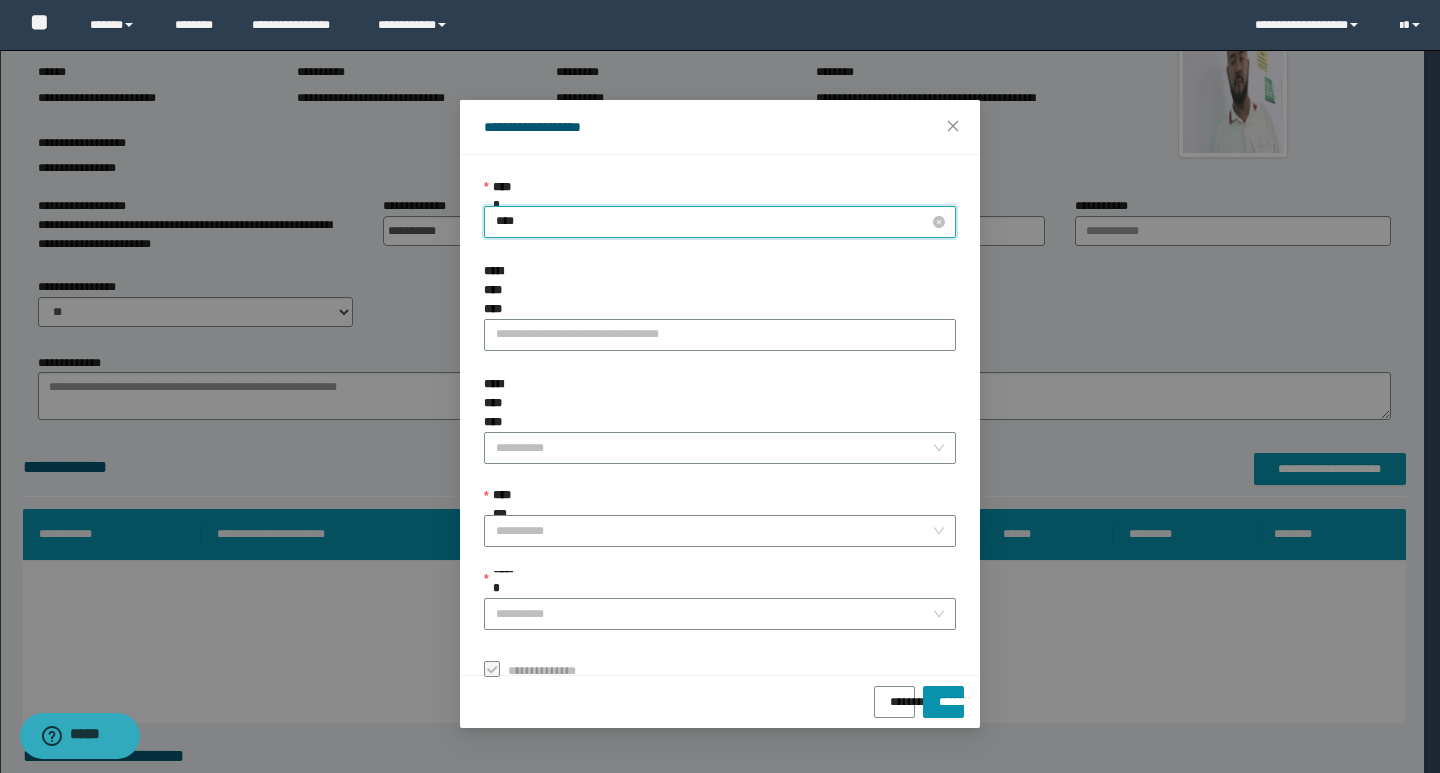 click on "****" at bounding box center [720, 222] 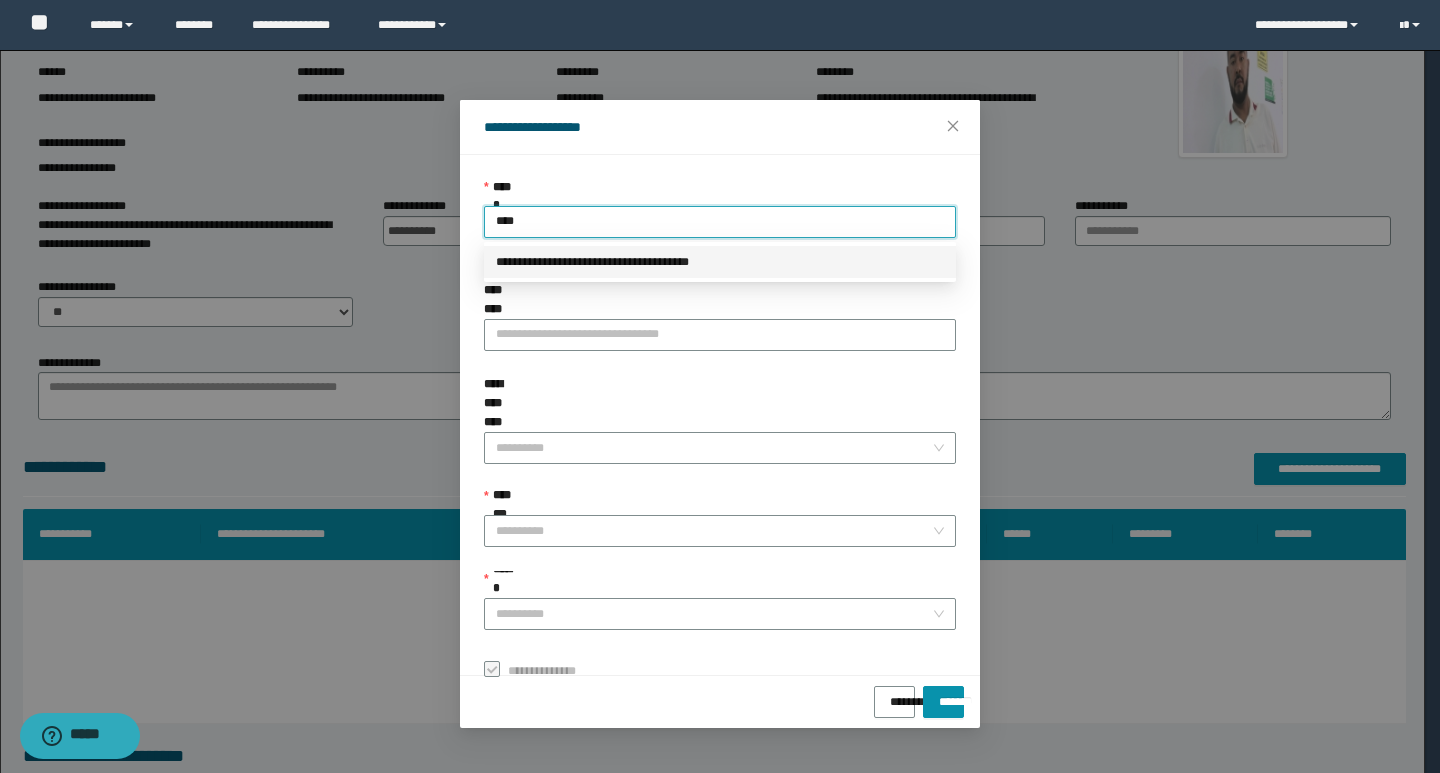 click on "**********" at bounding box center [720, 262] 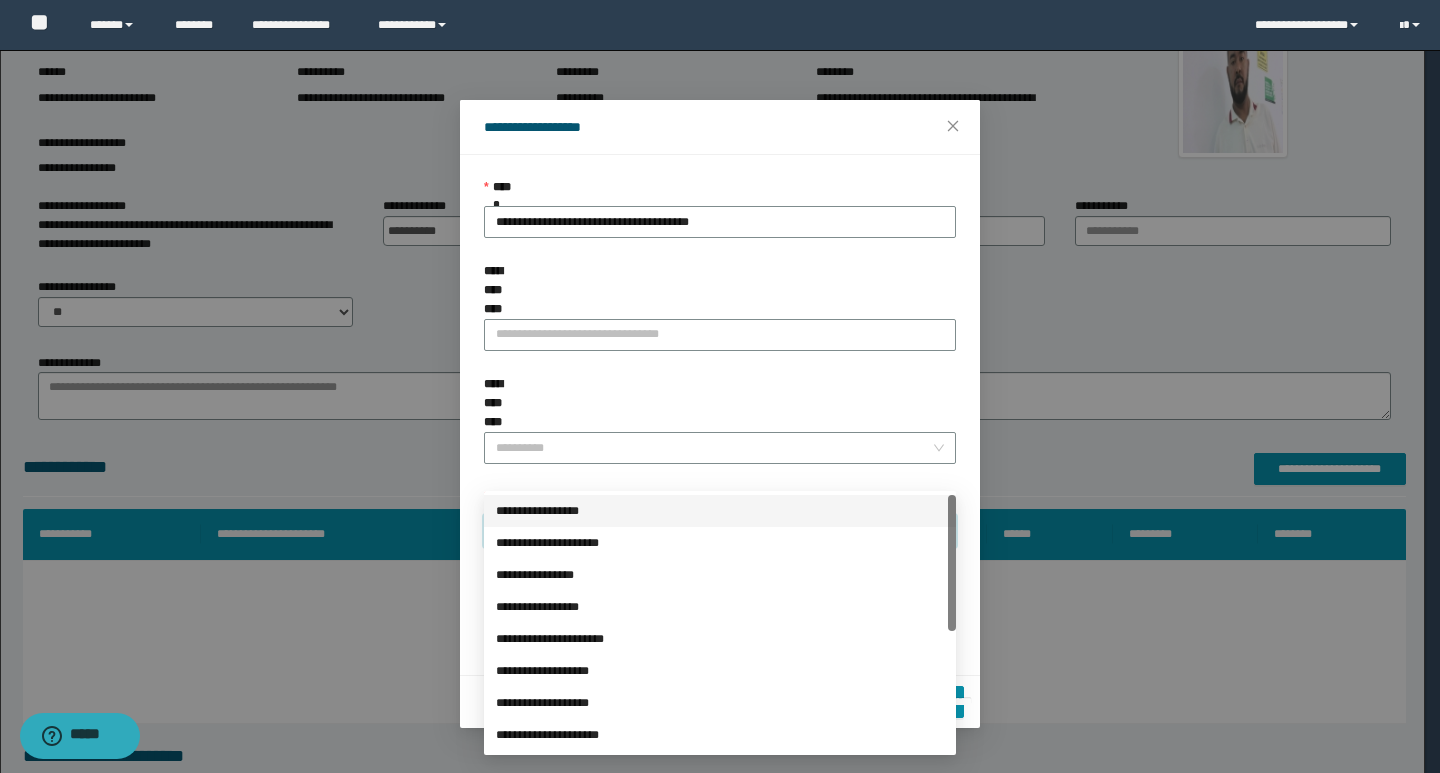 click on "**********" at bounding box center (714, 531) 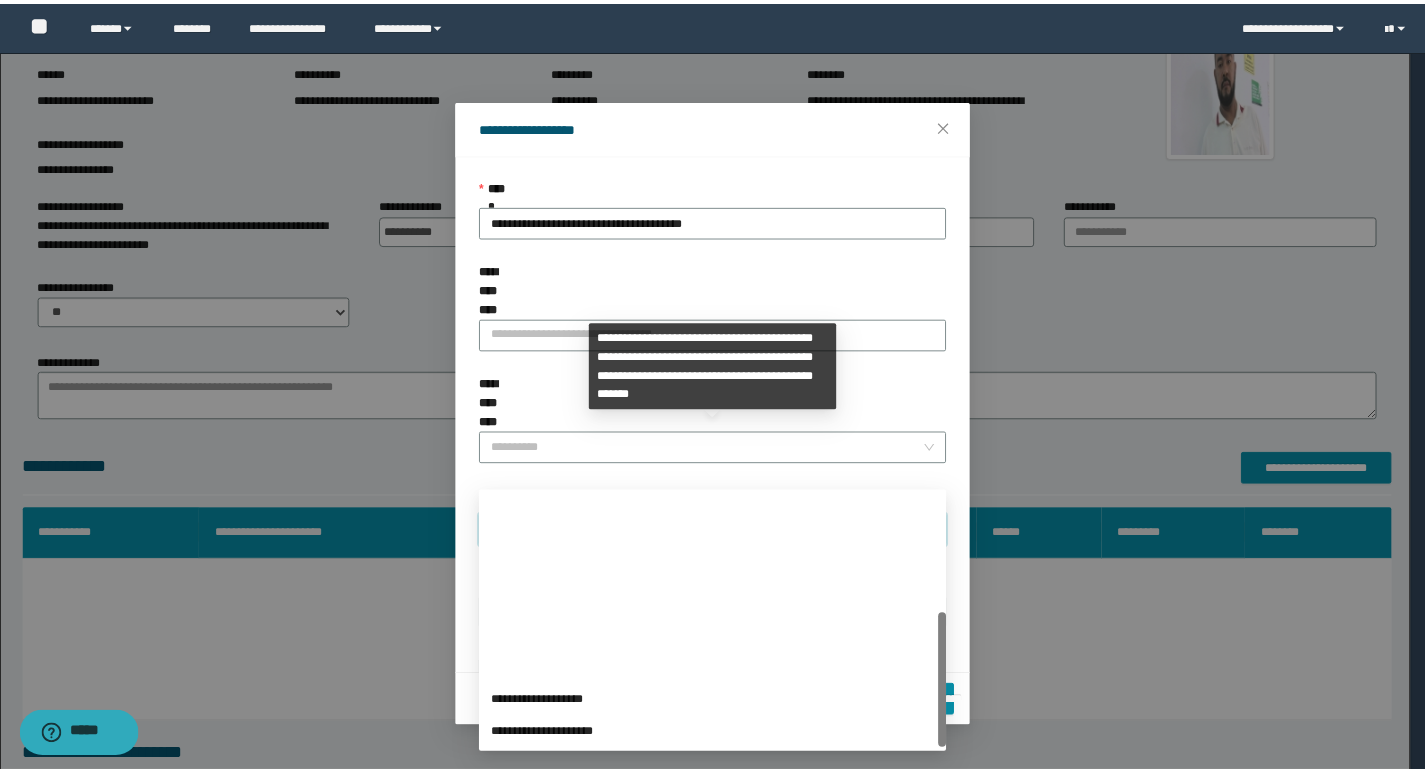 scroll, scrollTop: 224, scrollLeft: 0, axis: vertical 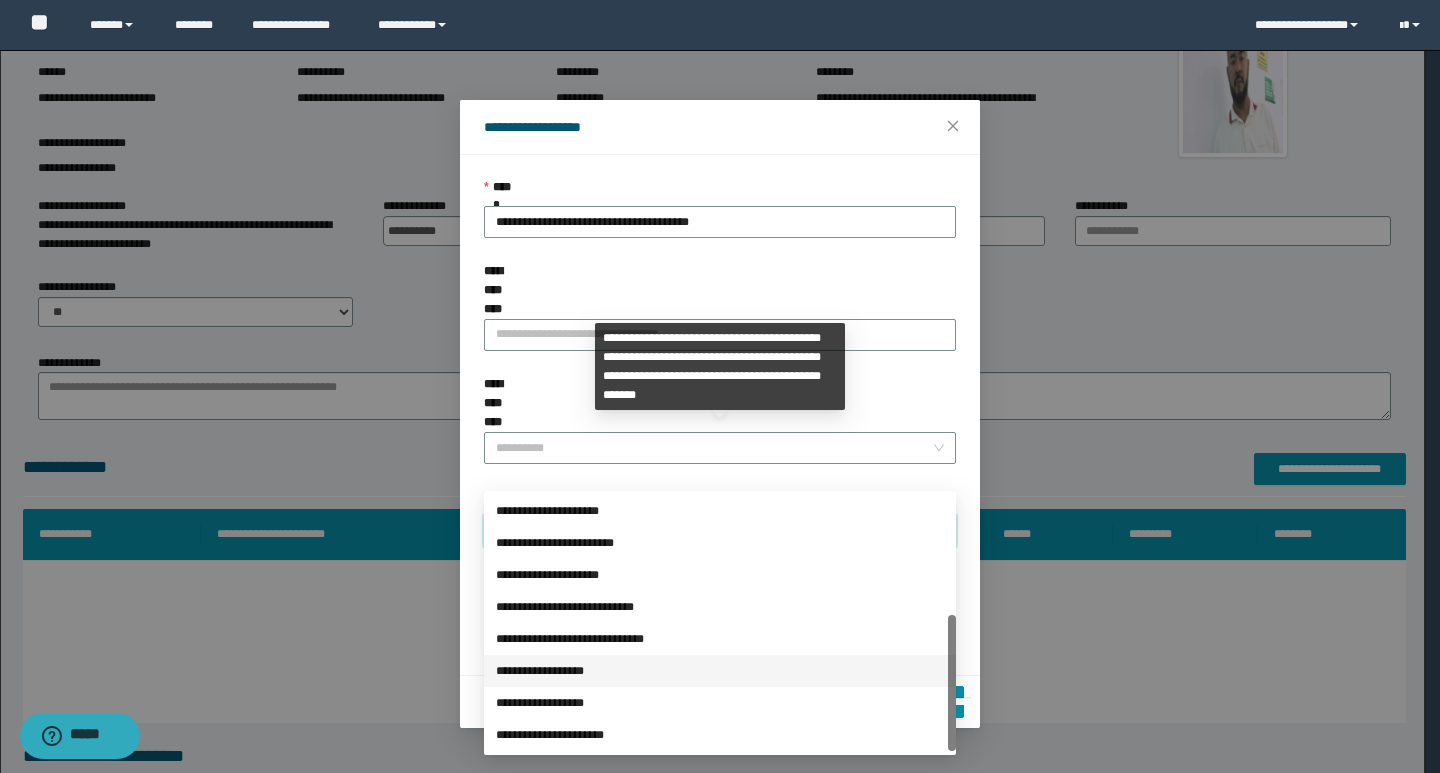 click on "**********" at bounding box center [720, 671] 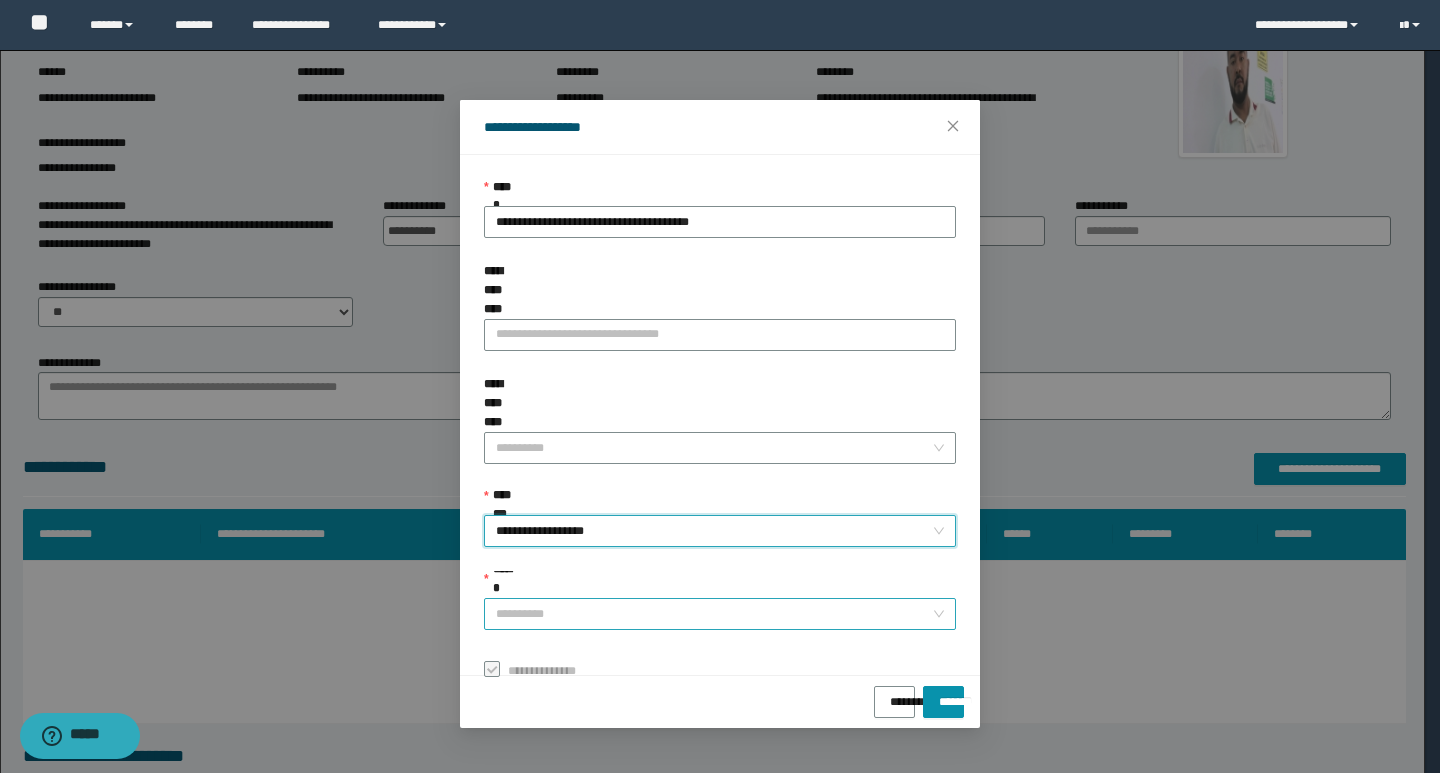 click on "******" at bounding box center [714, 614] 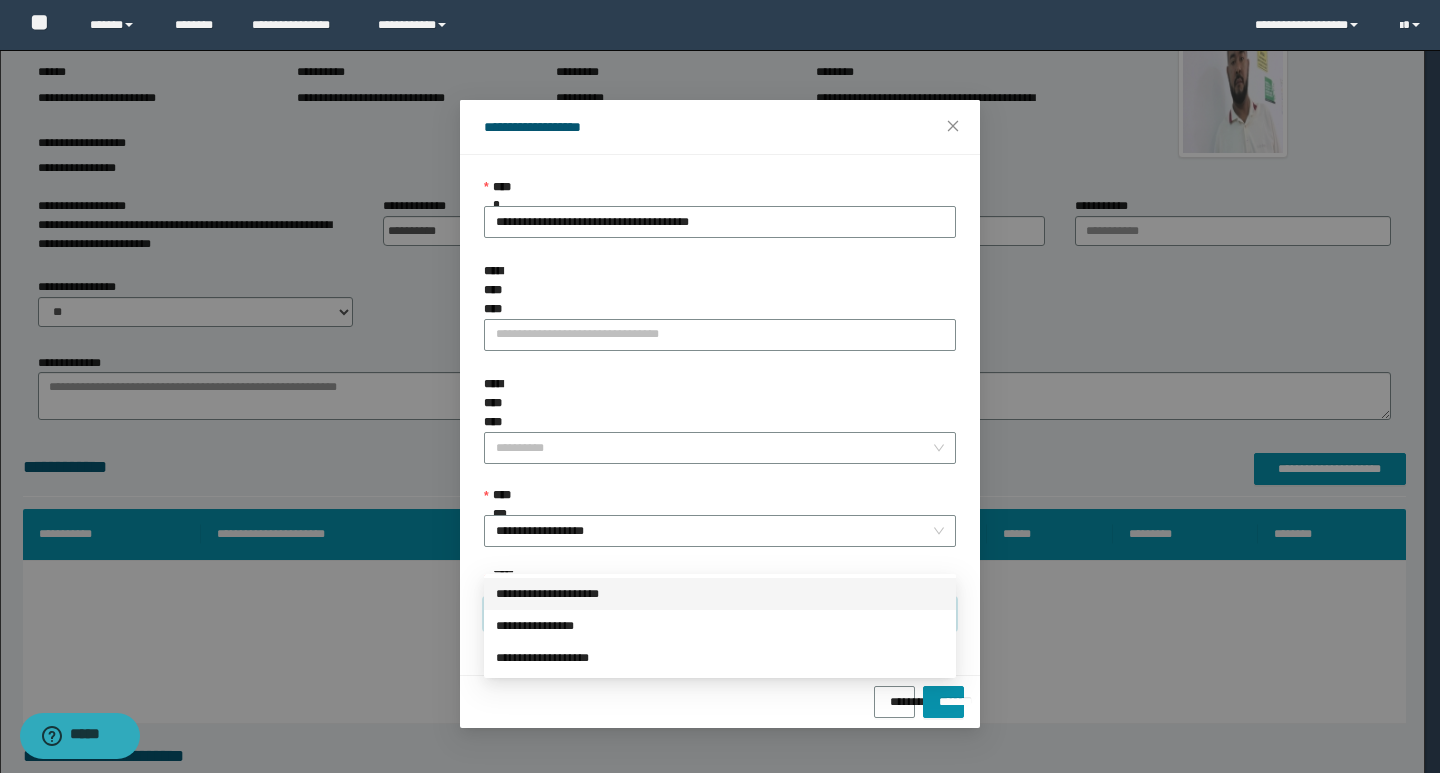 click on "**********" at bounding box center (720, 594) 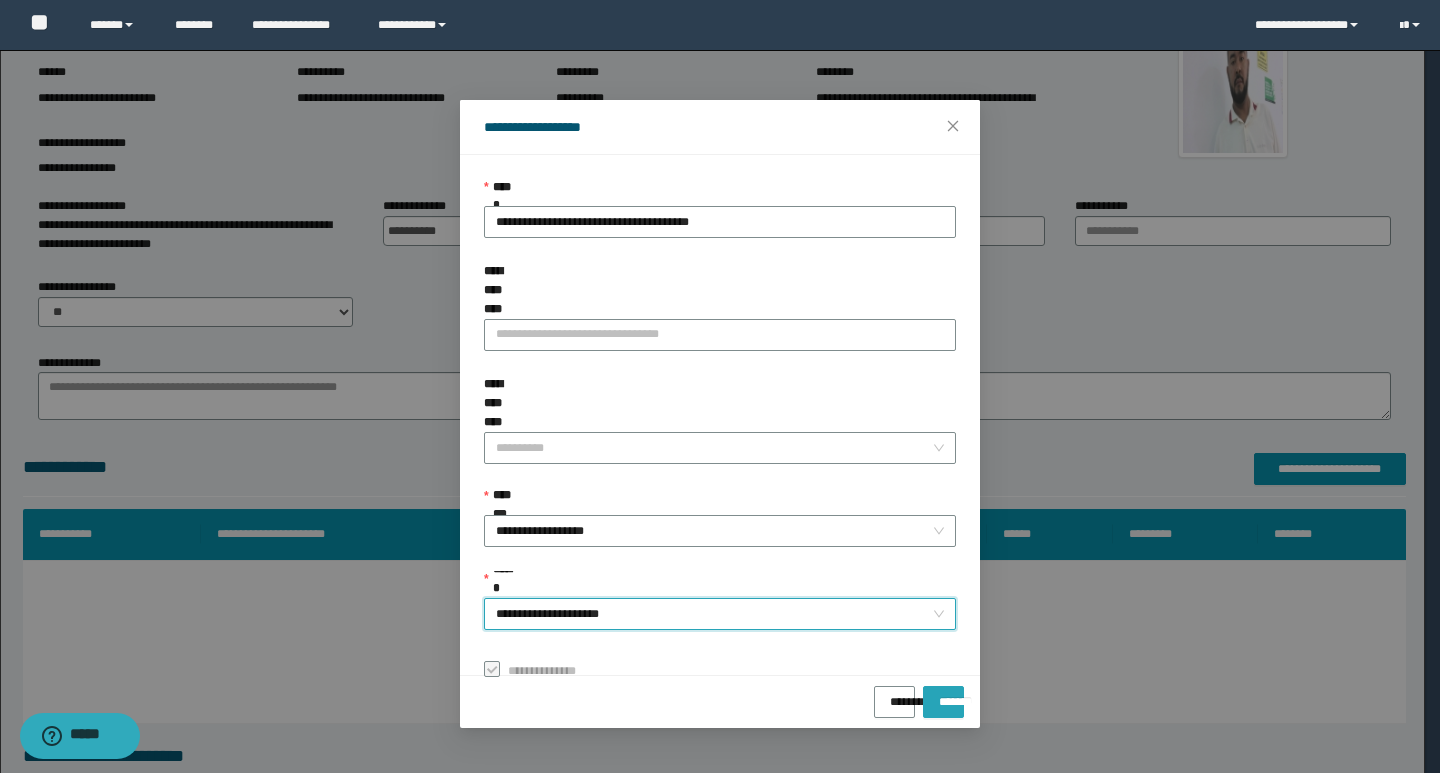 click on "*******" at bounding box center [943, 695] 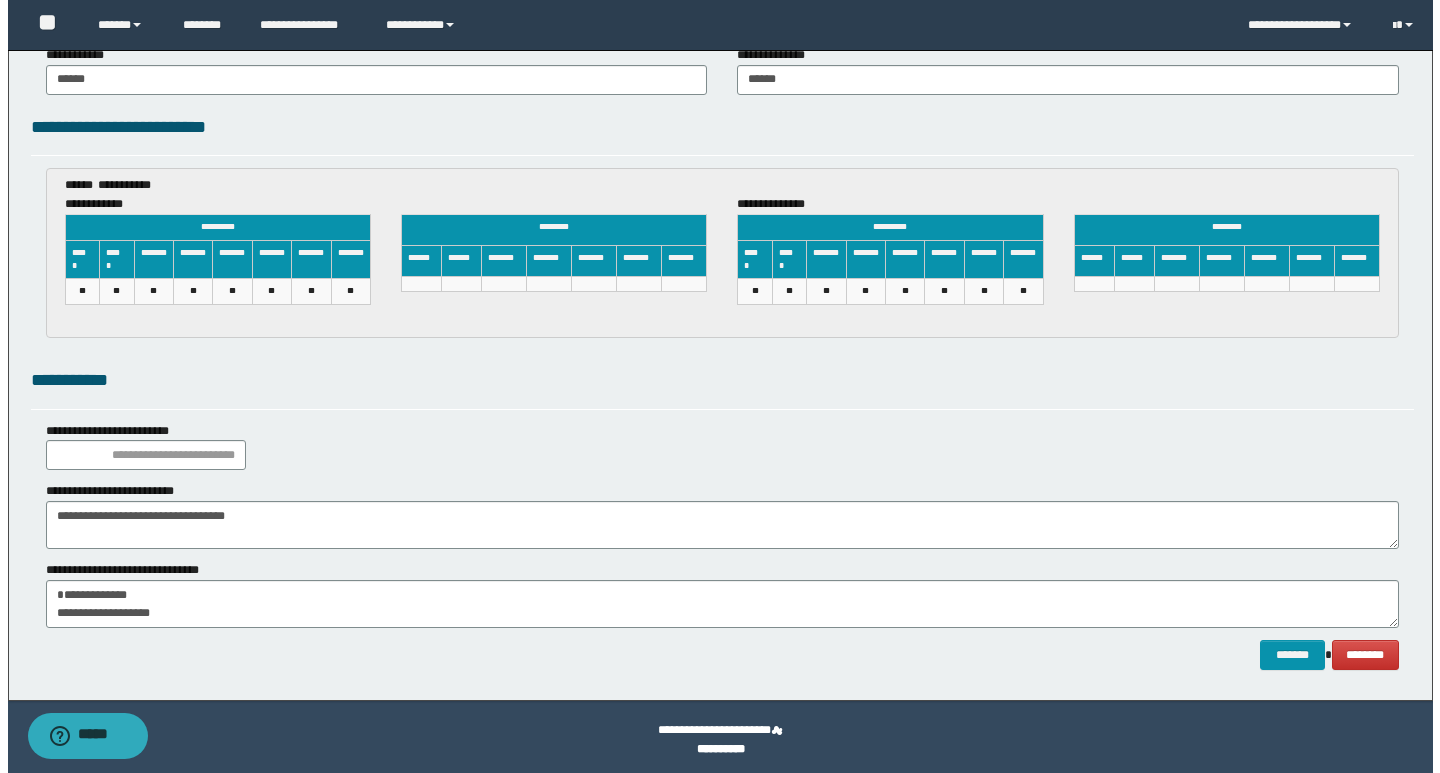 scroll, scrollTop: 2957, scrollLeft: 0, axis: vertical 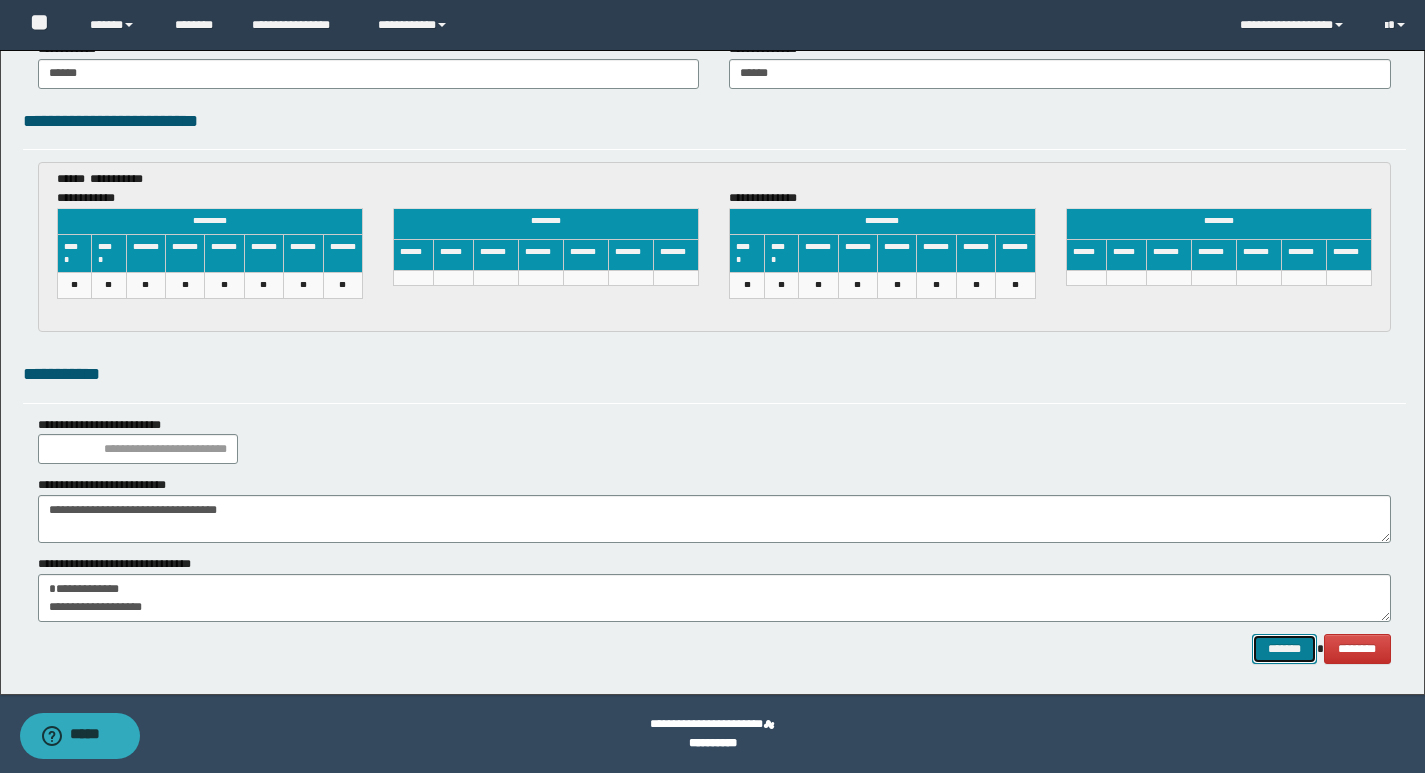 click on "*******" at bounding box center [1284, 649] 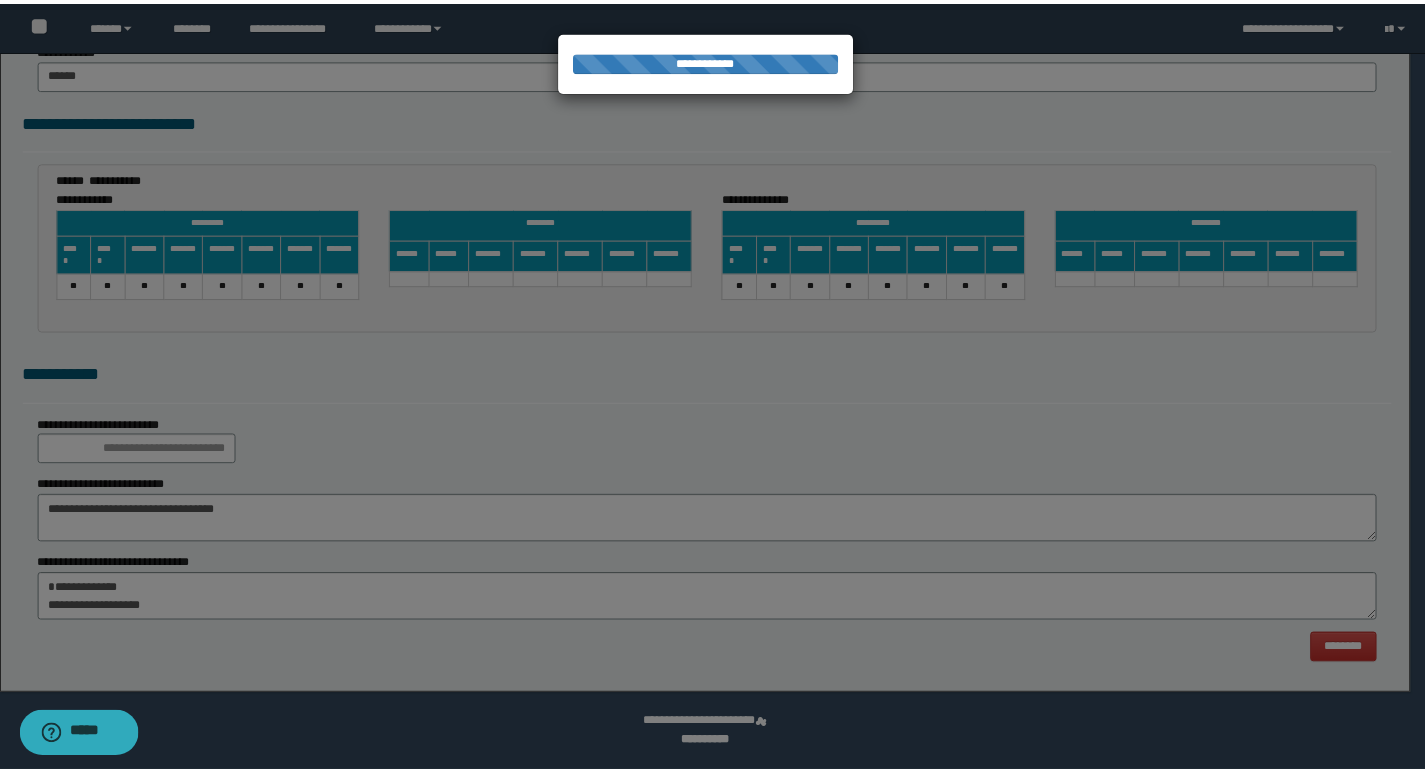 scroll, scrollTop: 0, scrollLeft: 0, axis: both 